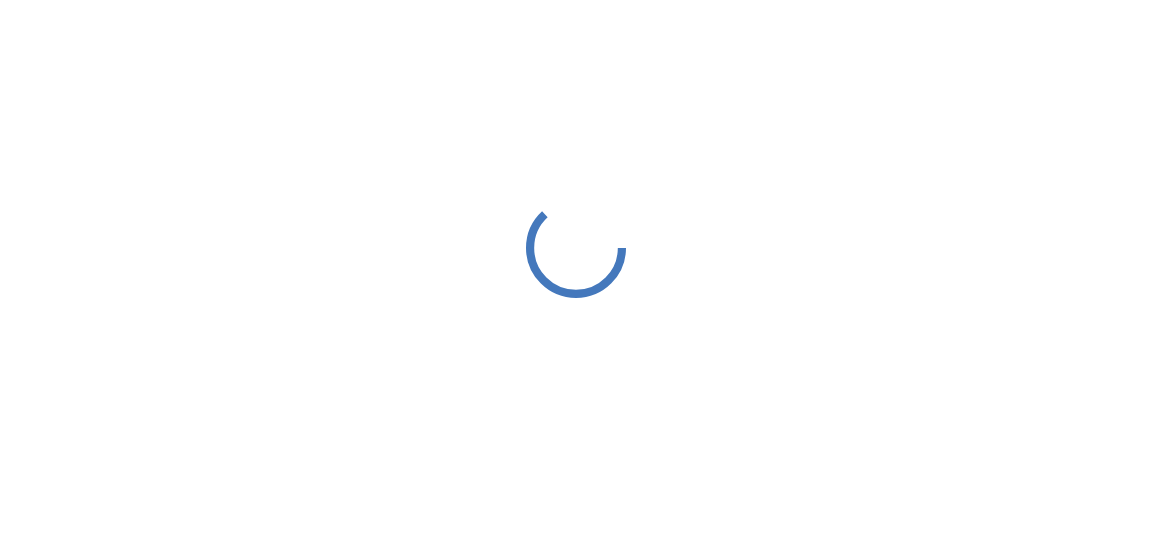 scroll, scrollTop: 0, scrollLeft: 0, axis: both 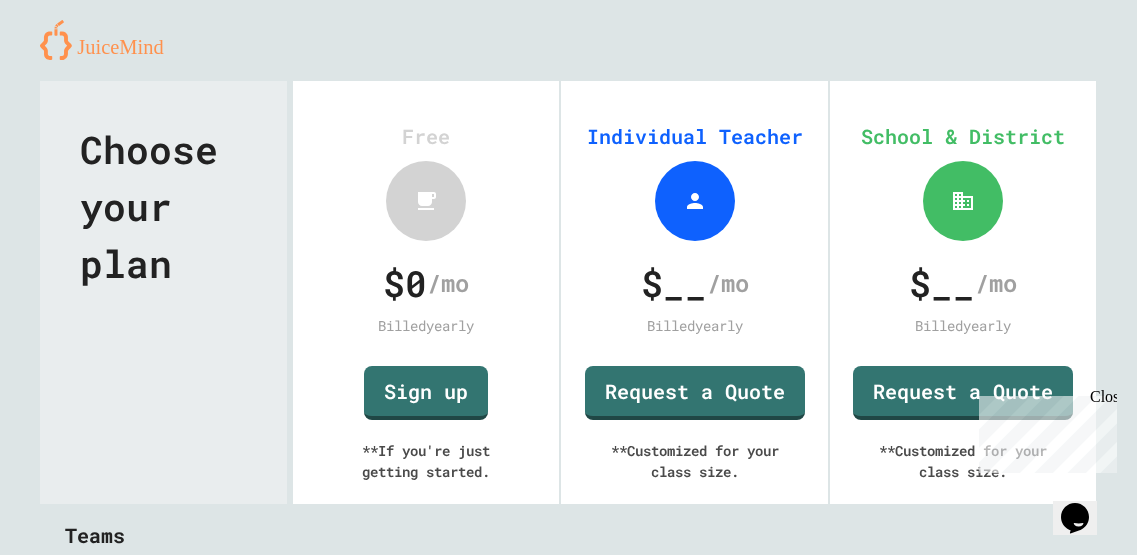 click on "Chat with us now!" at bounding box center (1044, 506) 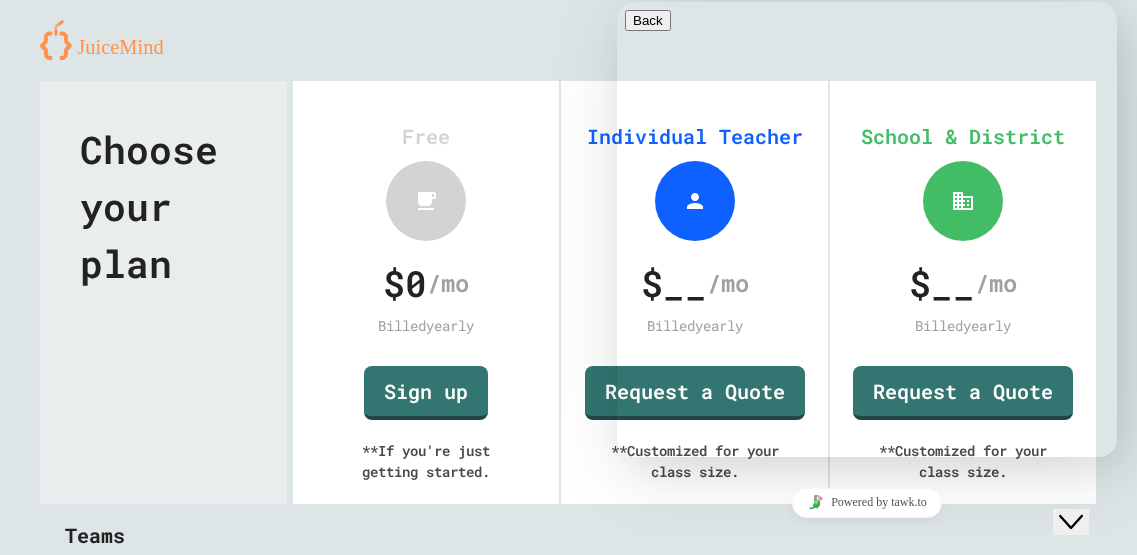 click on "We typically reply in a few minutes" at bounding box center (867, 629) 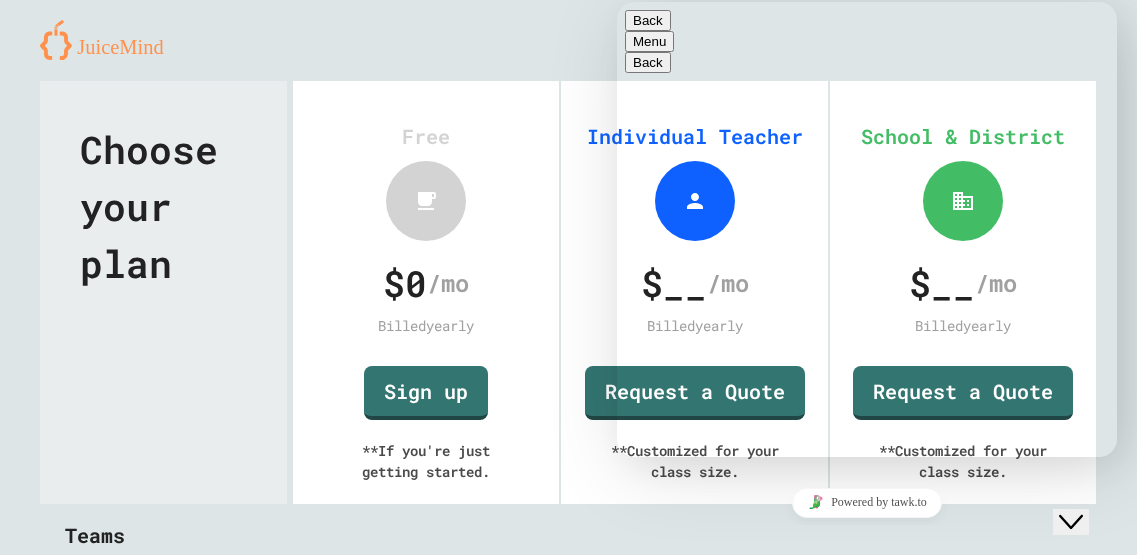 click on "Rate this chat Upload File Insert emoji" at bounding box center (617, 2) 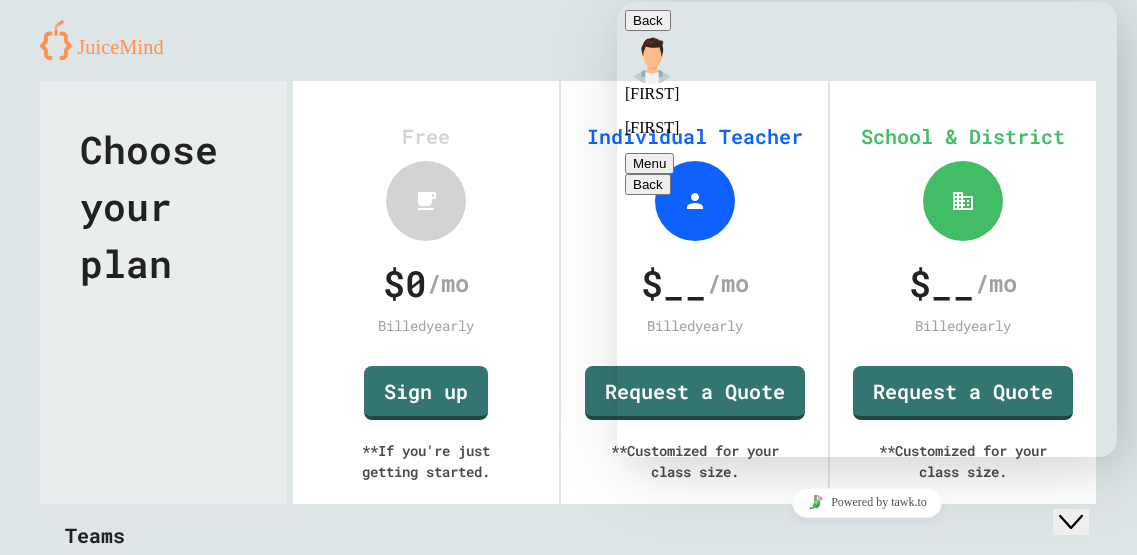 click on "**********" at bounding box center [617, 2] 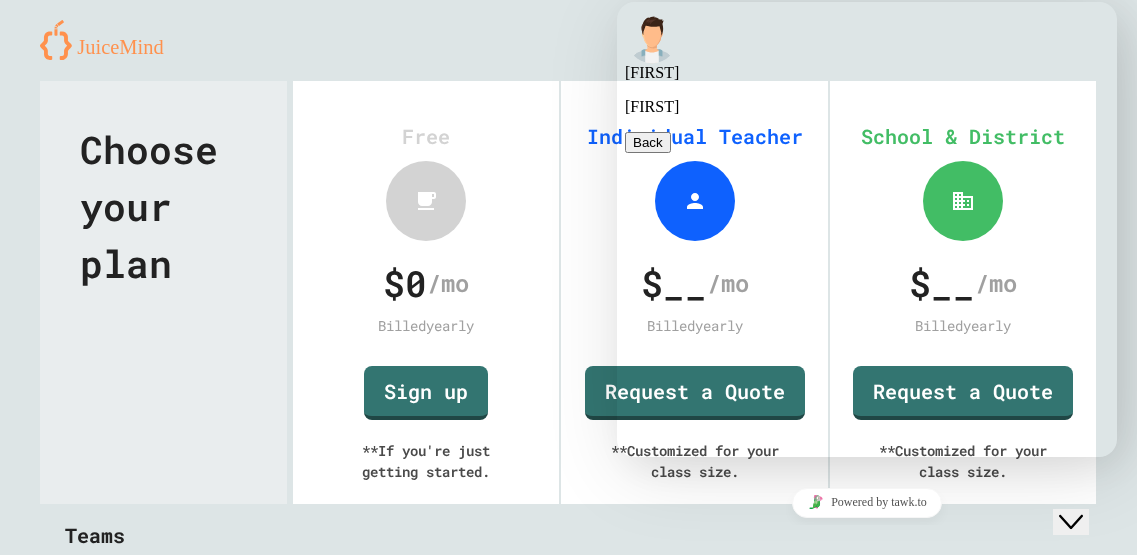 scroll, scrollTop: 19, scrollLeft: 0, axis: vertical 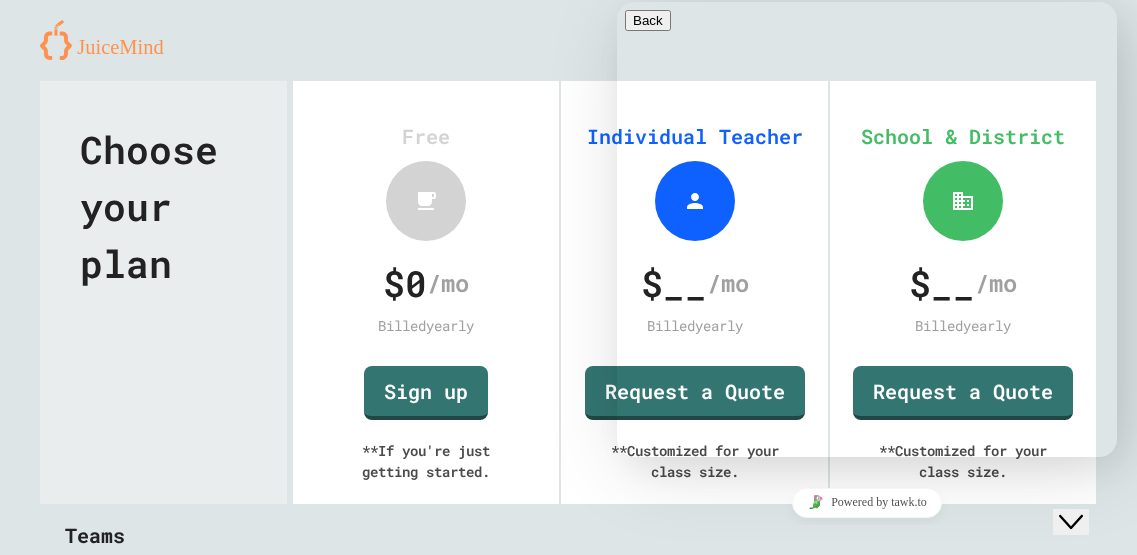 click at bounding box center [633, 742] 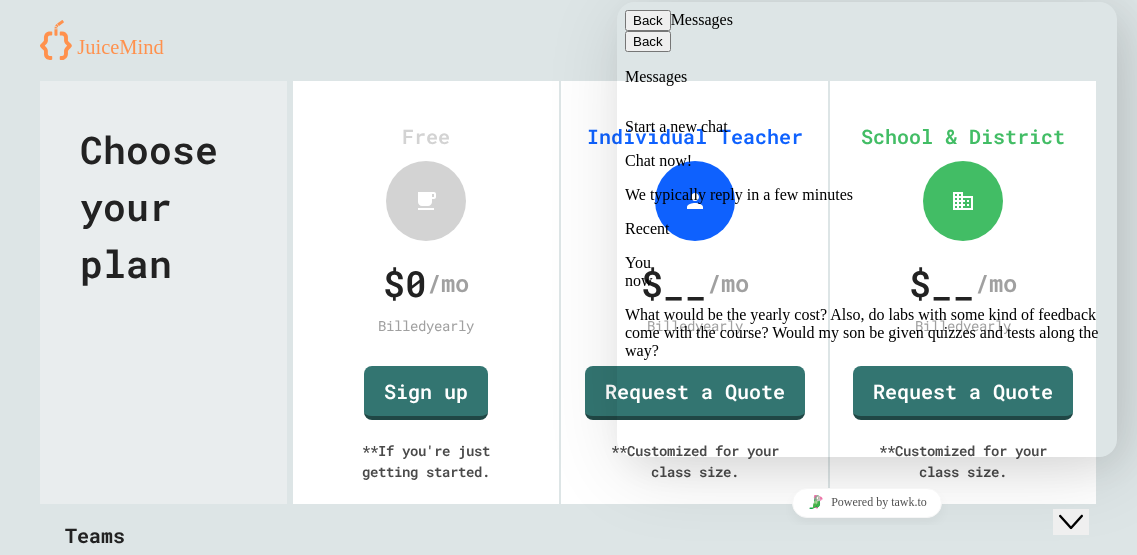 click on "Start a new chat  Chat now!   We typically reply in a few minutes  Recent You now What would be the yearly cost?  Also, do labs with some kind of feedback come with the course? Would my son be given quizzes and tests along the way?" at bounding box center [867, 678] 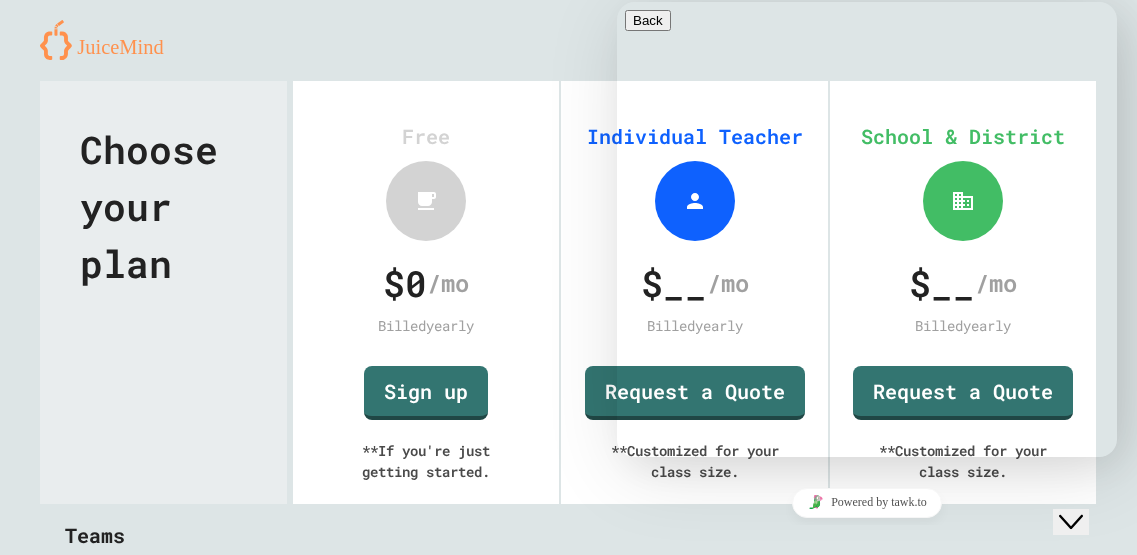click on "What would be the yearly cost?  Also, do labs with some kind of feedback come with the course? Would my son be given quizzes and tests along the way?" at bounding box center (872, 684) 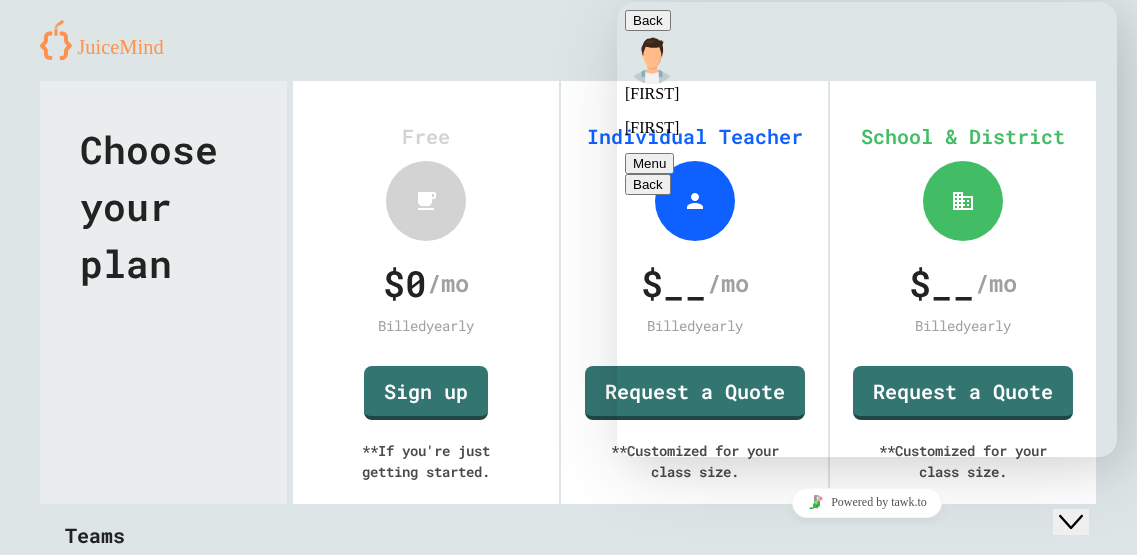 click at bounding box center (617, 2) 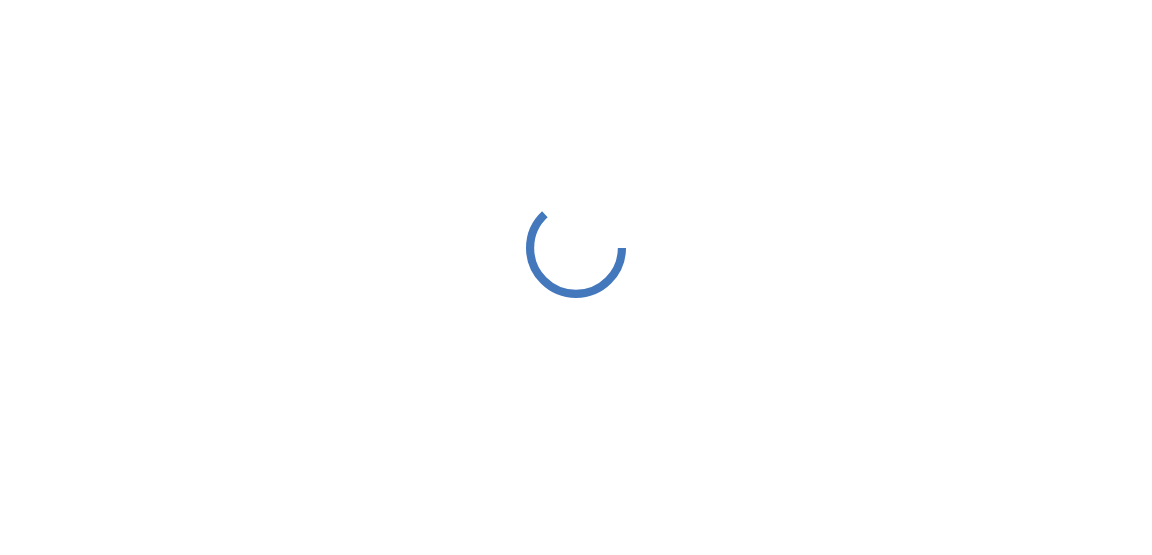 scroll, scrollTop: 0, scrollLeft: 0, axis: both 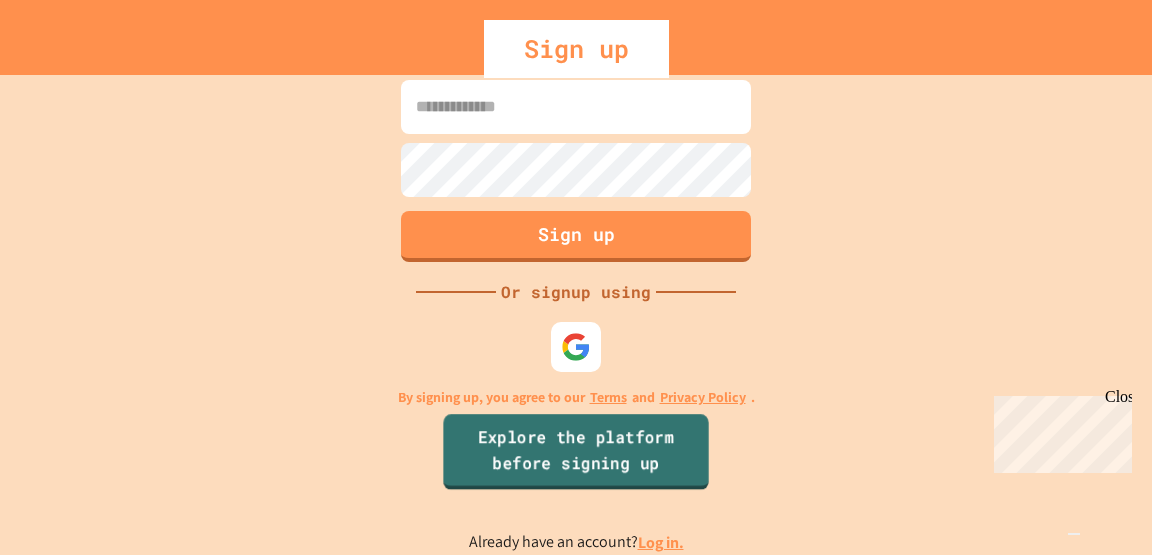 click on "Explore the platform before signing up" at bounding box center [575, 452] 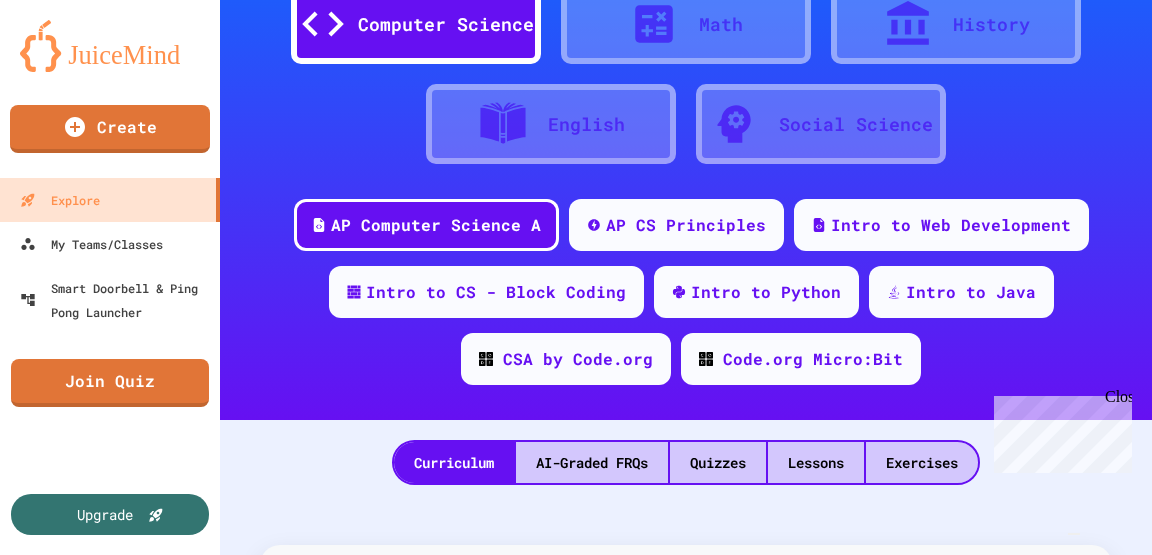 scroll, scrollTop: 192, scrollLeft: 0, axis: vertical 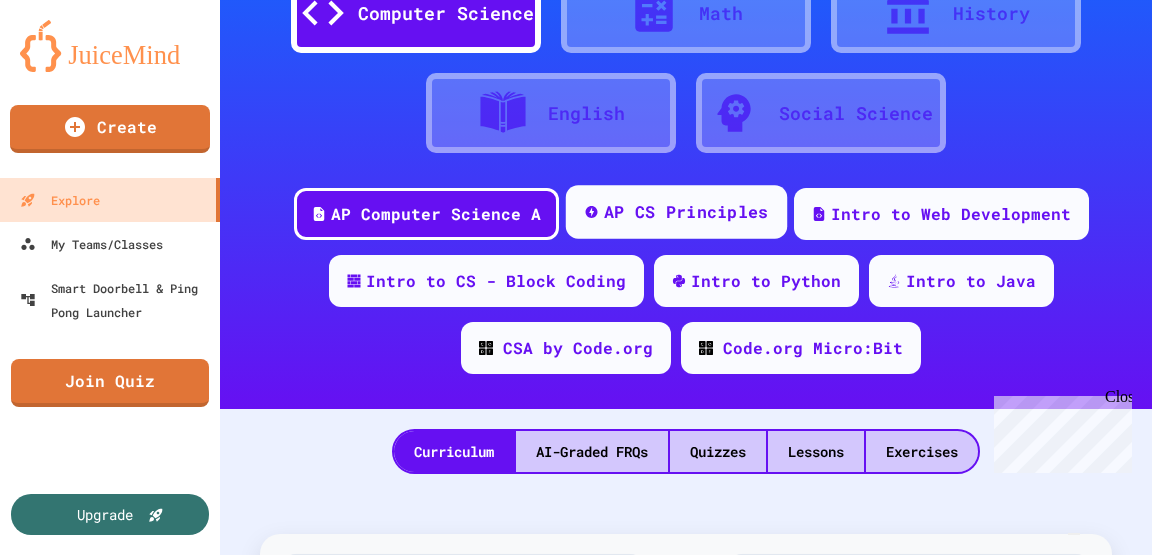 click on "AP CS Principles" at bounding box center (685, 212) 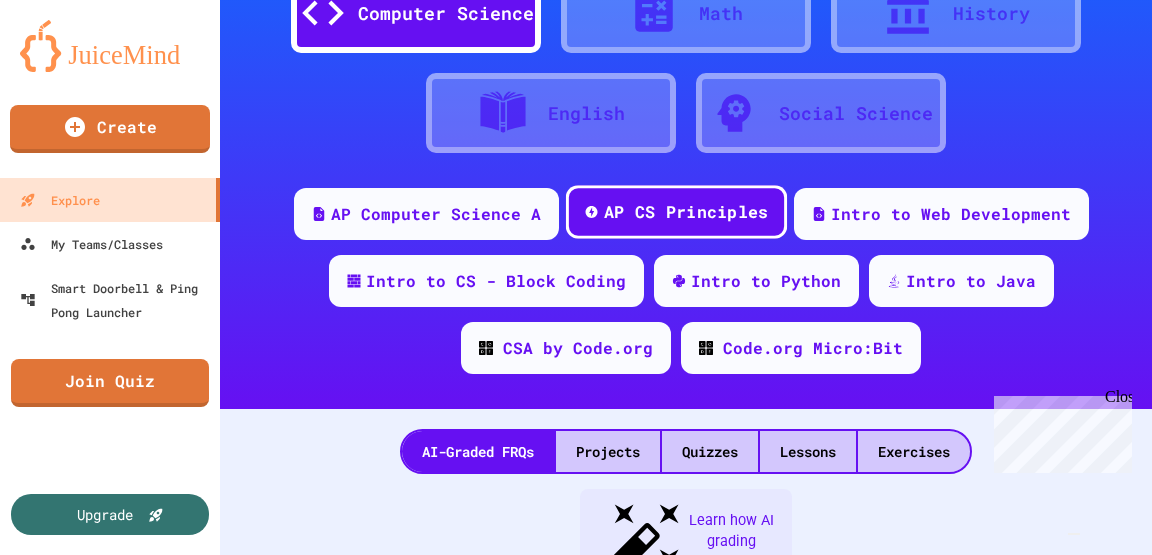 click on "AP CS Principles" at bounding box center (685, 212) 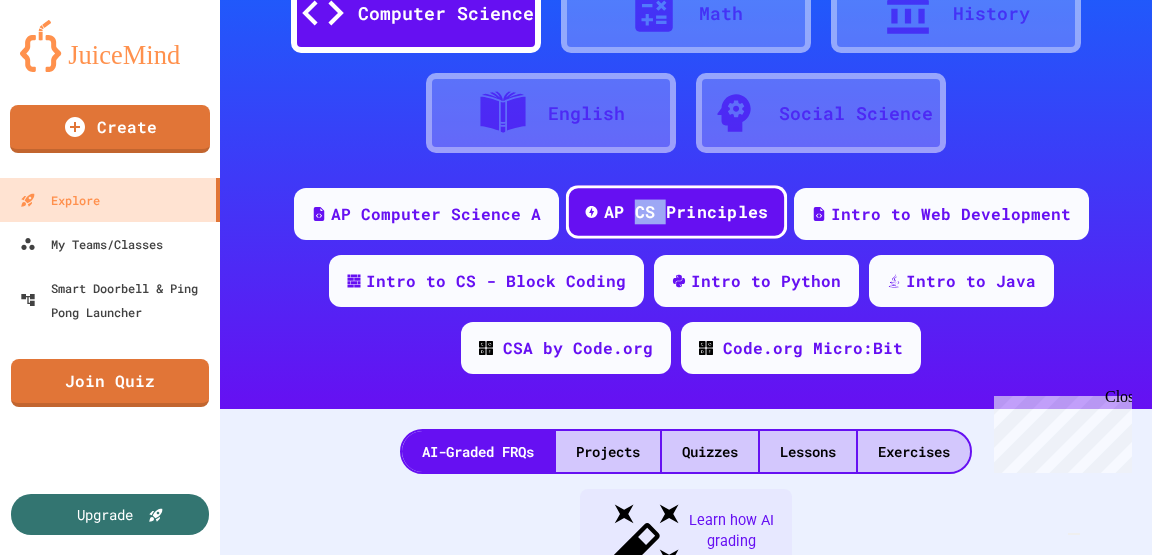click on "AP CS Principles" at bounding box center [685, 212] 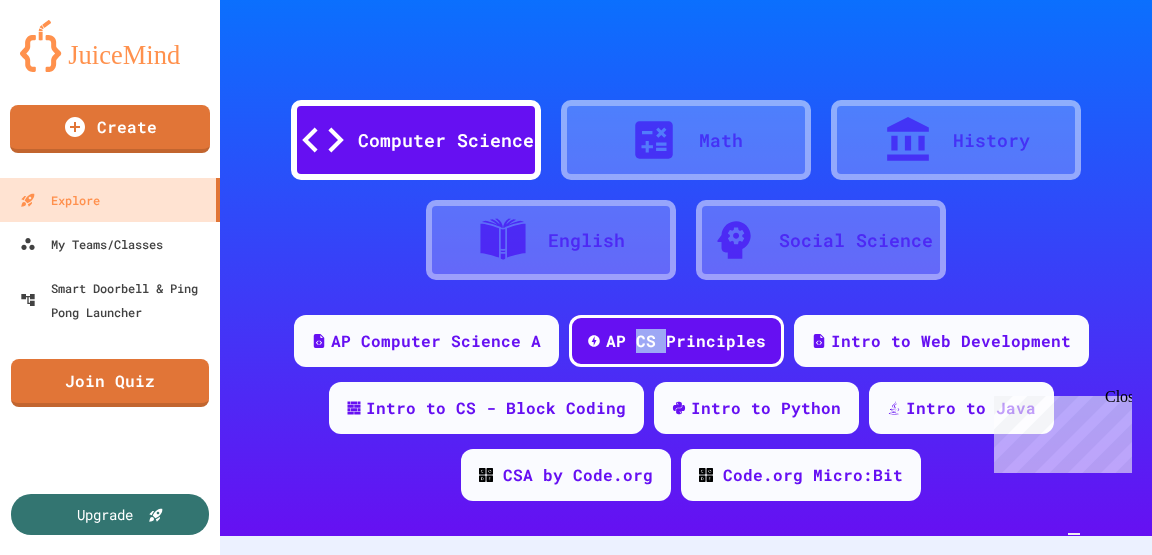 scroll, scrollTop: 155, scrollLeft: 0, axis: vertical 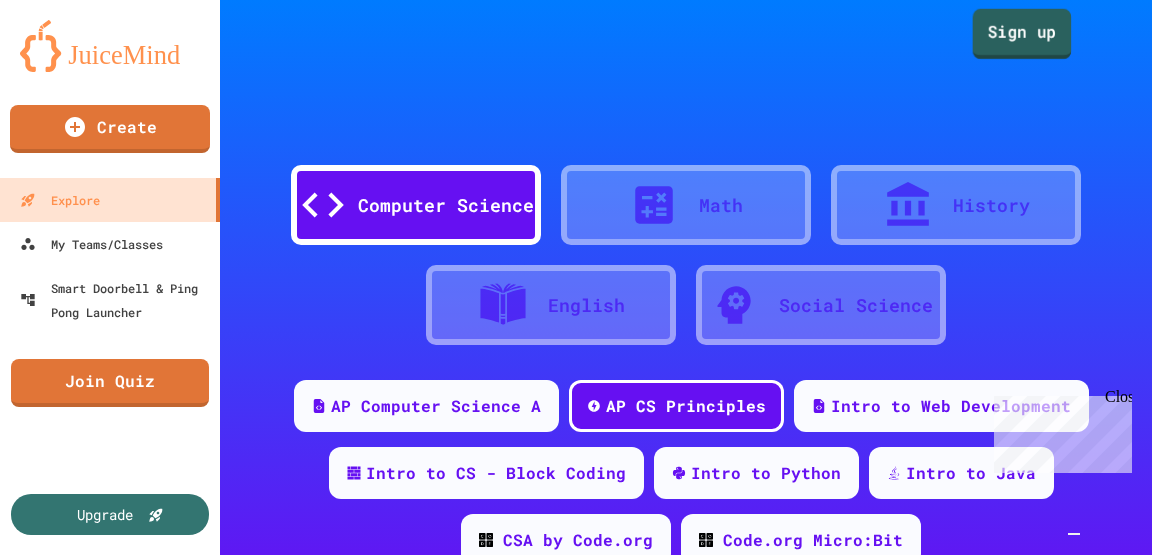 click on "Sign up" at bounding box center (1022, 34) 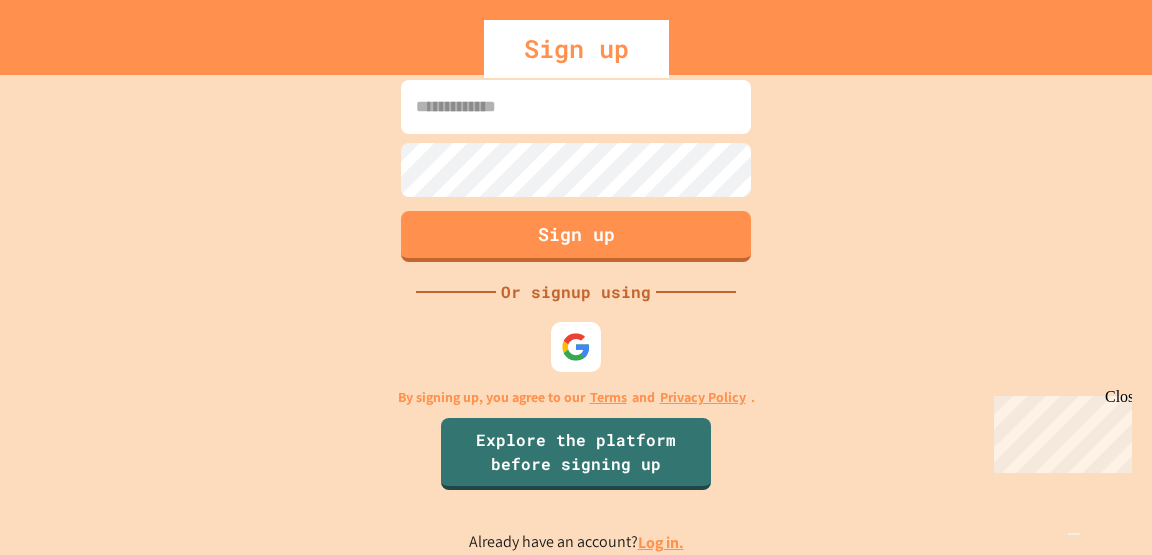 click at bounding box center [576, 107] 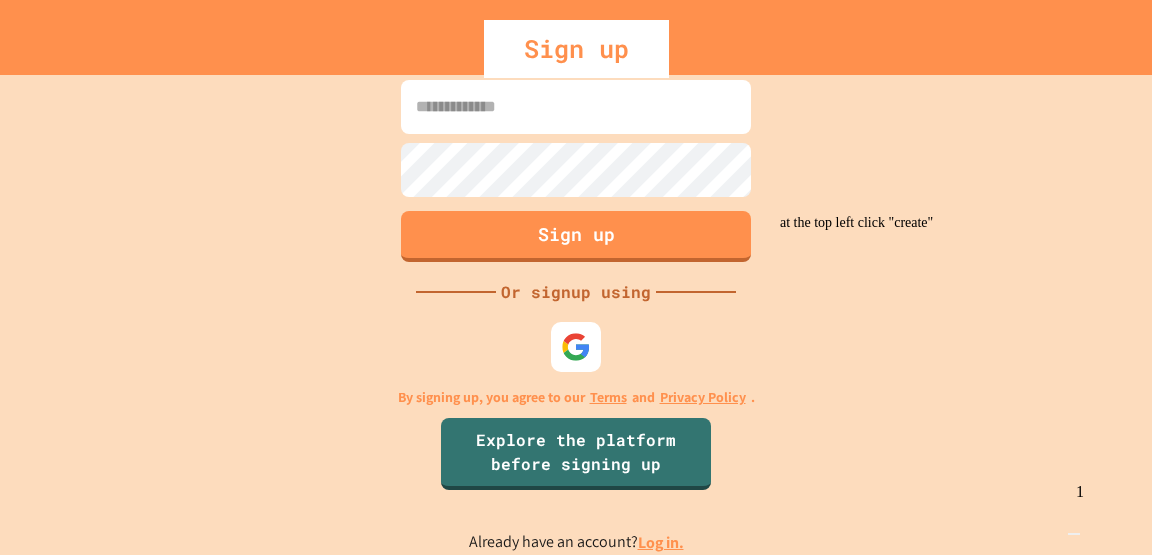 click on "Sign up" at bounding box center (576, 37) 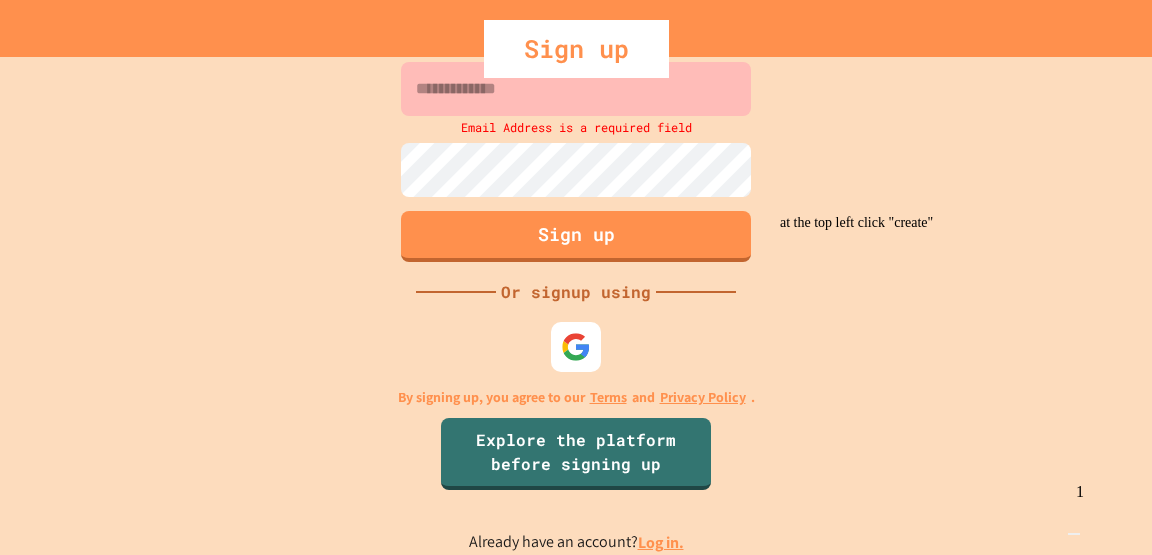 click at bounding box center [576, 89] 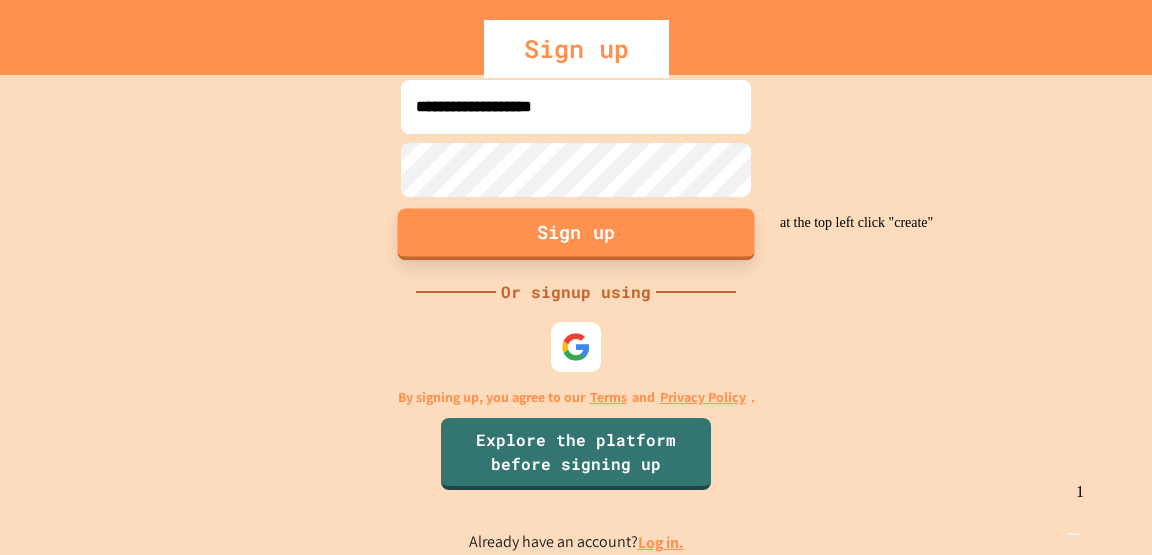 type on "**********" 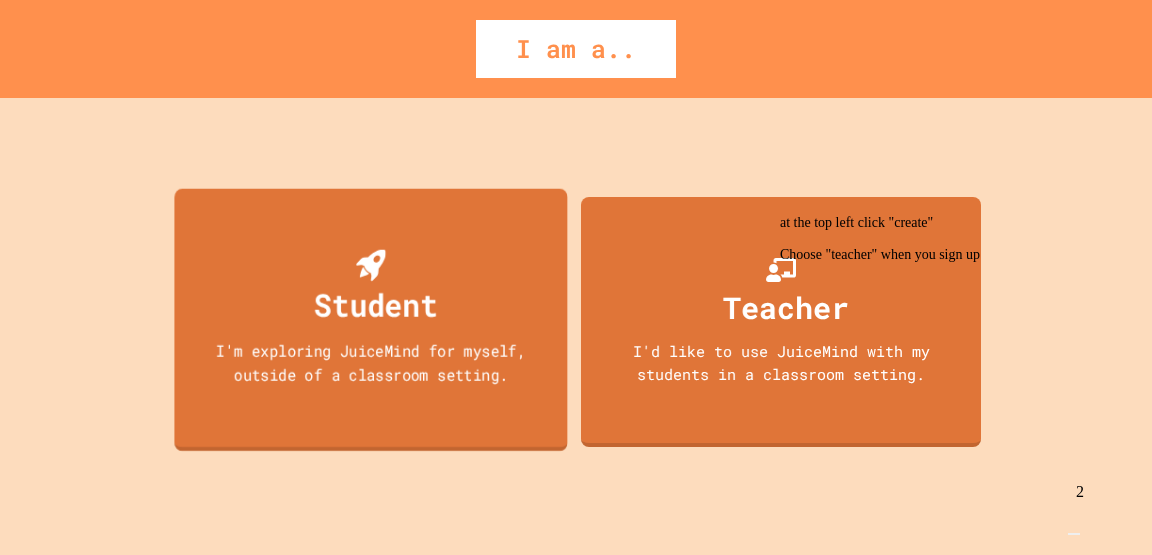 click on "Student I'm exploring JuiceMind for myself, outside of a classroom setting." at bounding box center [370, 319] 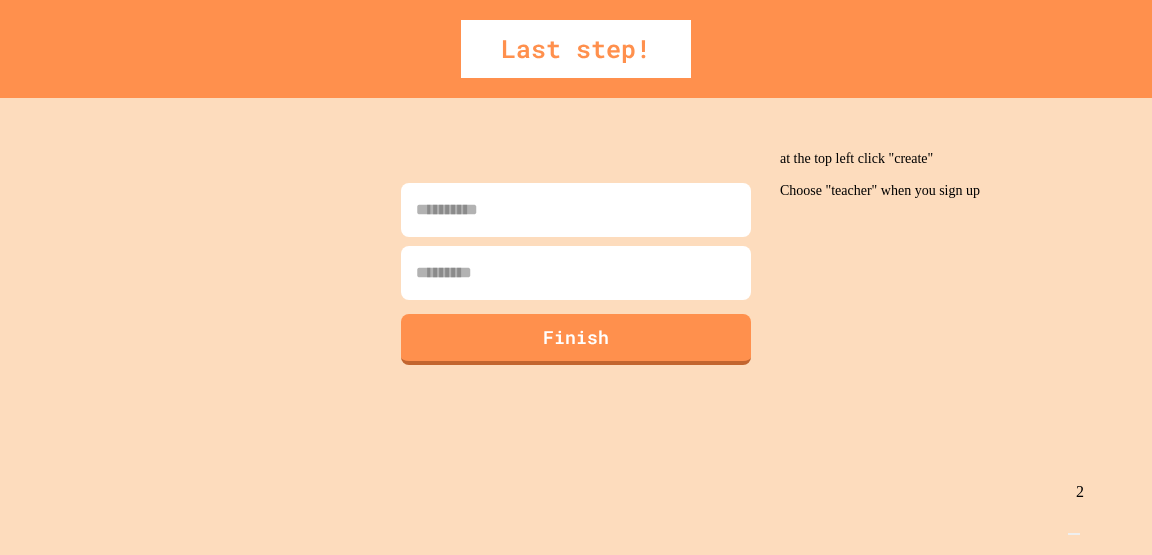click on "Finish" at bounding box center [576, 326] 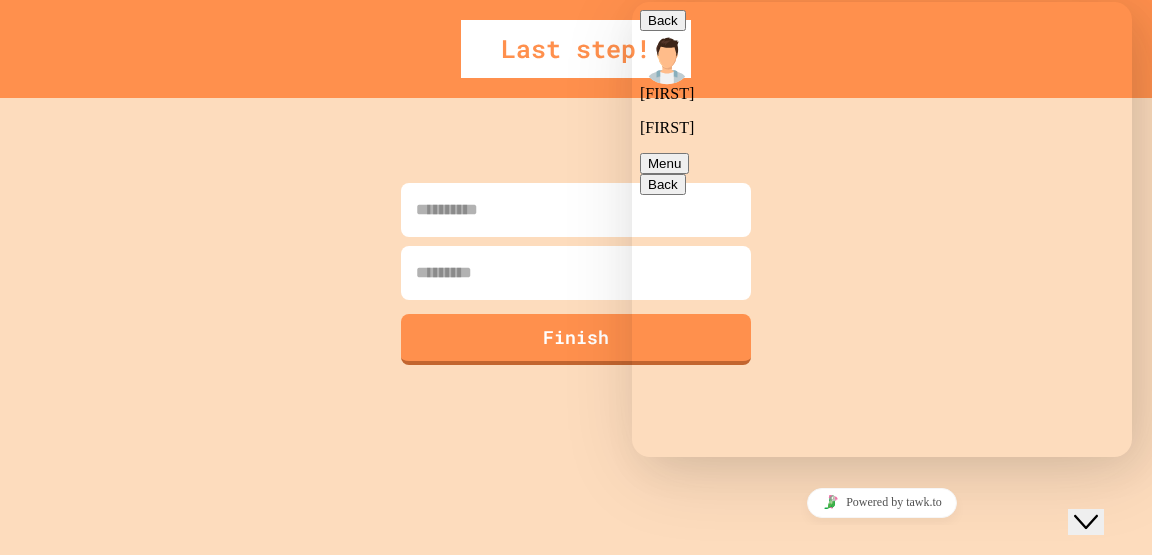scroll, scrollTop: 1066, scrollLeft: 0, axis: vertical 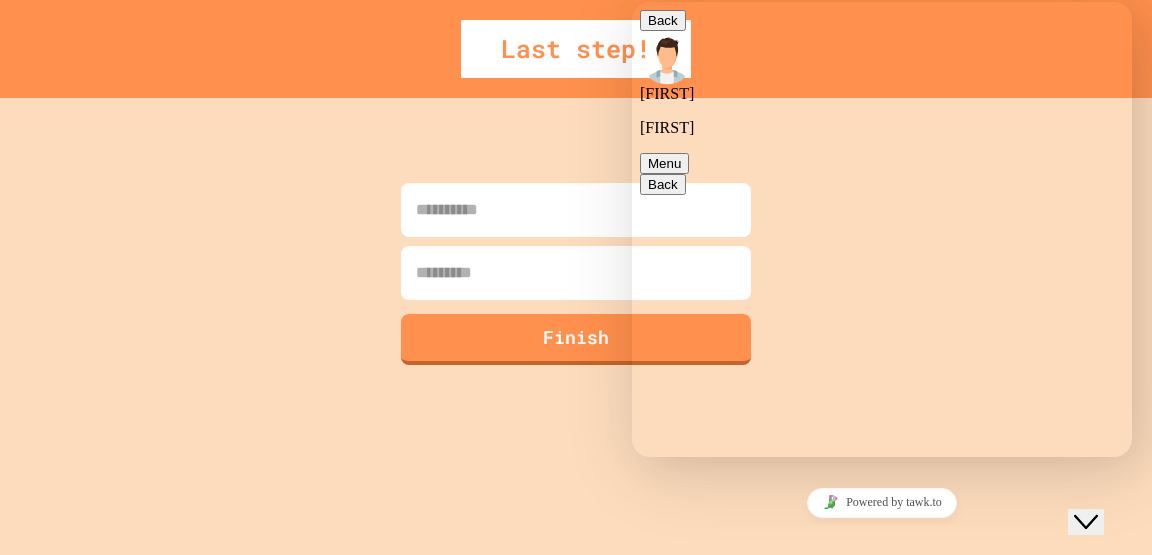click at bounding box center (882, 4174) 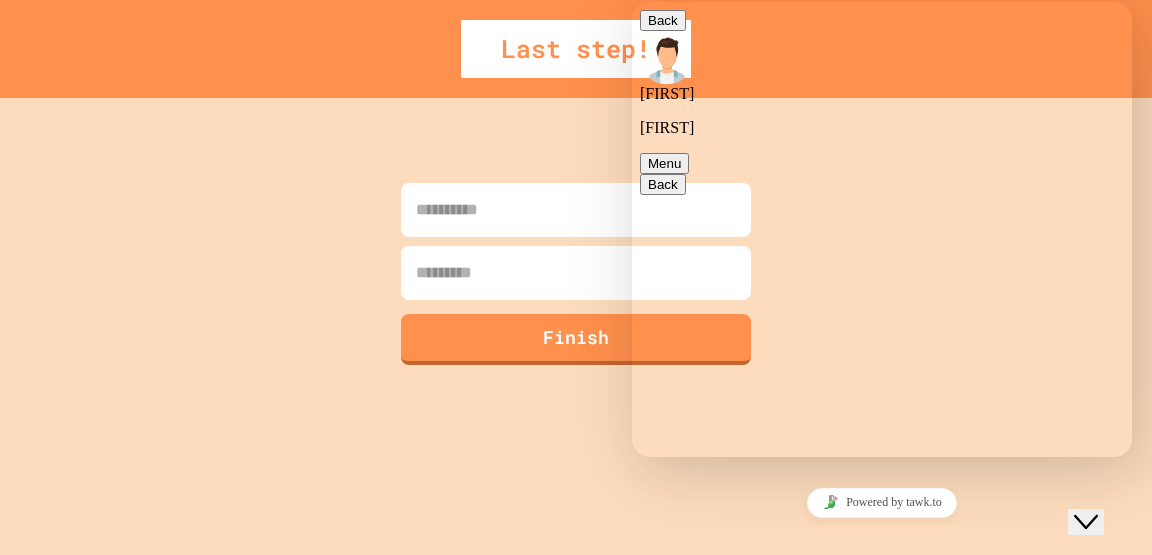 scroll, scrollTop: 567, scrollLeft: 0, axis: vertical 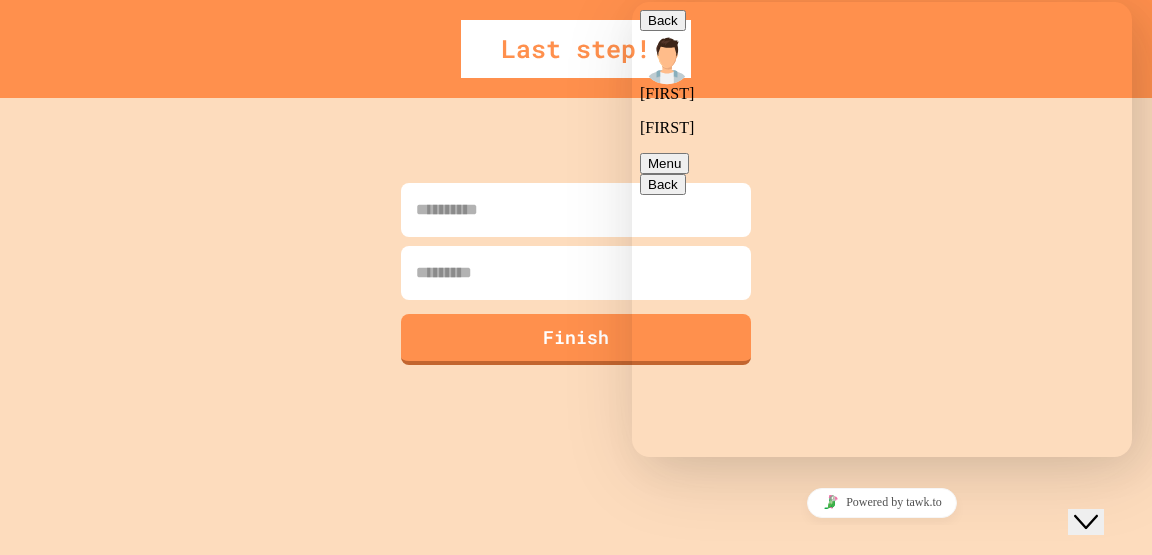 click at bounding box center [576, 210] 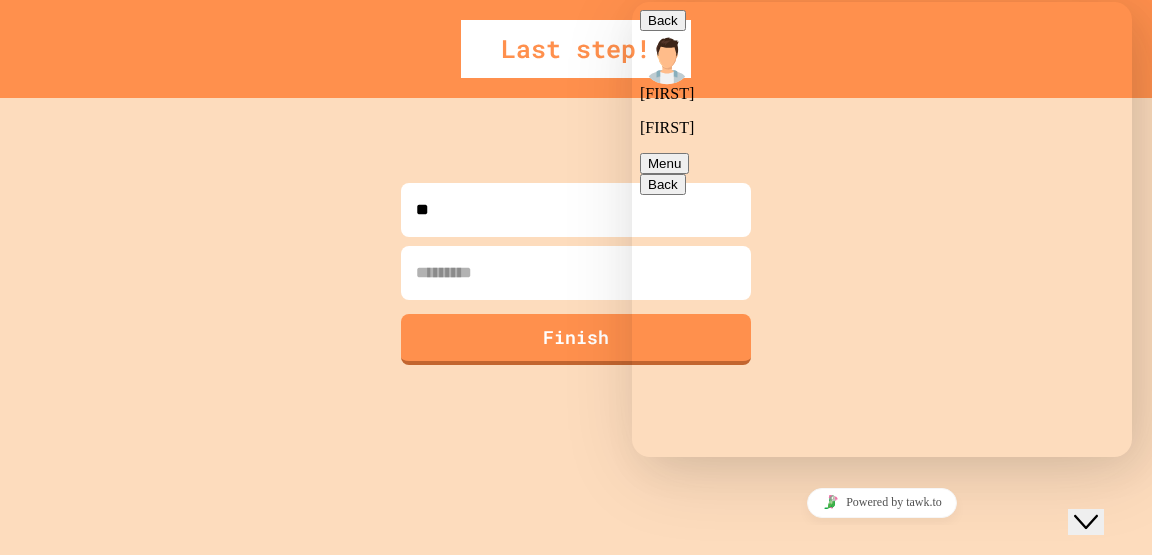 type on "**" 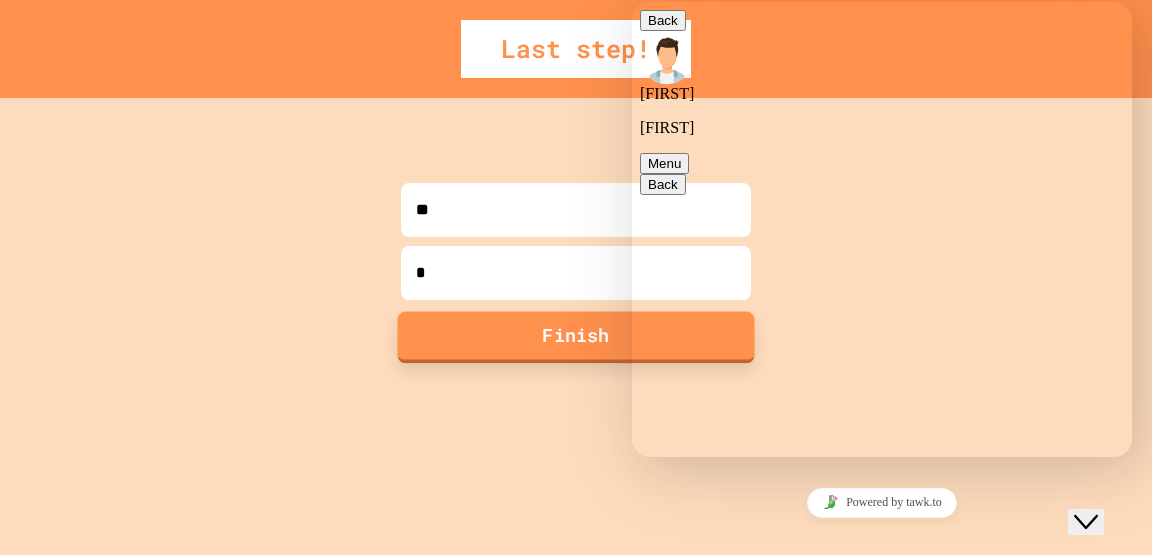 type on "*" 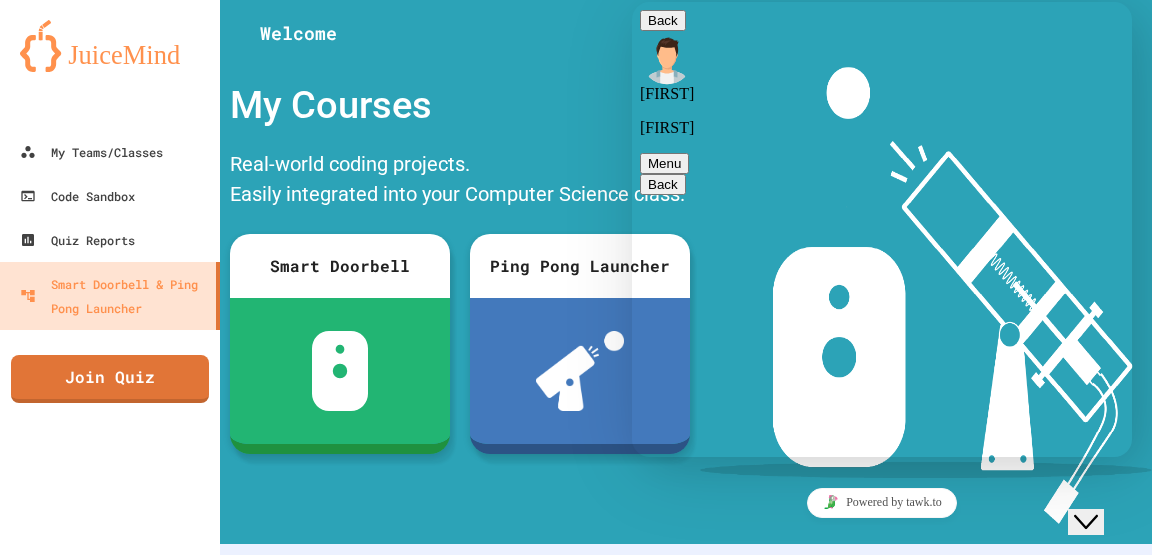click on "My Courses Real-world coding projects. Easily integrated into your Computer Science class. Smart Doorbell Ping Pong Launcher" at bounding box center (460, 295) 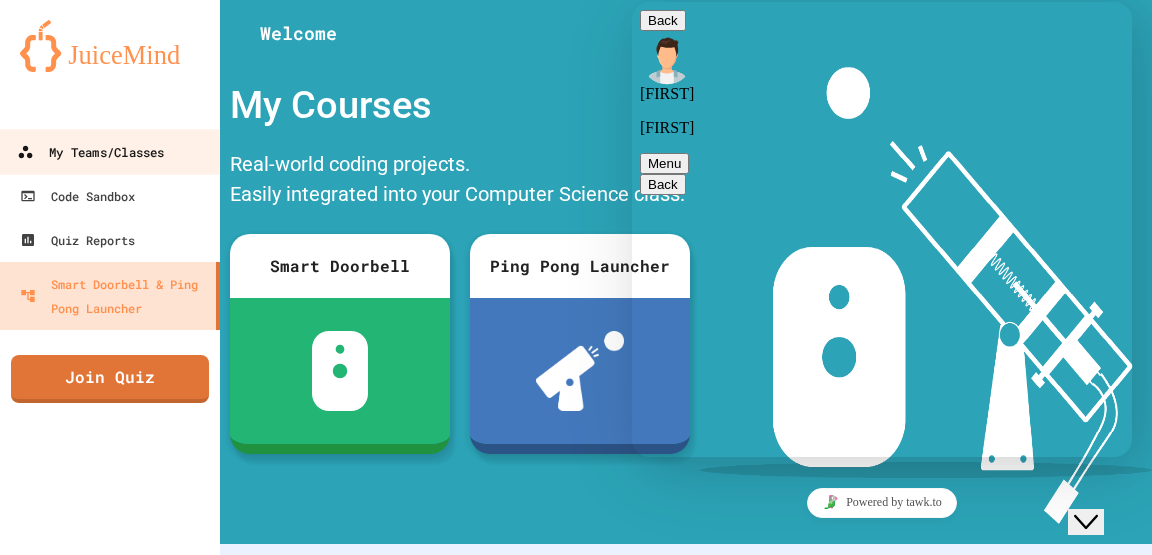 click on "My Teams/Classes" at bounding box center (90, 152) 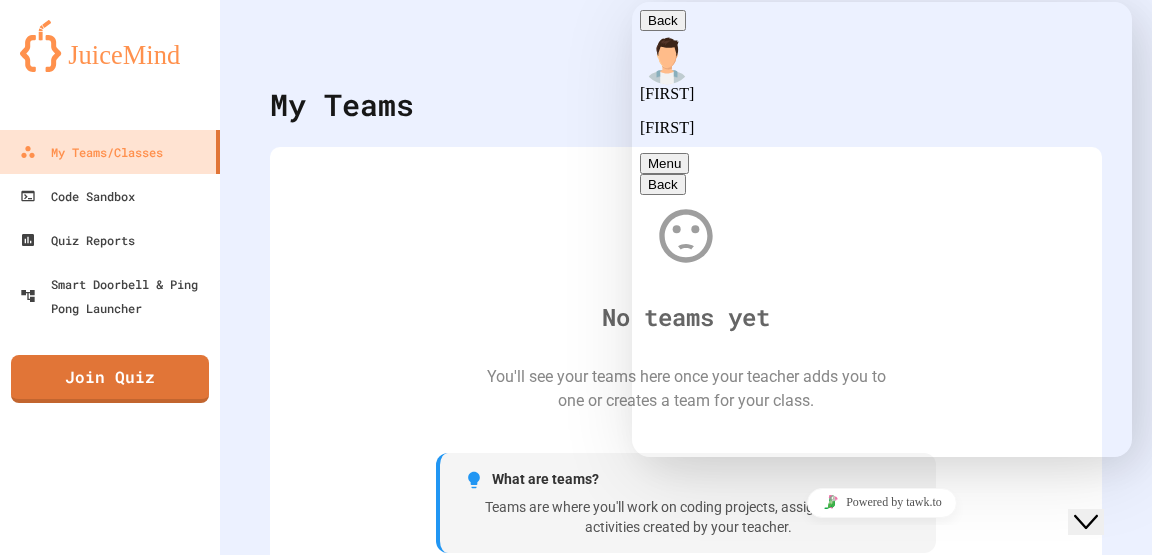 click on "No teams yet You'll see your teams here once your teacher adds you to one or creates a team for your class. What are teams? Teams are where you'll work on coding projects, assignments, and activities created by your teacher." at bounding box center (686, 375) 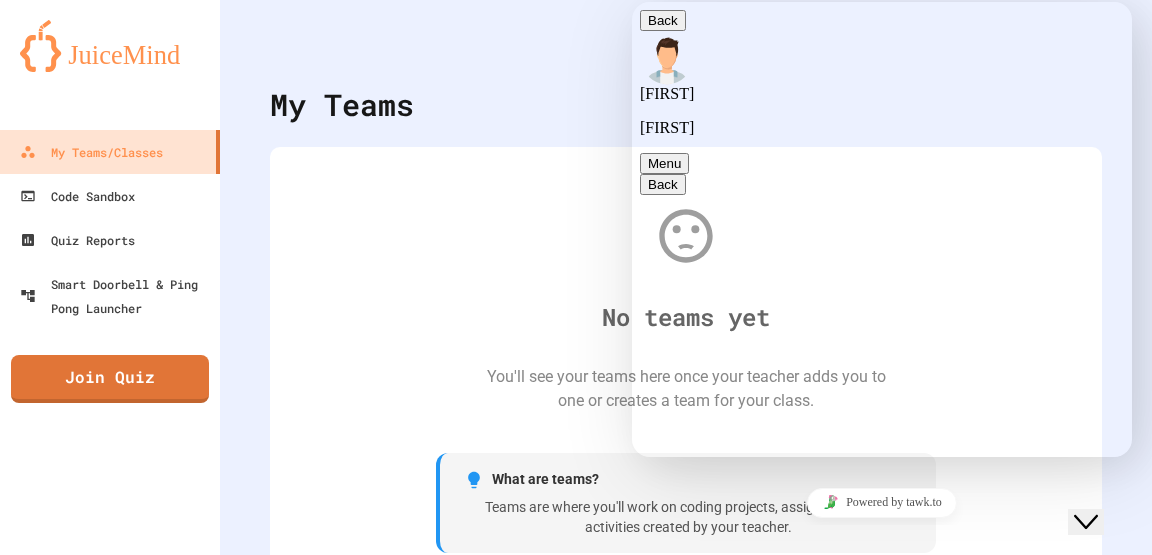 click on "My Teams/Classes Code Sandbox Quiz Reports Smart Doorbell & Ping Pong Launcher Join Quiz" at bounding box center (110, 277) 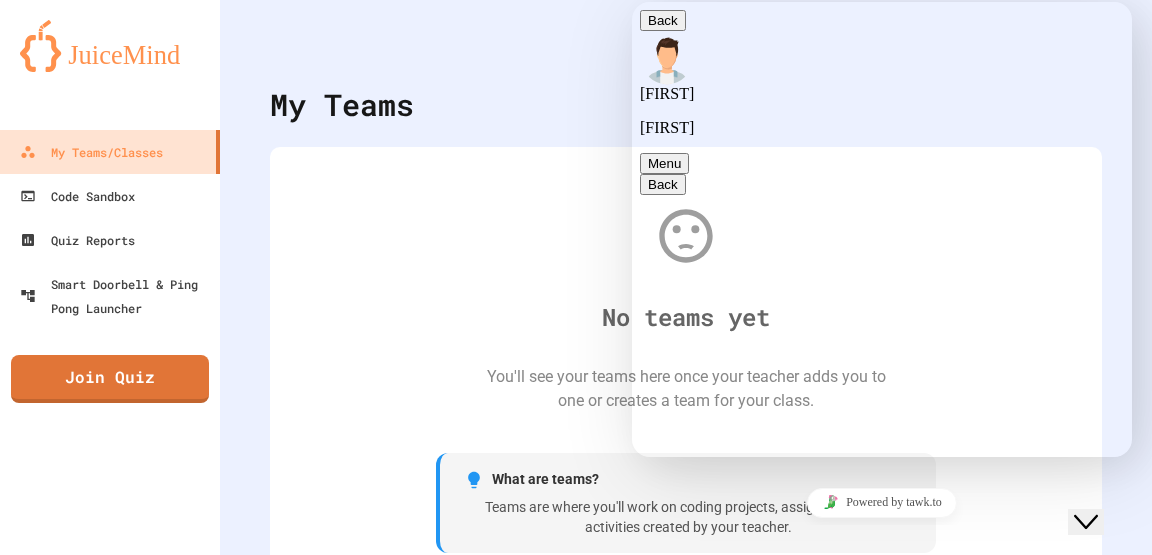 click on "Rate this chat Upload File Insert emoji" at bounding box center [632, 2] 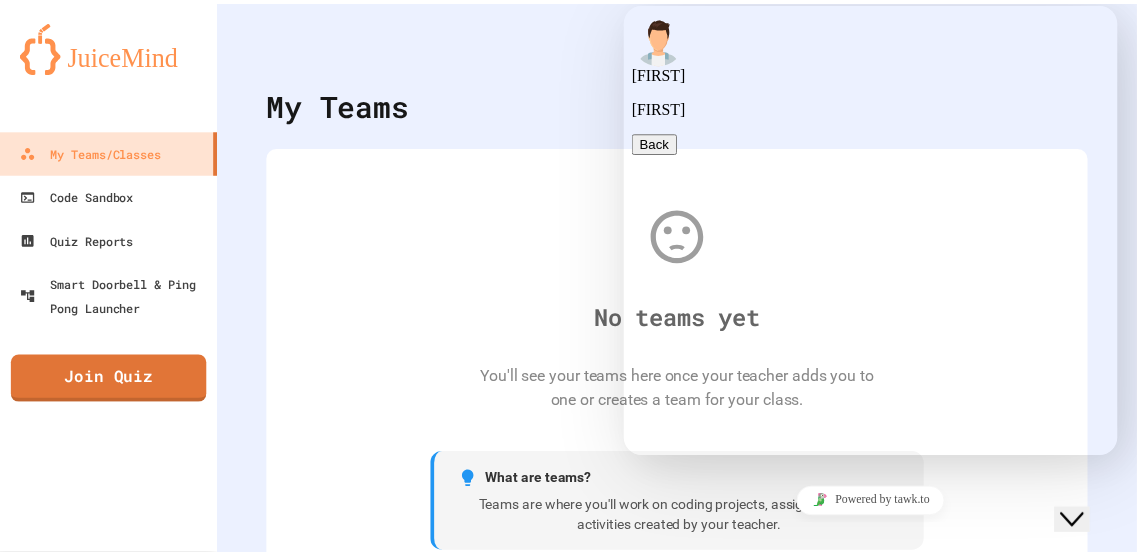 scroll, scrollTop: 1104, scrollLeft: 0, axis: vertical 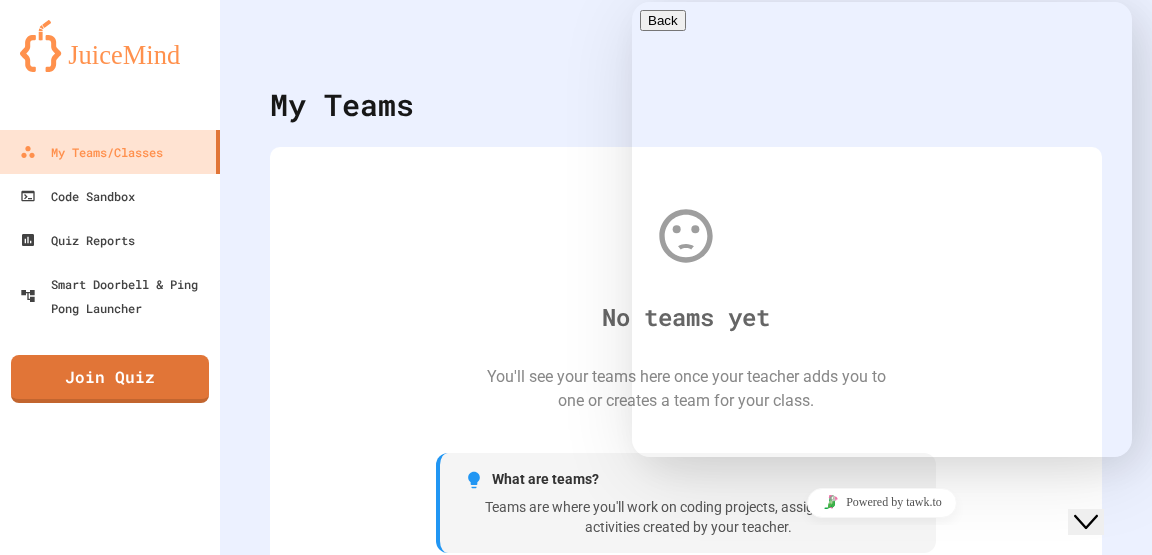 click at bounding box center (648, 710) 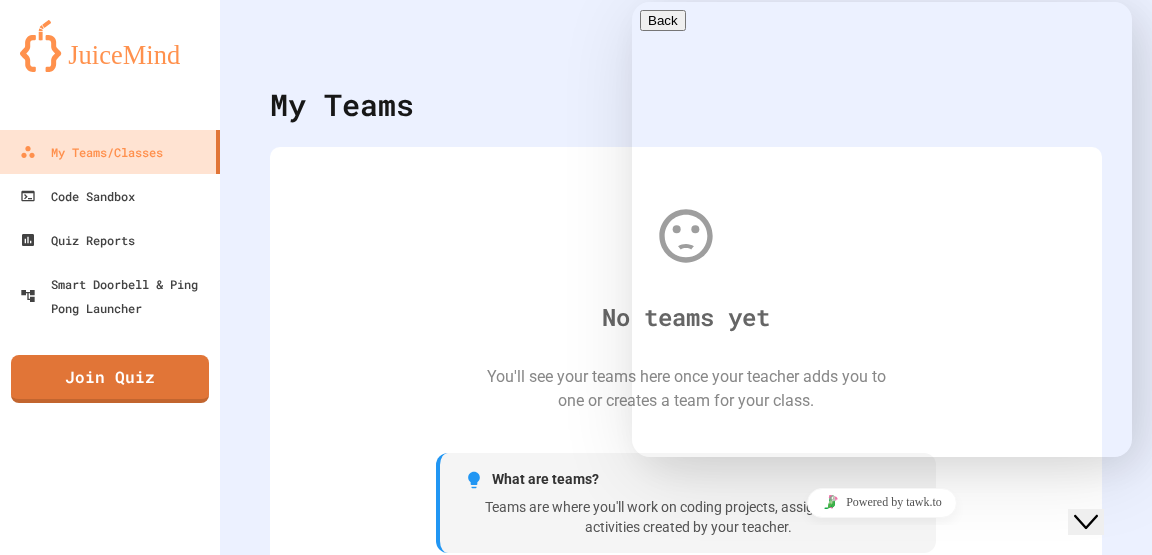 click on "Close Chat This icon closes the chat window." 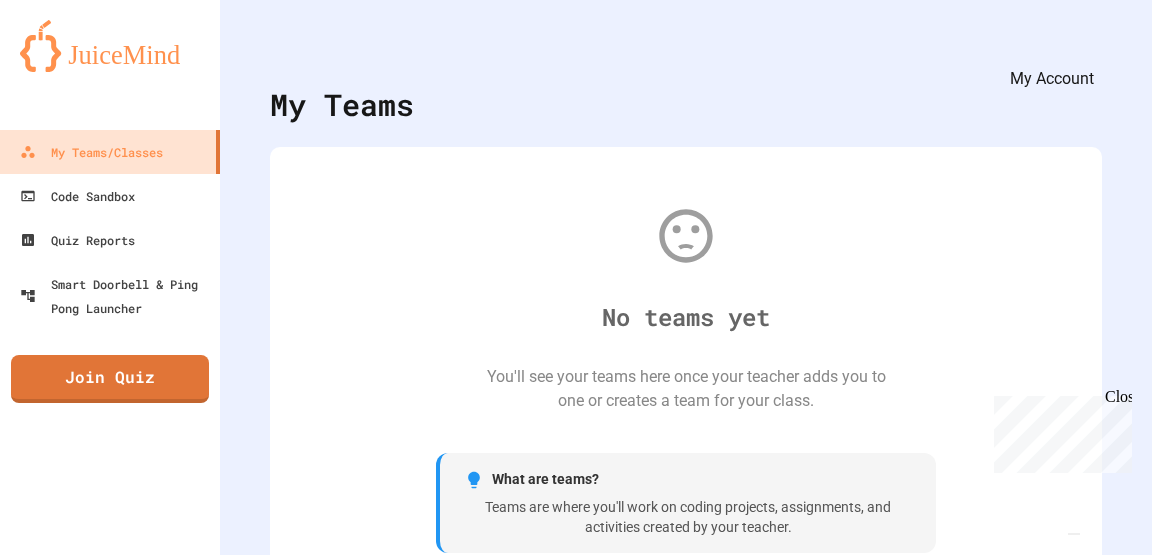 click 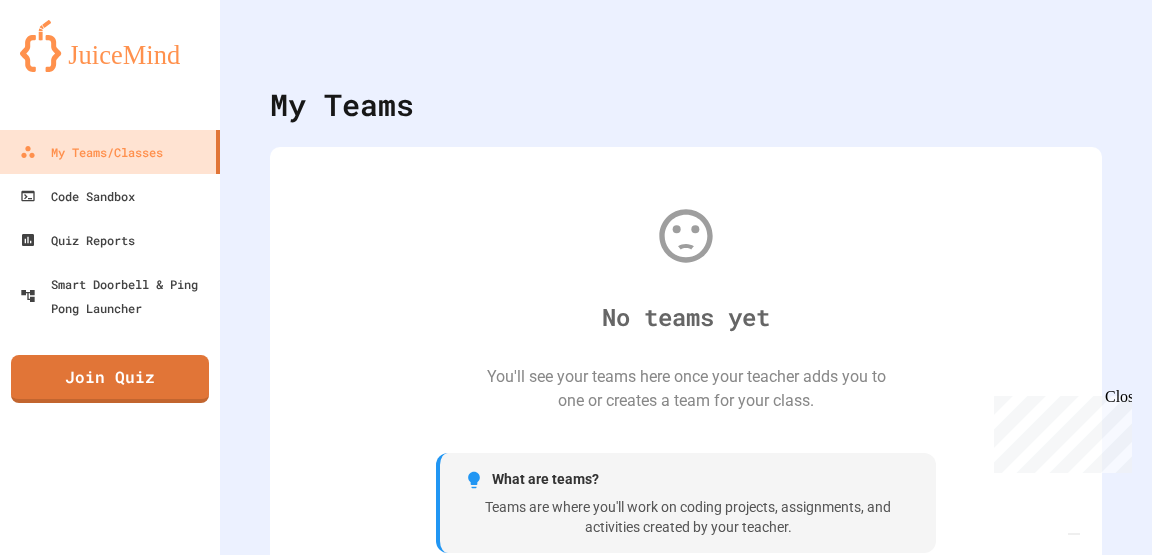 click on "Logout" at bounding box center (586, 2079) 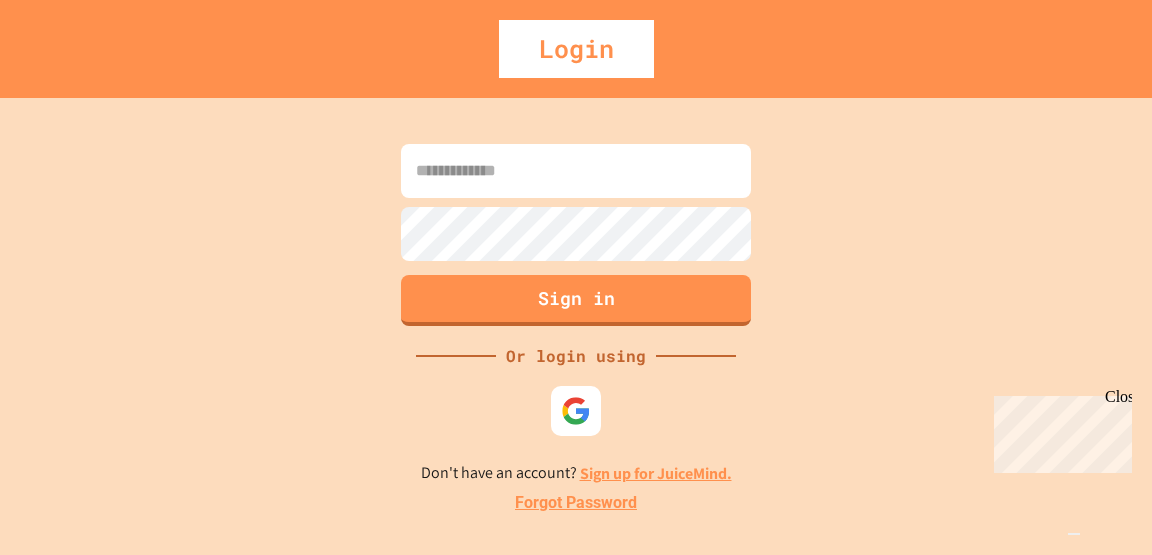 click at bounding box center (576, 171) 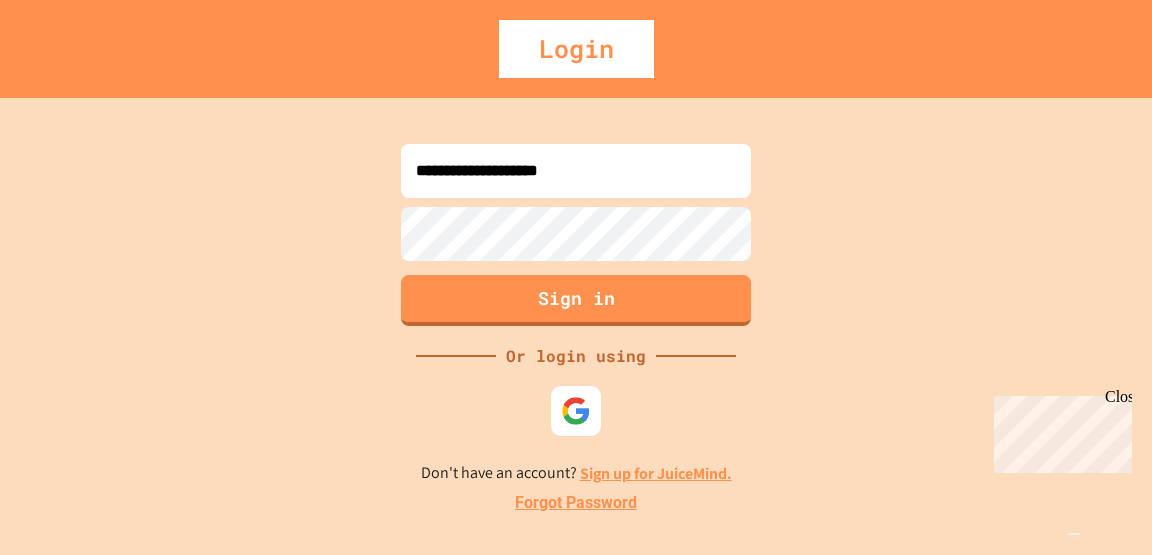 type on "**********" 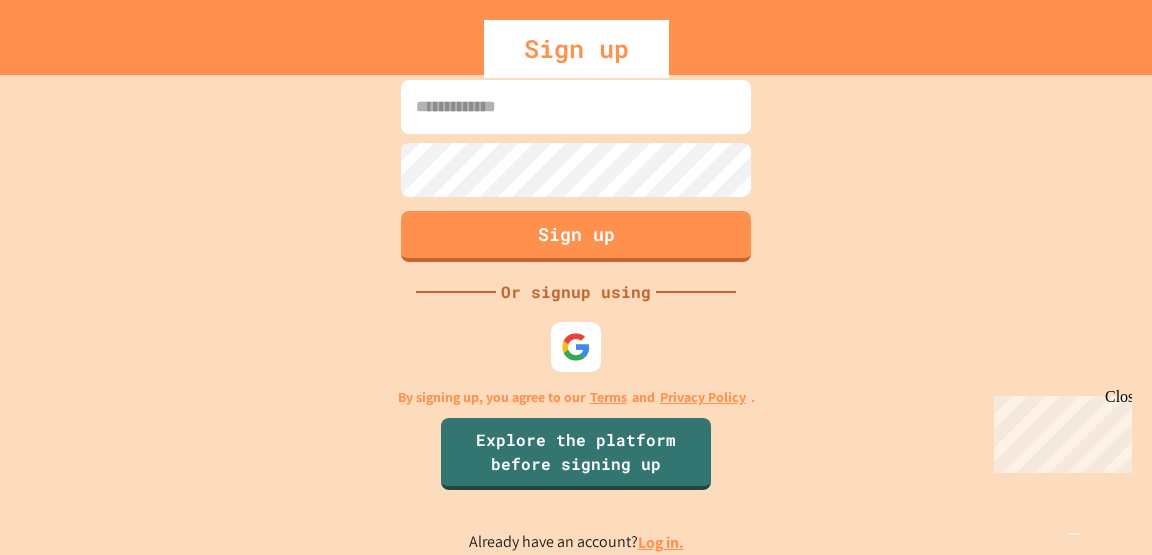 click at bounding box center [576, 107] 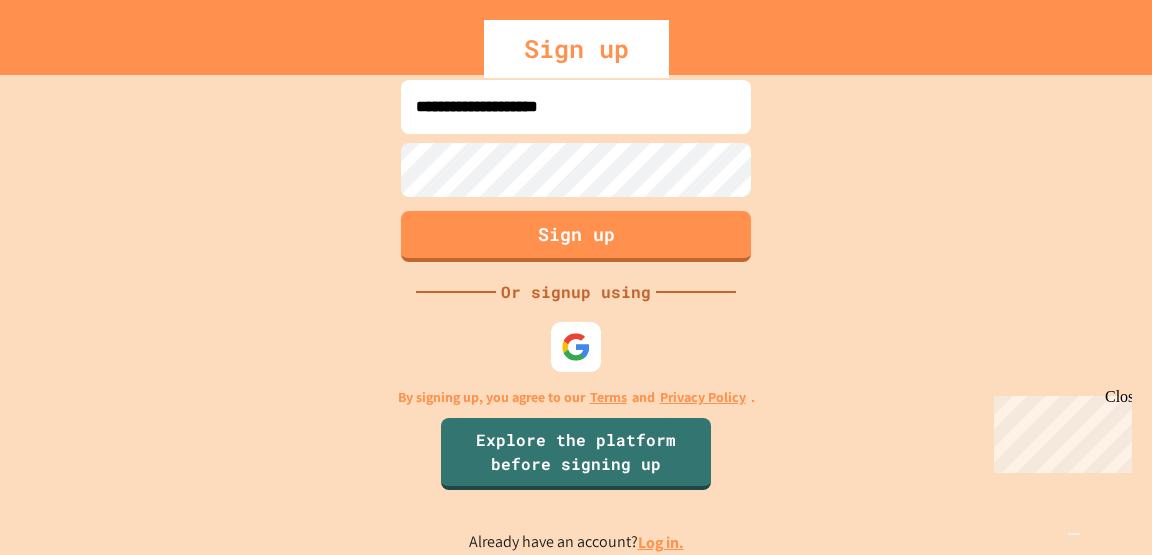 type on "**********" 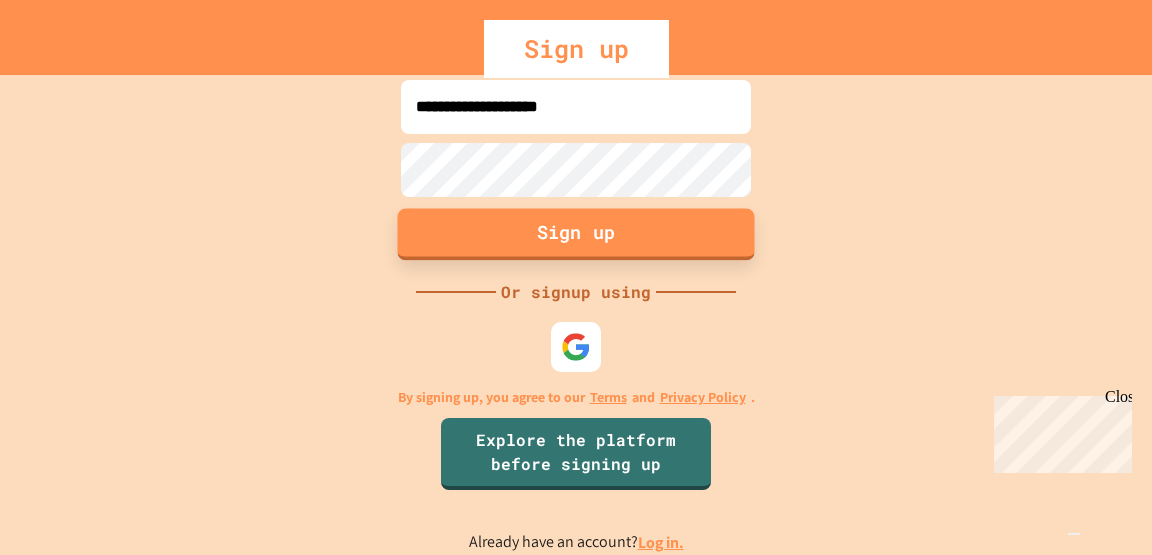 click on "Sign up" at bounding box center [576, 234] 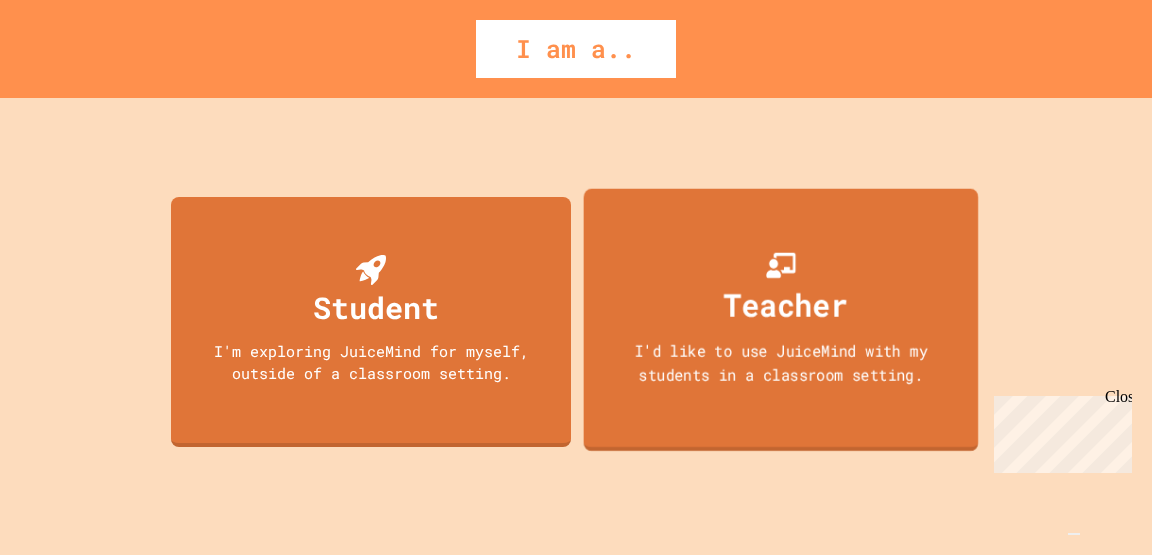 click on "Teacher I'd like to use JuiceMind with my students in a classroom setting." at bounding box center (781, 319) 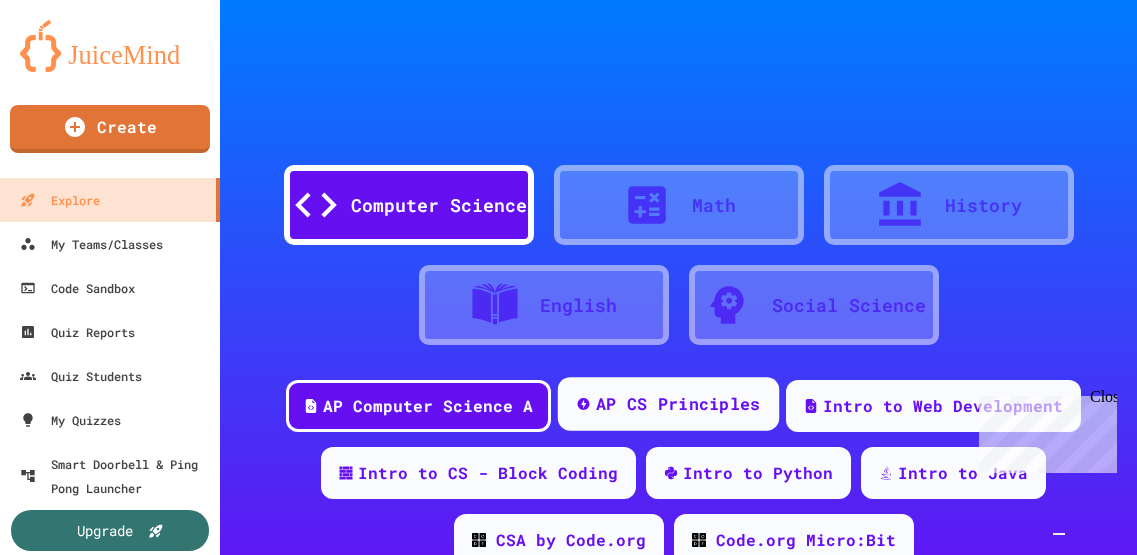 click on "AP CS Principles" at bounding box center [678, 404] 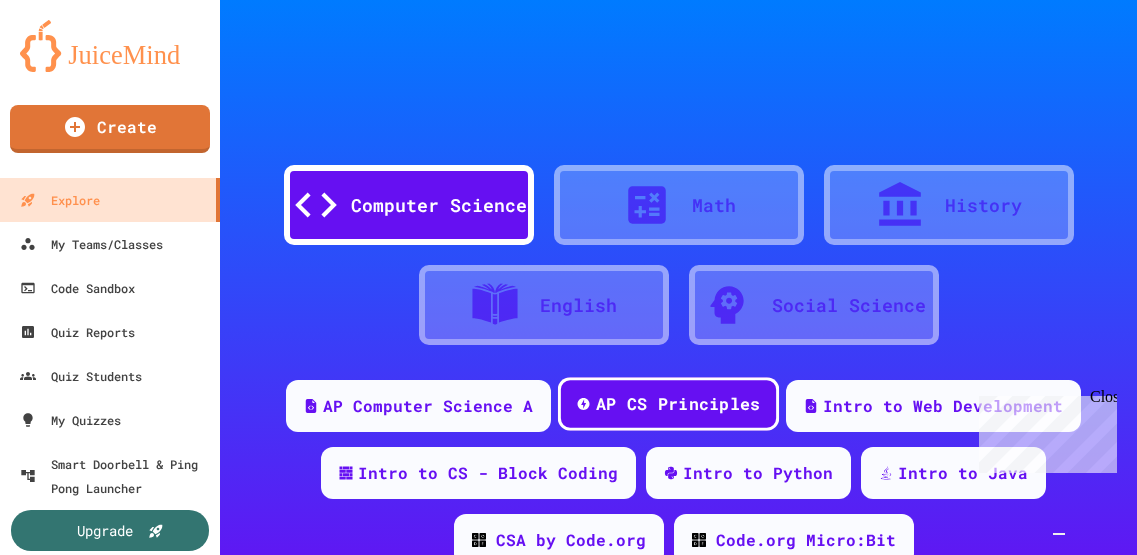 click on "AP CS Principles" at bounding box center (678, 404) 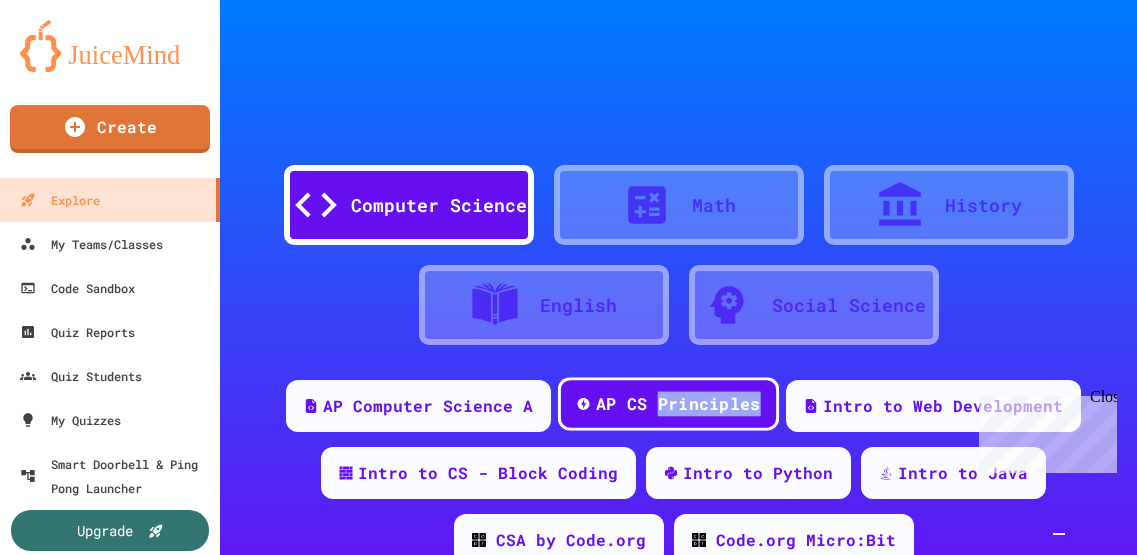 click on "AP CS Principles" at bounding box center (678, 404) 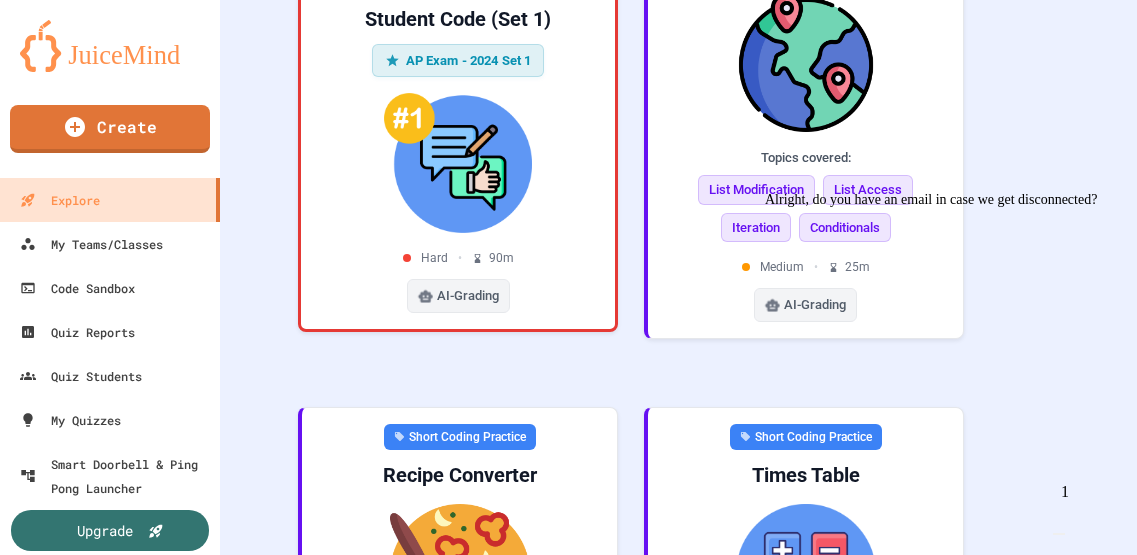 scroll, scrollTop: 1680, scrollLeft: 0, axis: vertical 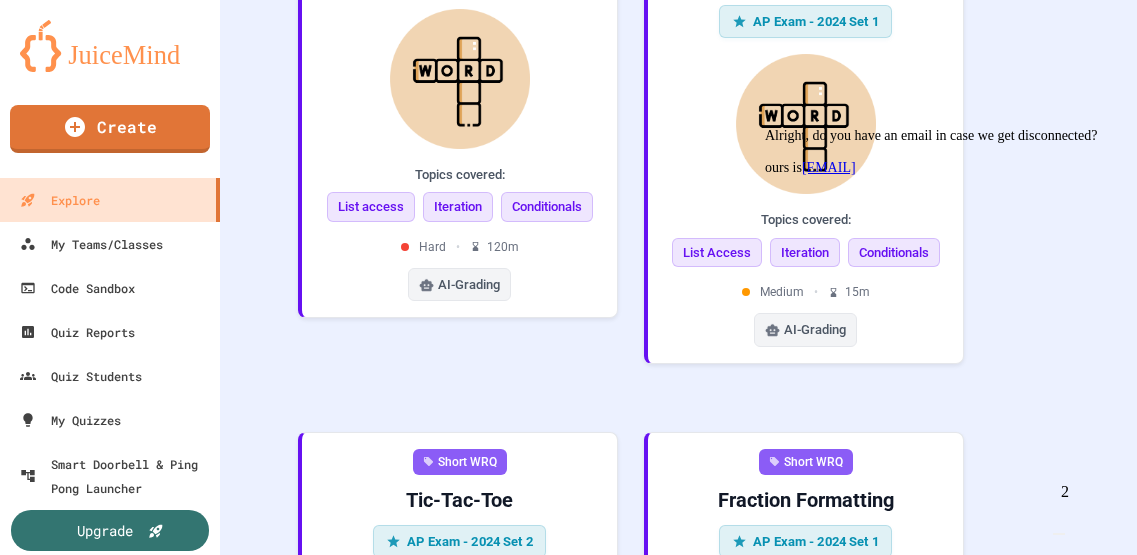 drag, startPoint x: 1032, startPoint y: 410, endPoint x: 880, endPoint y: 419, distance: 152.26622 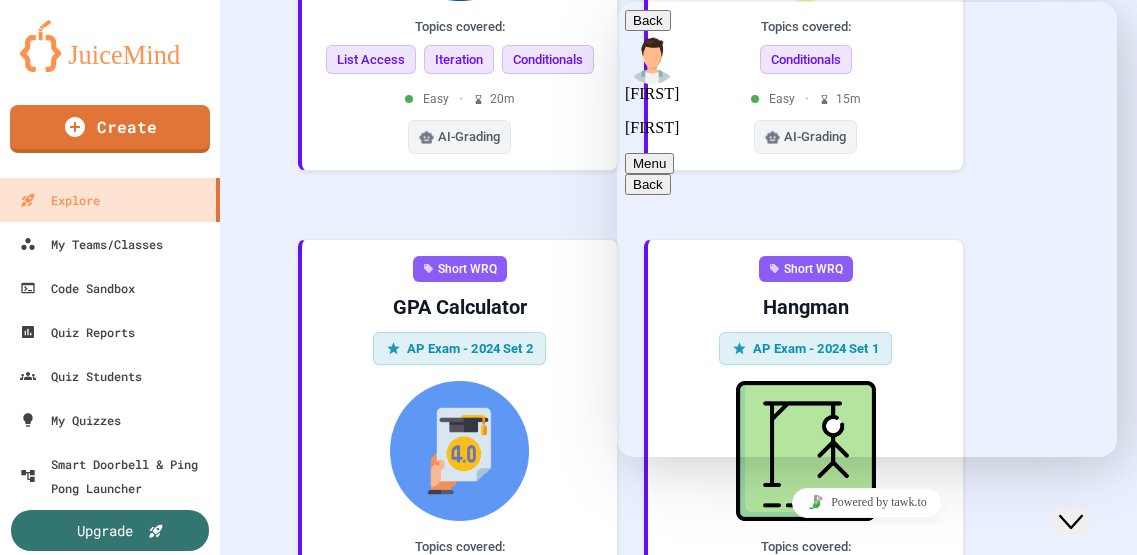 scroll, scrollTop: 4619, scrollLeft: 0, axis: vertical 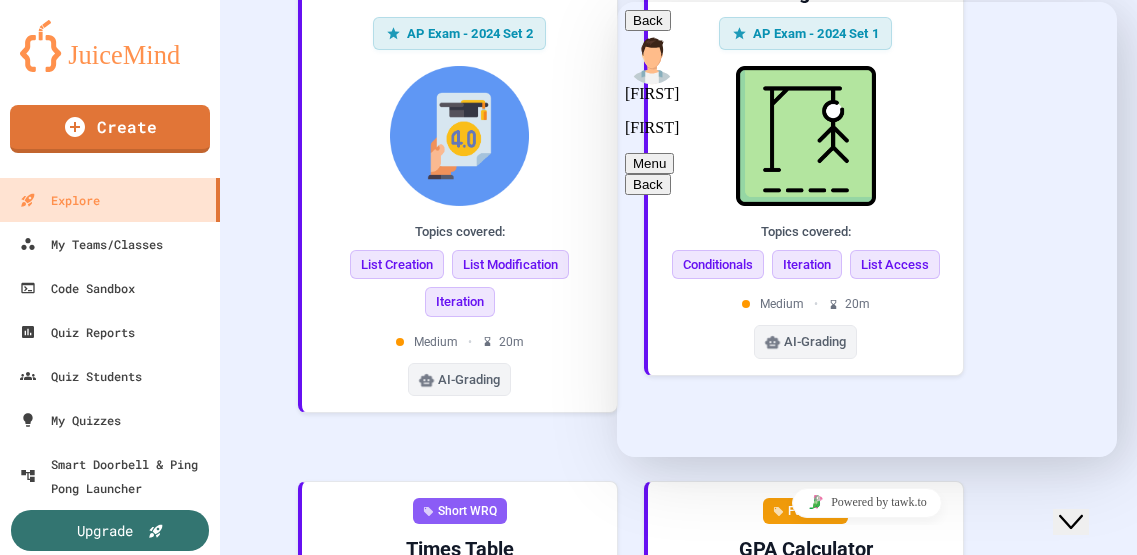 click on "Close Chat This icon closes the chat window." 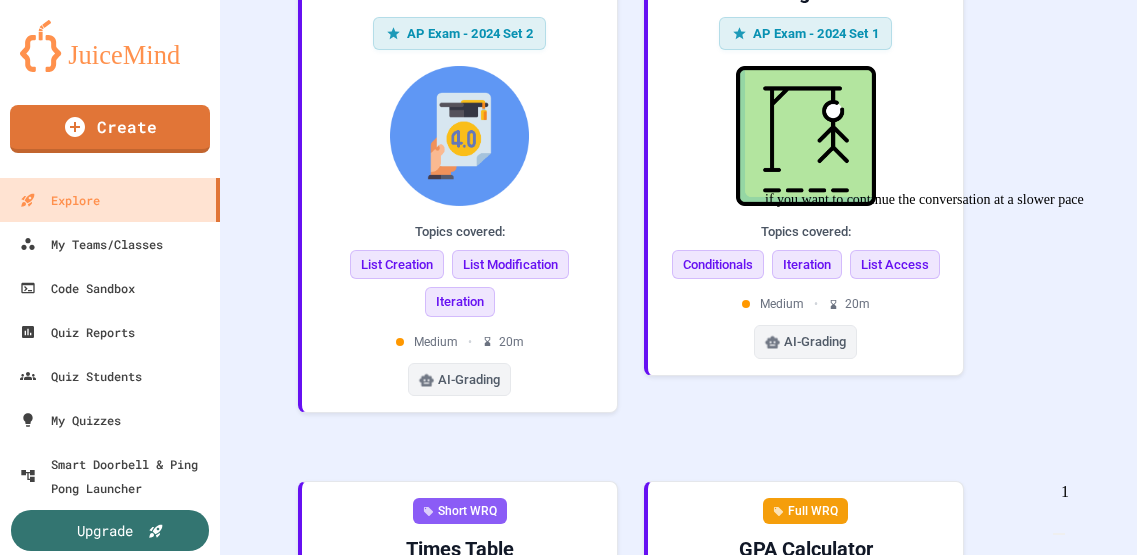 click on "Learn how AI grading works Featured Short Coding Practice Tic-Tac-Toe Topics covered: List Access Iteration Conditionals Easy • 20 m AI-Grading Featured Short WRQ Times Table AP Exam - 2024 Set 1 Topics covered: Iteration Conditionals Randomness List Modification Easy • 15 m AI-Grading Featured Full WRQ Student Code (Set 1) AP Exam - 2024 Set 1 Hard • 90 m AI-Grading Short Coding Practice Countries Quiz Topics covered: List Modification List Access Iteration Conditionals Medium • 25 m AI-Grading Short Coding Practice Recipe Converter Topics covered: Conditionals Easy • 15 m AI-Grading Short Coding Practice Times Table Topics covered: Iteration Conditionals Randomness List Modification Medium • 25 m AI-Grading Short Coding Practice GPA Calculator Topics covered: List Creation List Modification Iteration Easy • 20 m AI-Grading Short Coding Practice Wordle Topics covered: List Access Iteration Conditionals Medium • 15 m AI-Grading Create Task Coding Practice Times Table Topics covered: Iteration" at bounding box center (678, -1204) 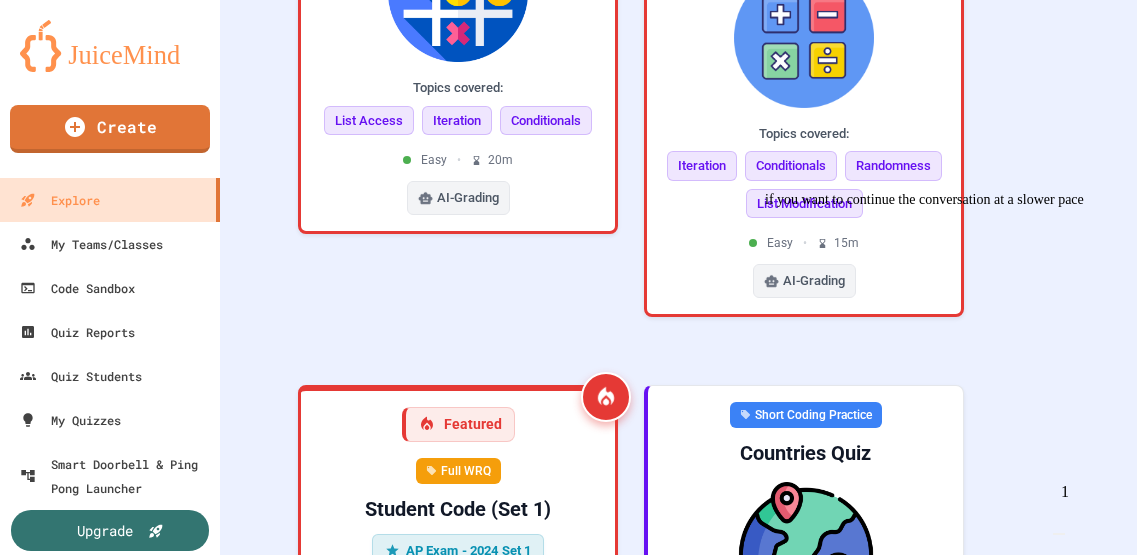 scroll, scrollTop: 1058, scrollLeft: 0, axis: vertical 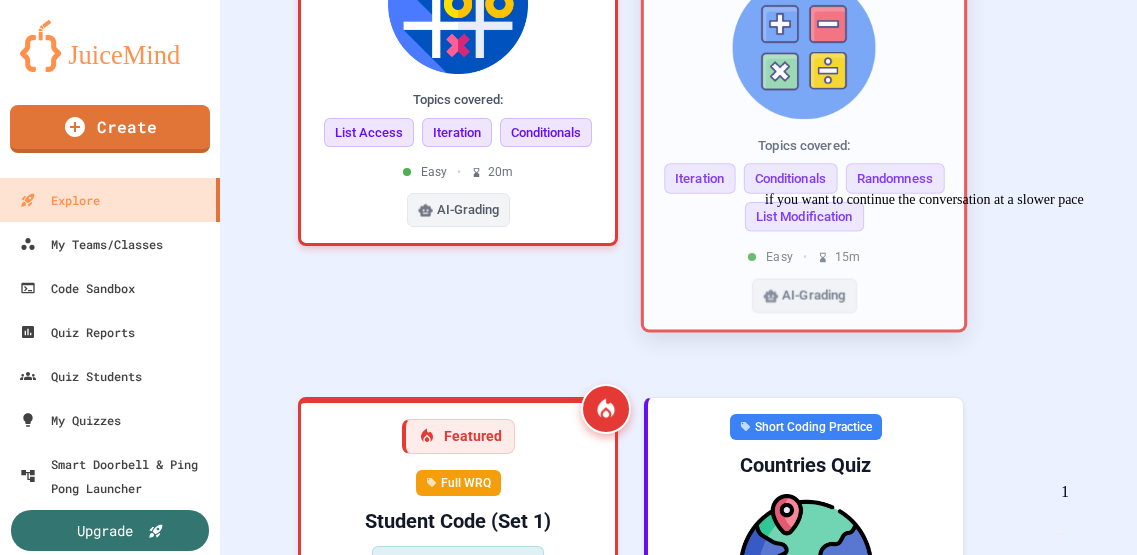 click on "Randomness" at bounding box center [894, 178] 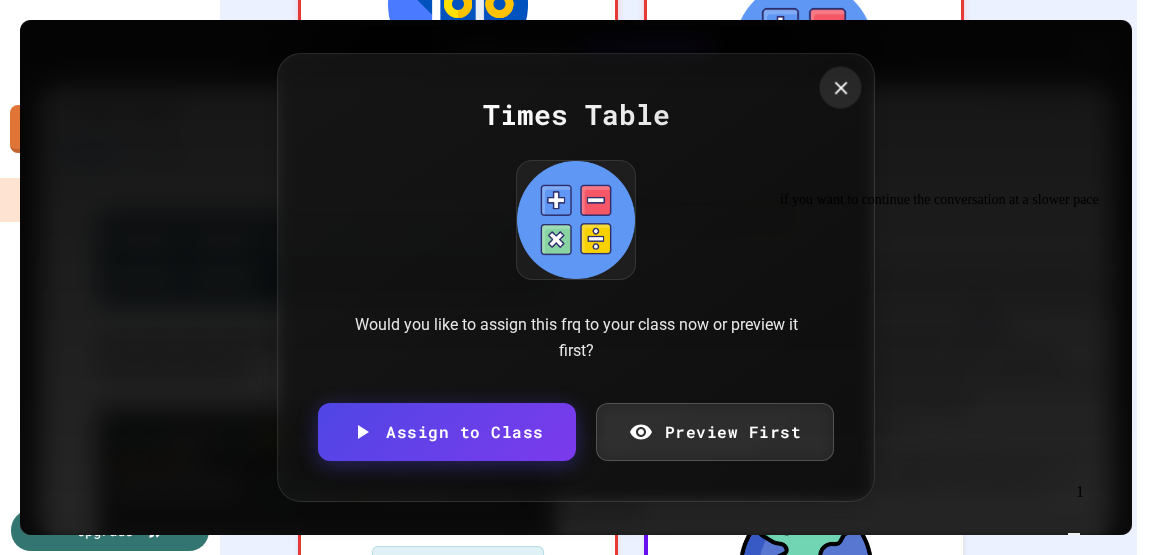 click 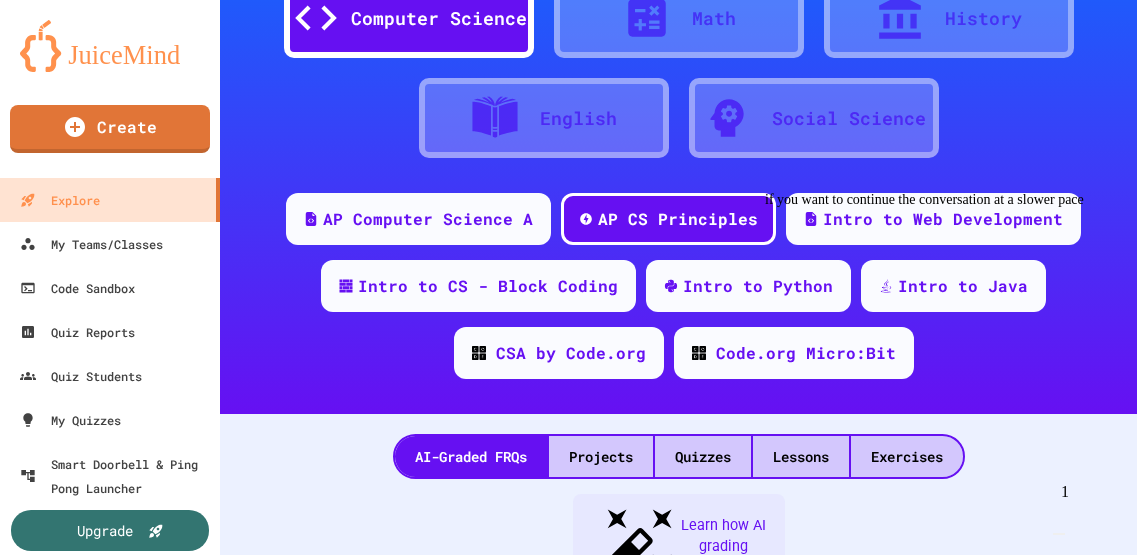 scroll, scrollTop: 224, scrollLeft: 0, axis: vertical 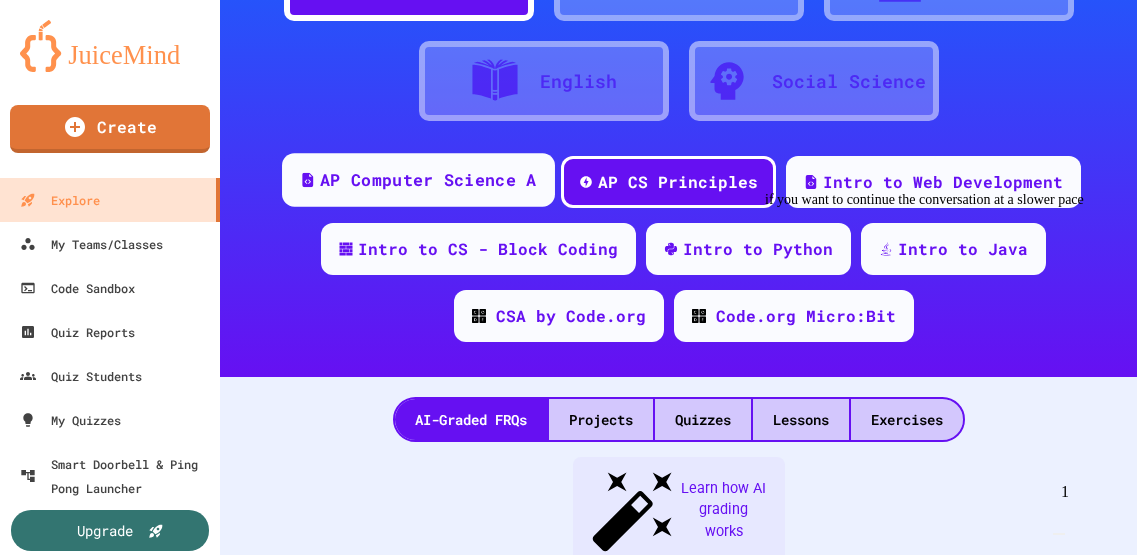 click on "AP Computer Science A" at bounding box center [428, 180] 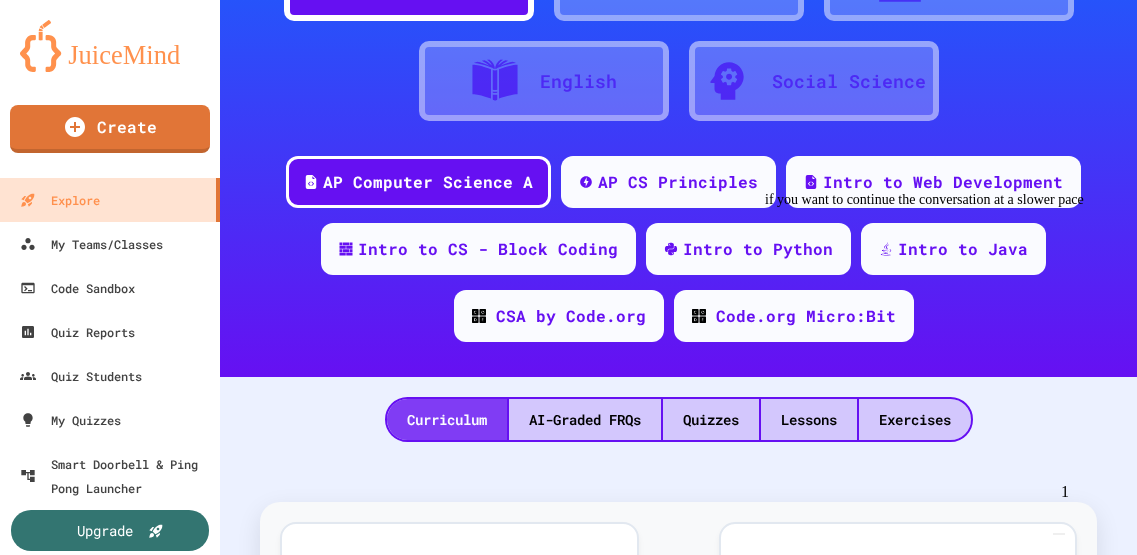 click on "Curriculum" at bounding box center (447, 419) 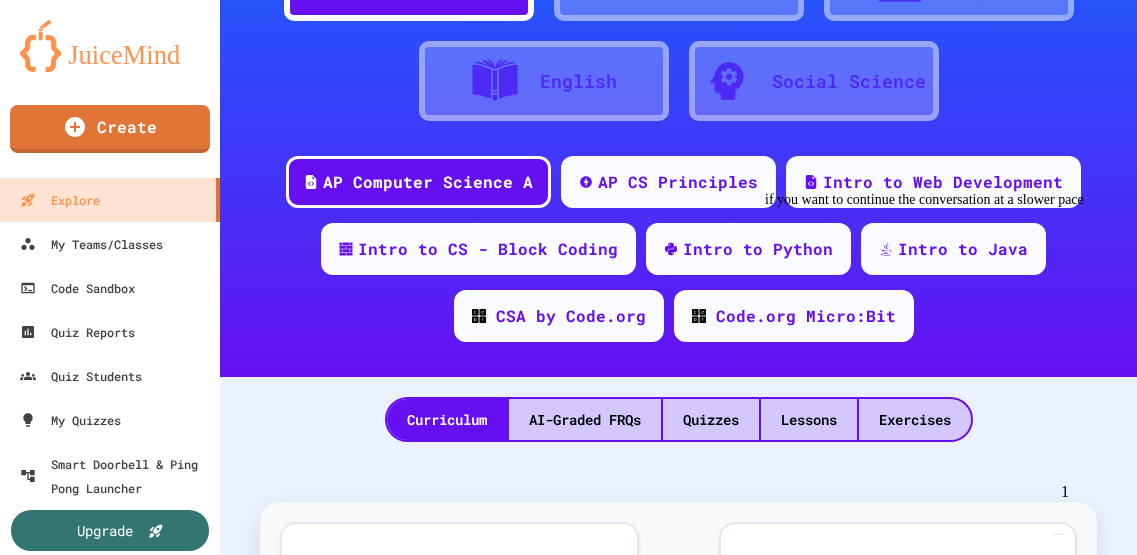 click on "if you want to continue the conversation at a slower pace" at bounding box center [945, 200] 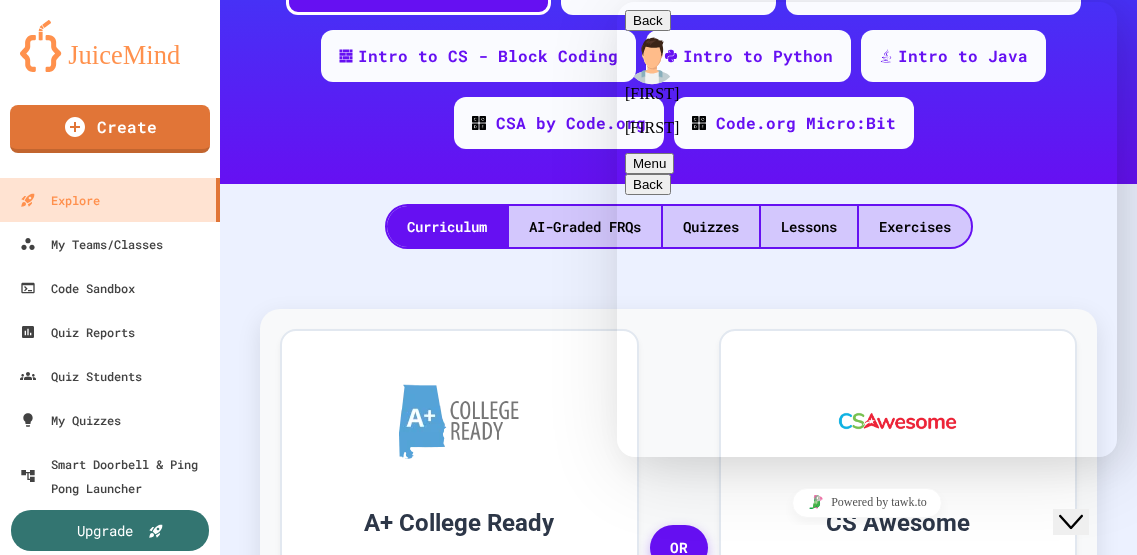 scroll, scrollTop: 418, scrollLeft: 0, axis: vertical 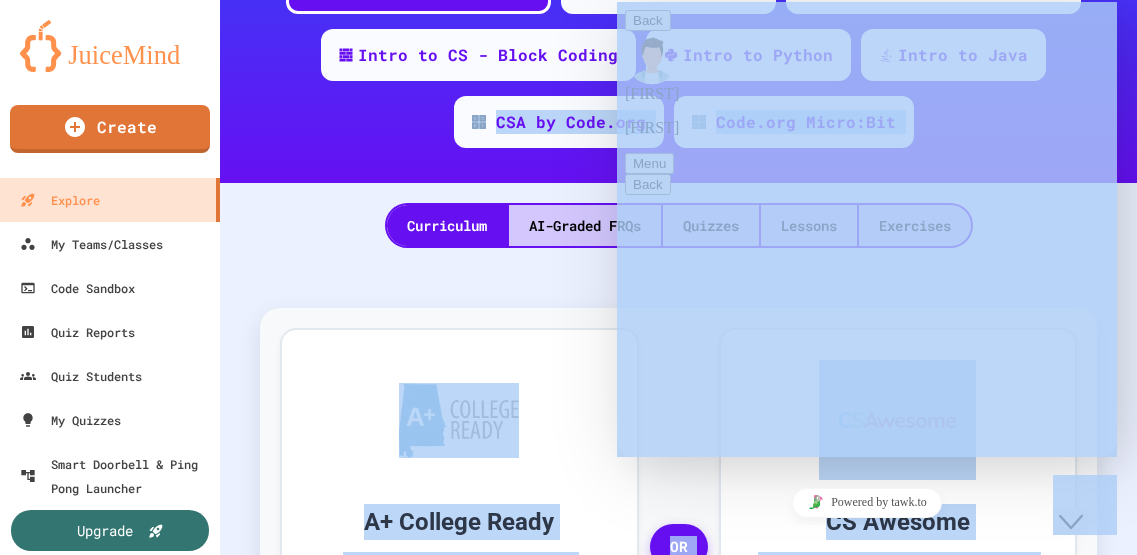 drag, startPoint x: 1737, startPoint y: 174, endPoint x: 1114, endPoint y: 174, distance: 623 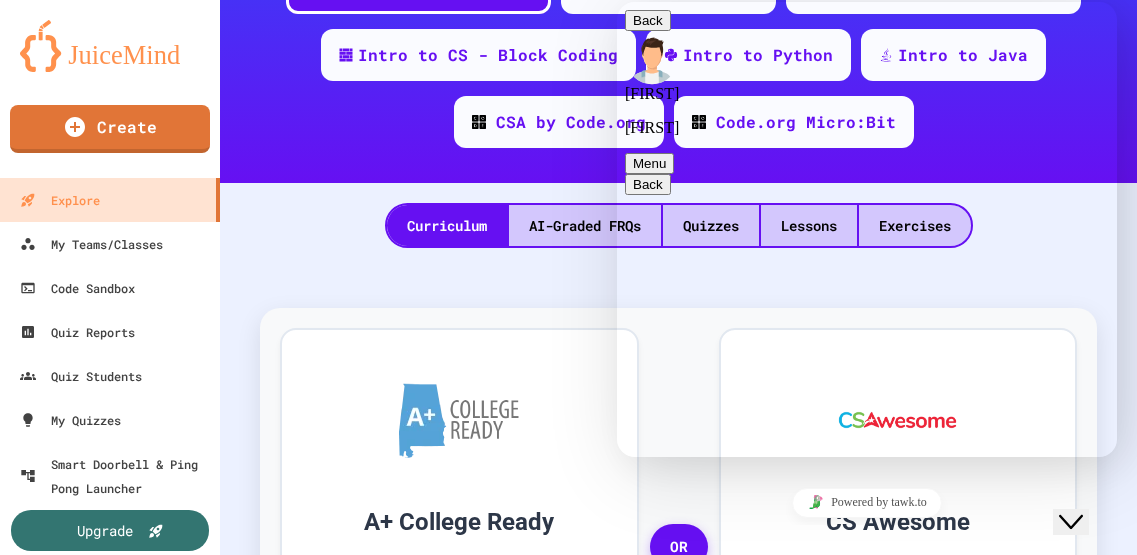 click on "Karl  If you want, you can create an account and check it out yourself first hand 12:42 at the top left click "create" 12:43 Choose "teacher" when you sign up 12:44" at bounding box center [867, 3611] 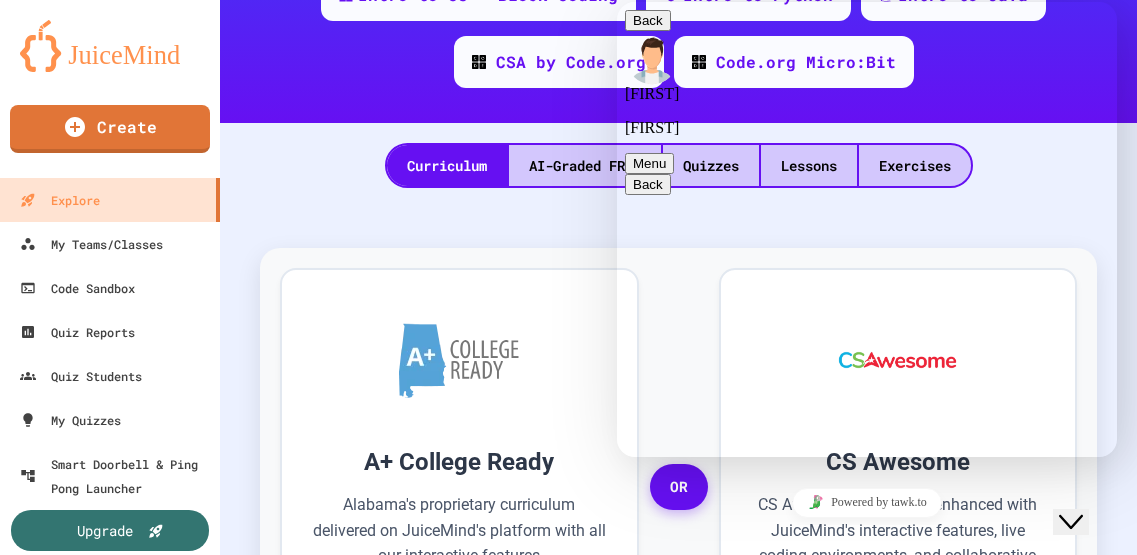 scroll, scrollTop: 510, scrollLeft: 0, axis: vertical 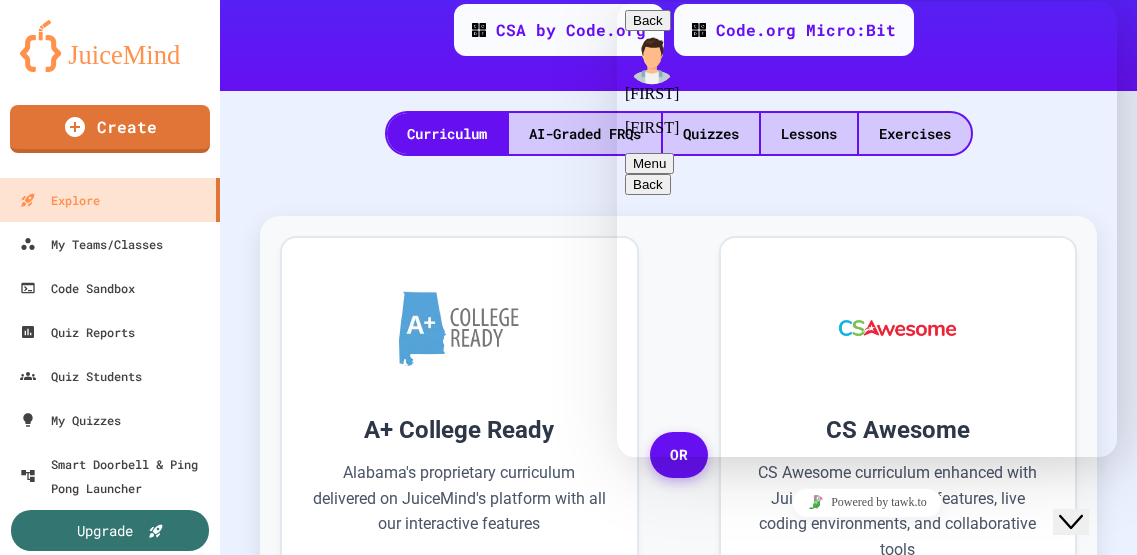 click on "Curriculum AI-Graded FRQs Quizzes Lessons Exercises" at bounding box center [678, 123] 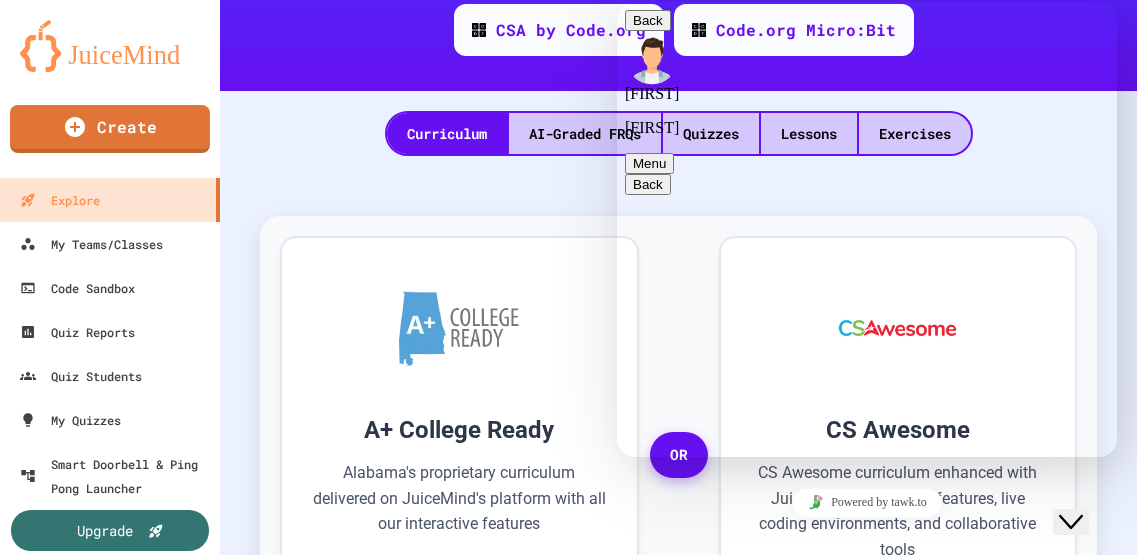click on "Curriculum AI-Graded FRQs Quizzes Lessons Exercises" at bounding box center (678, 123) 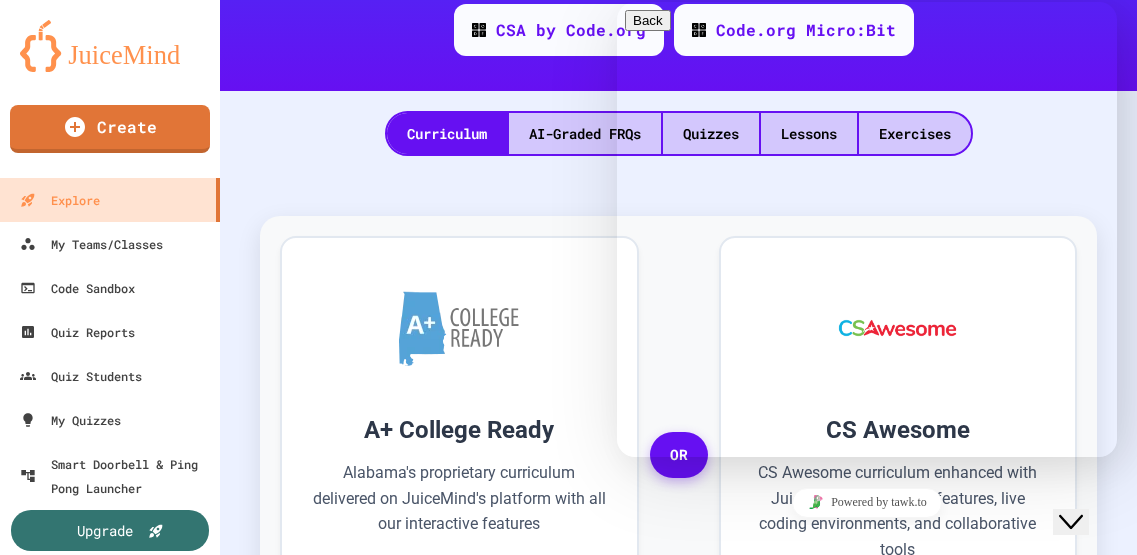 click on "if you want to continue the conversation at a slower pace" at bounding box center [824, 668] 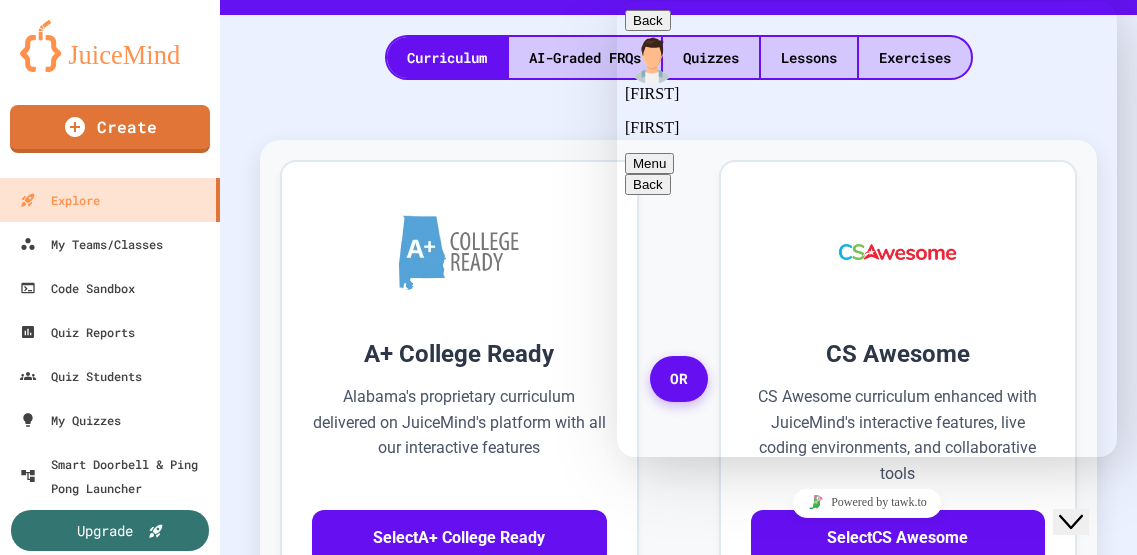 scroll, scrollTop: 675, scrollLeft: 0, axis: vertical 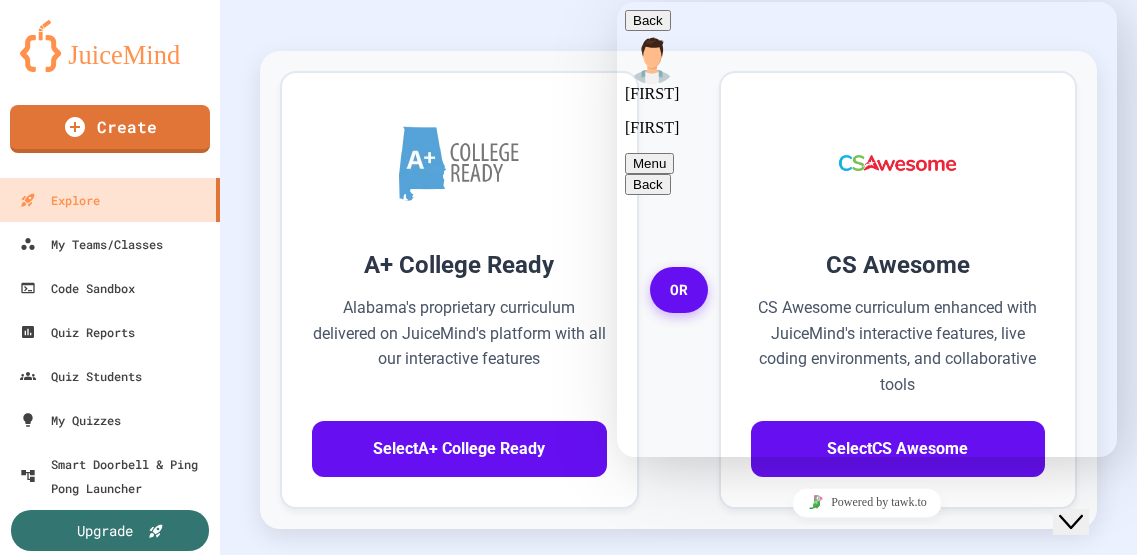 click at bounding box center (633, 5220) 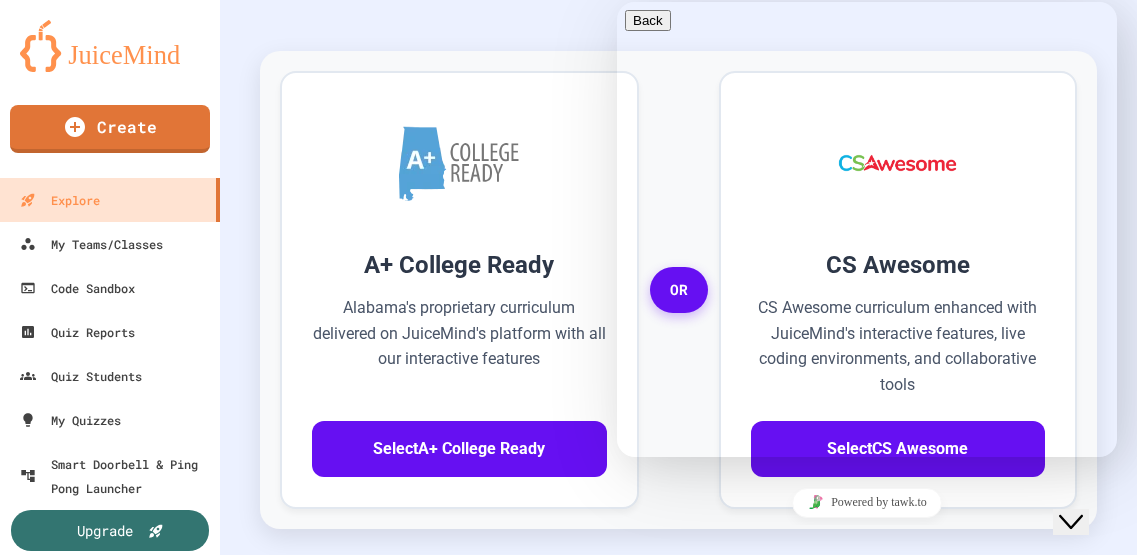 click at bounding box center (633, 710) 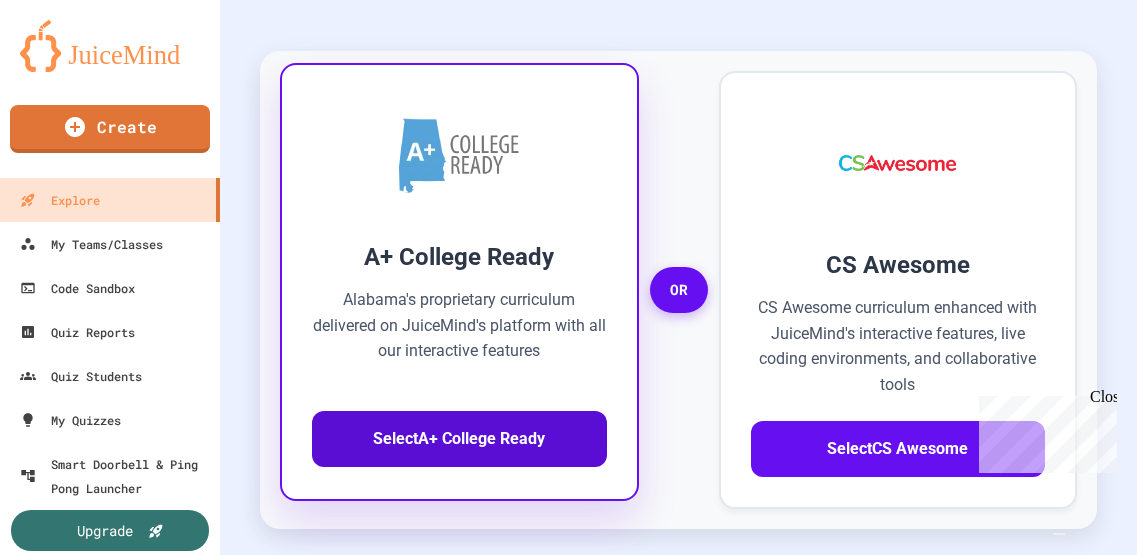 click on "Select  A+ College Ready" at bounding box center [459, 439] 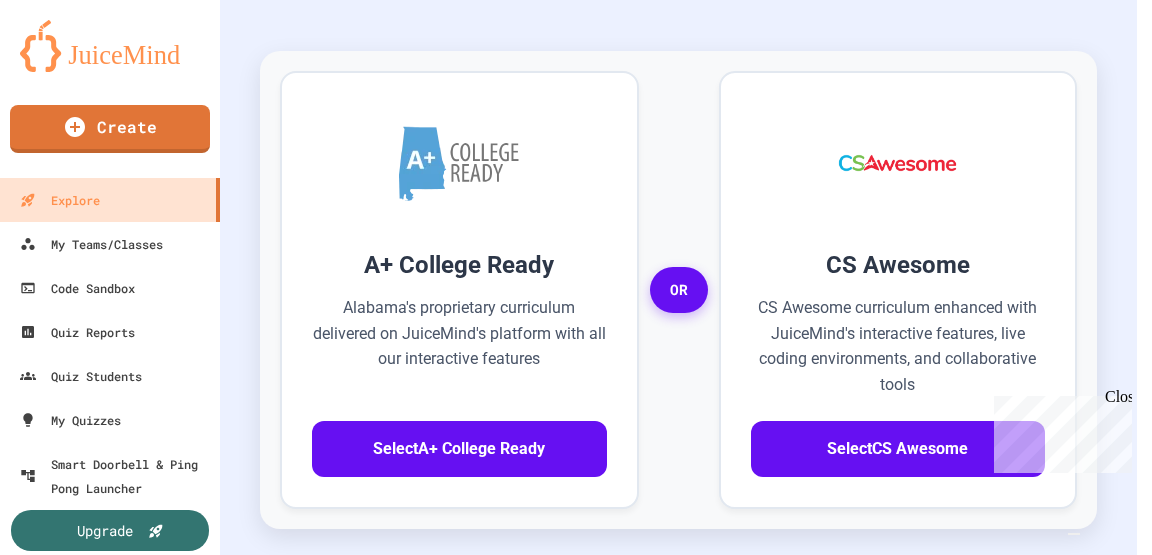 click on "Cancel" at bounding box center (507, 1802) 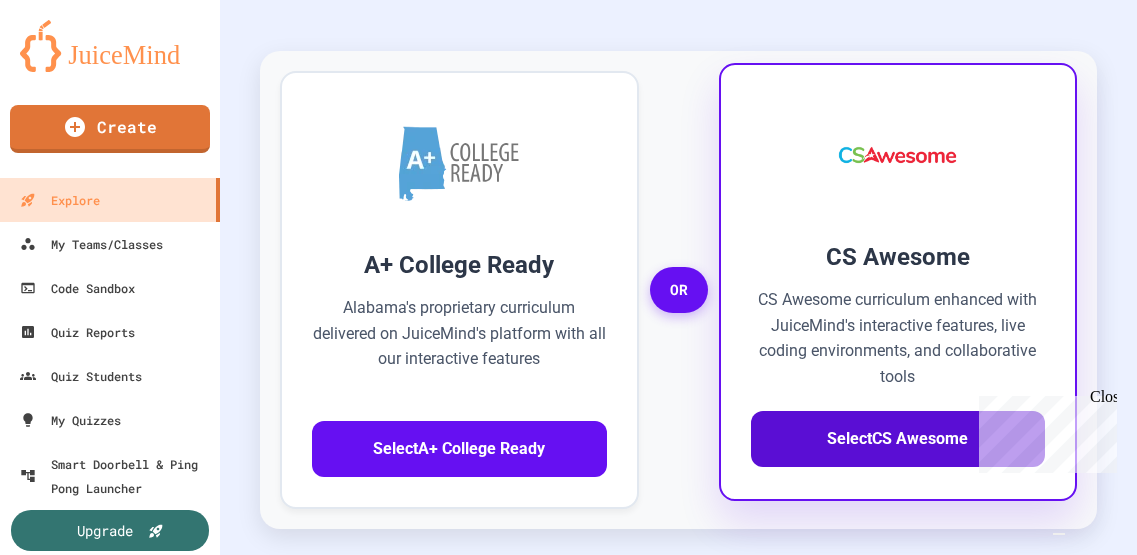 click on "Select  CS Awesome" at bounding box center (898, 439) 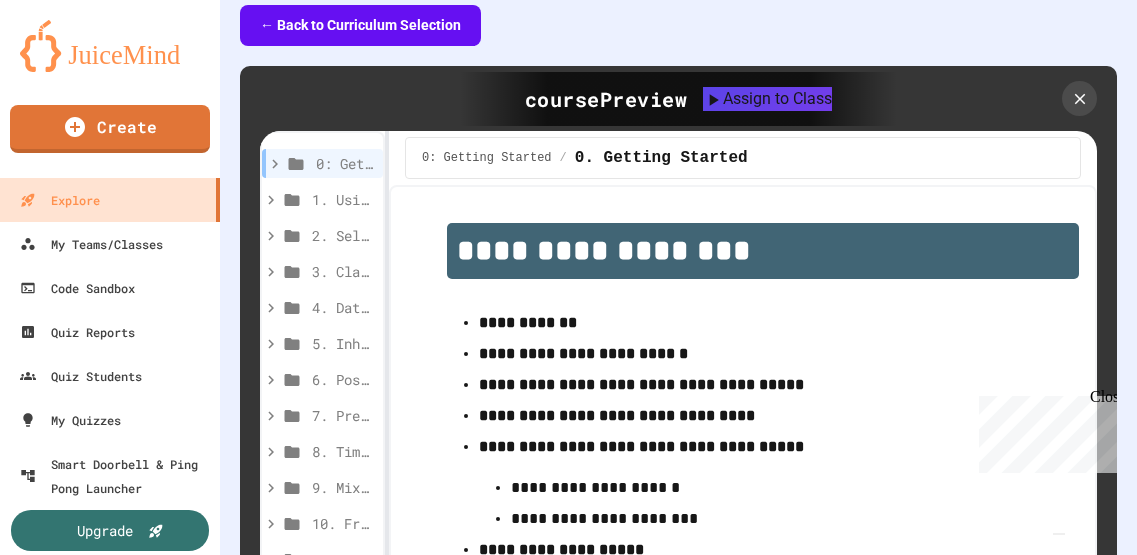 scroll, scrollTop: 684, scrollLeft: 0, axis: vertical 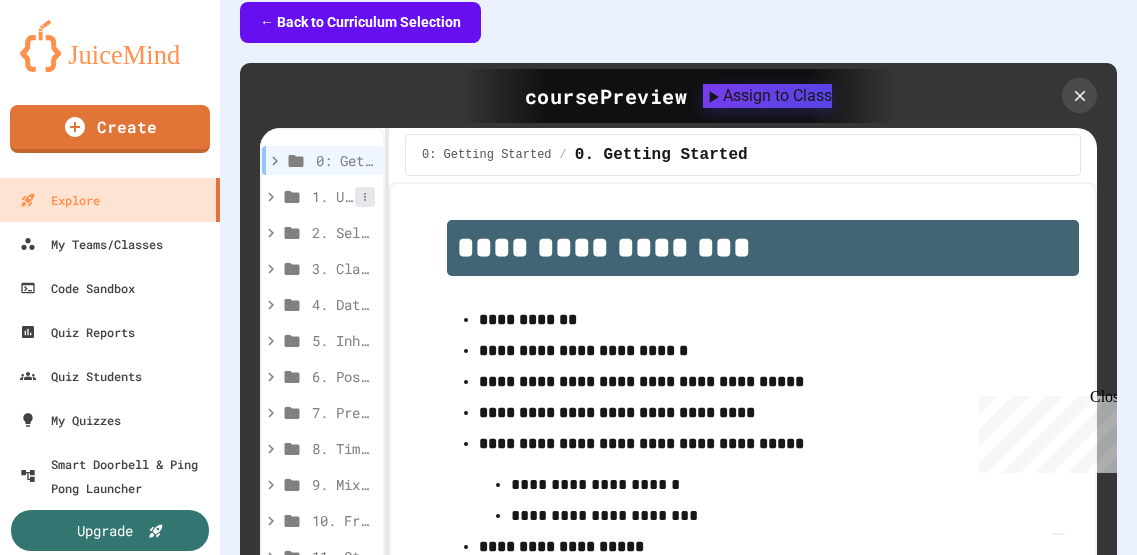 click 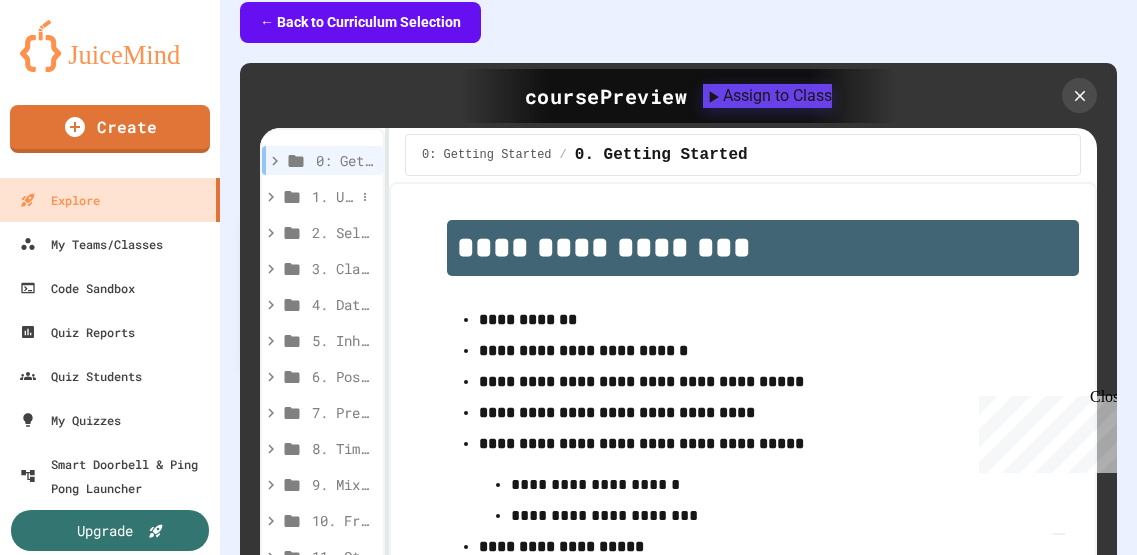 click 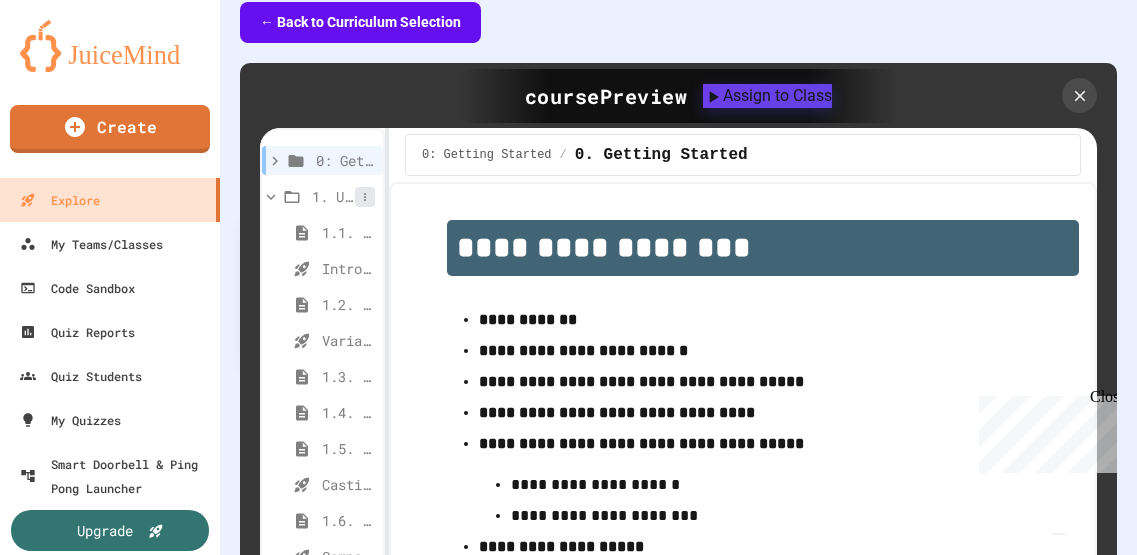 click 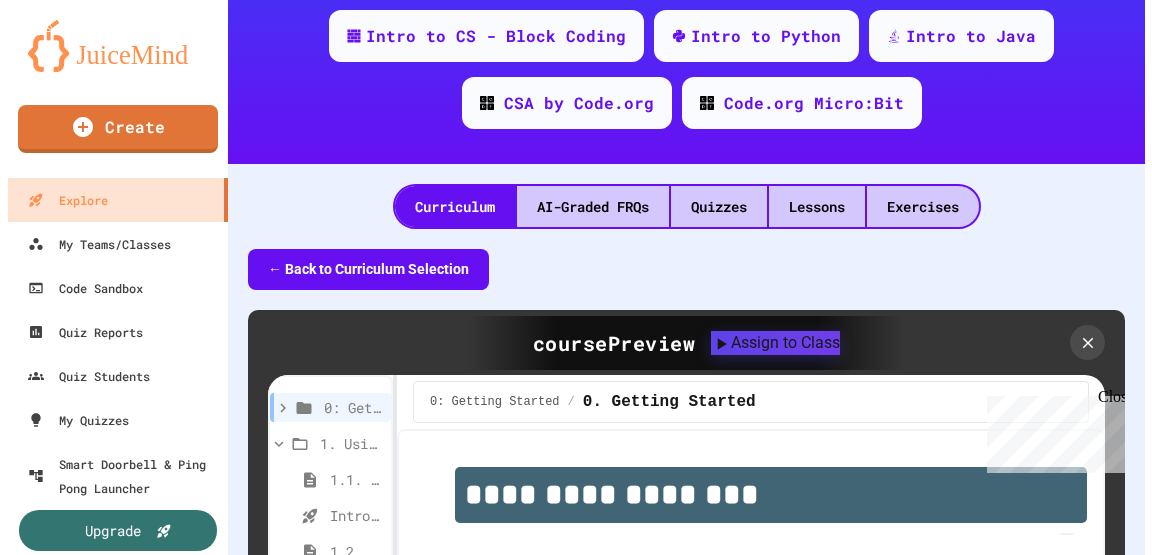 scroll, scrollTop: 527, scrollLeft: 0, axis: vertical 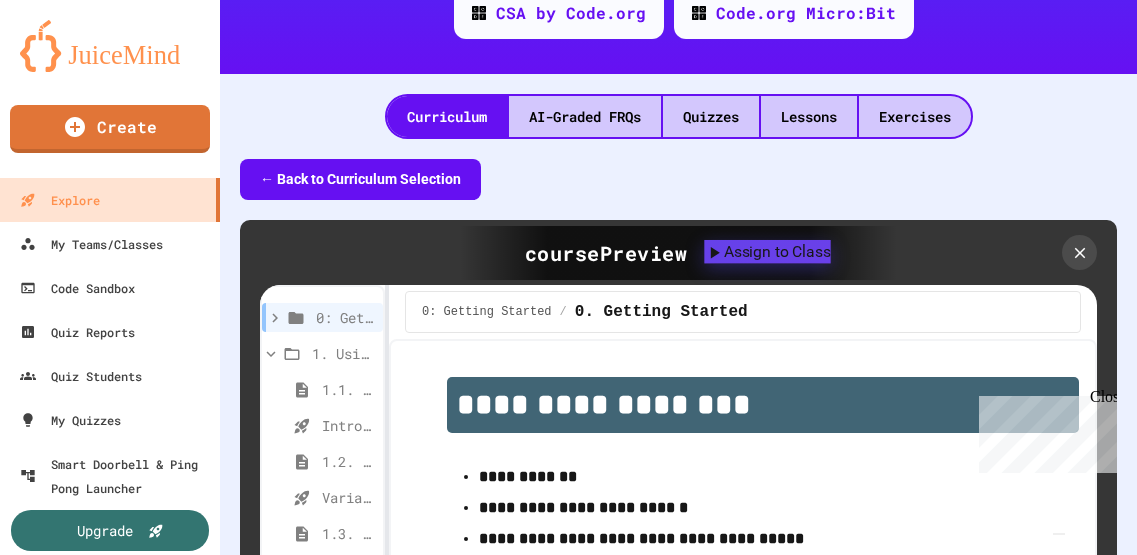 click on "Assign to Class" at bounding box center (768, 252) 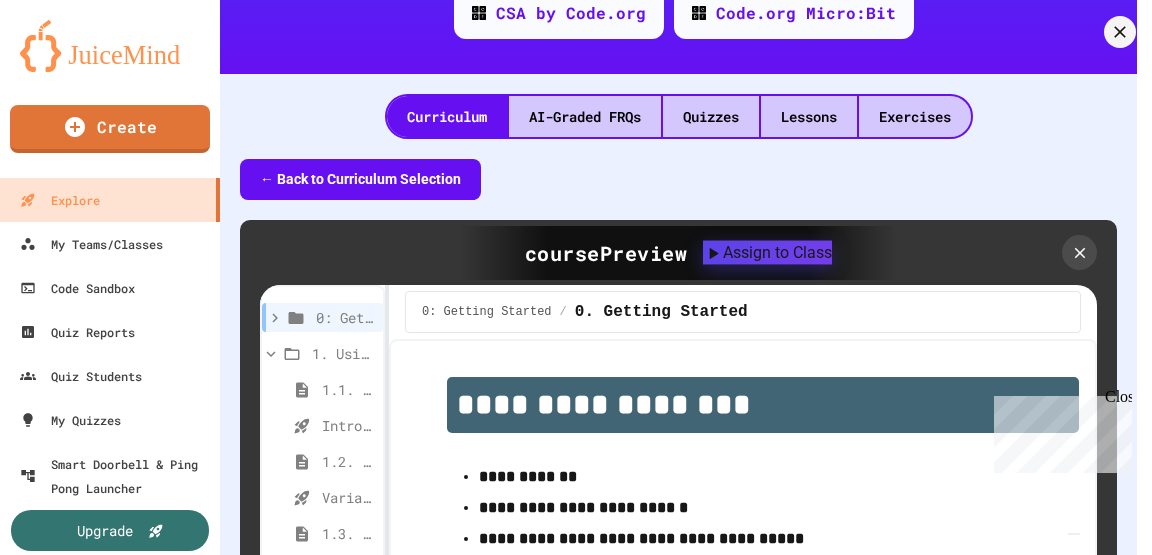 click on "Create Course" at bounding box center [97, 690] 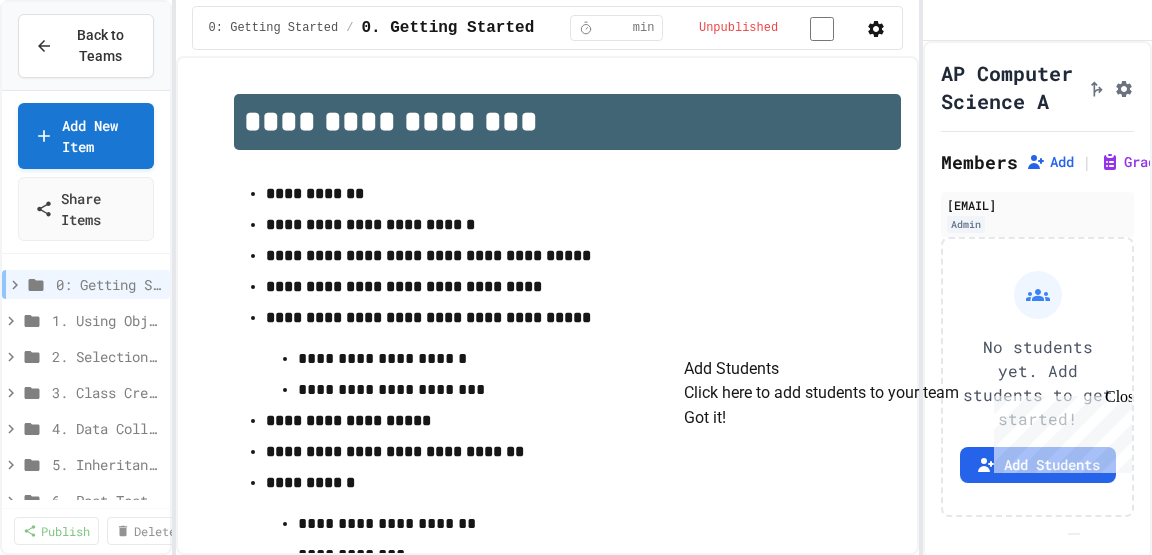 click on "Add Students" at bounding box center (821, 369) 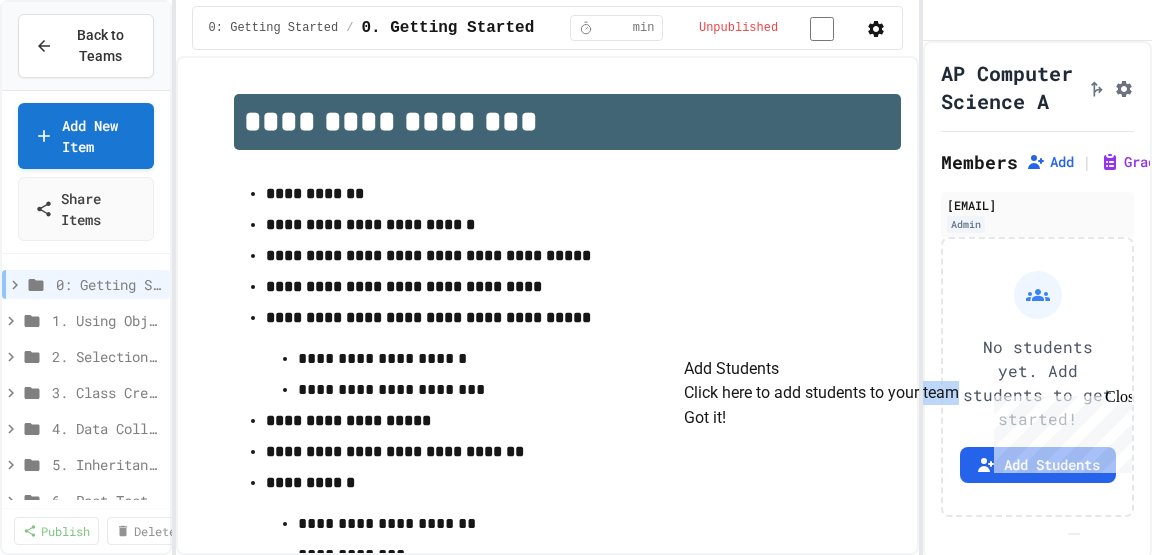 click on "Click here to add students to your team" at bounding box center (821, 393) 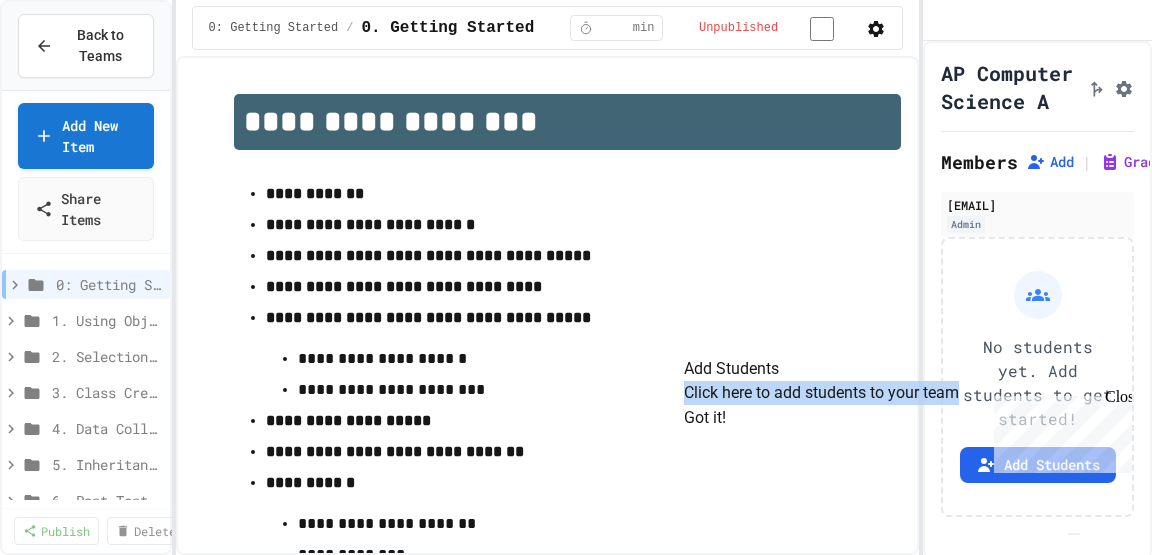 click on "Click here to add students to your team" at bounding box center [821, 393] 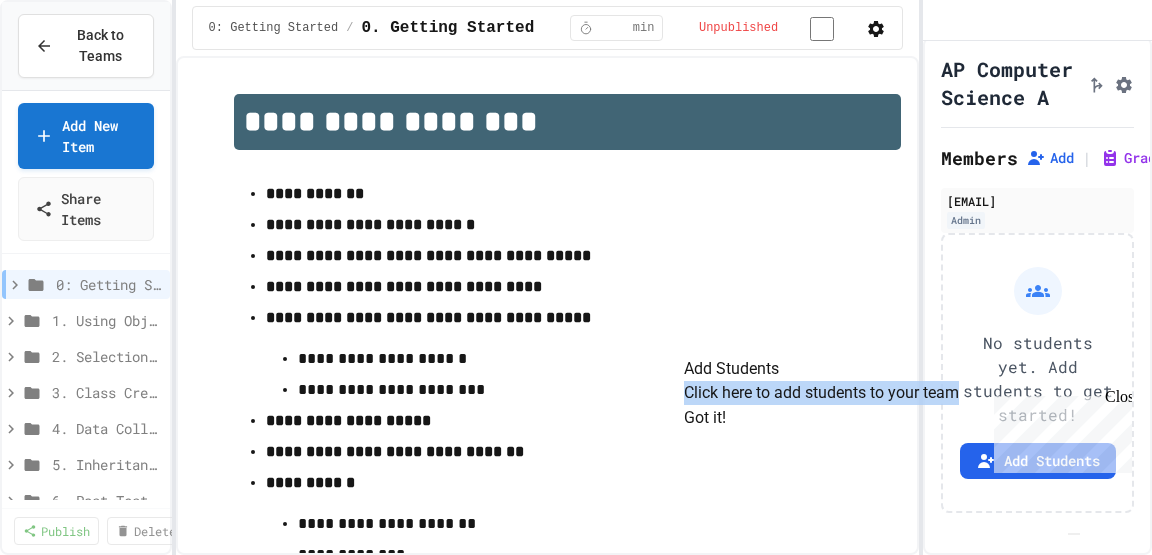scroll, scrollTop: 117, scrollLeft: 0, axis: vertical 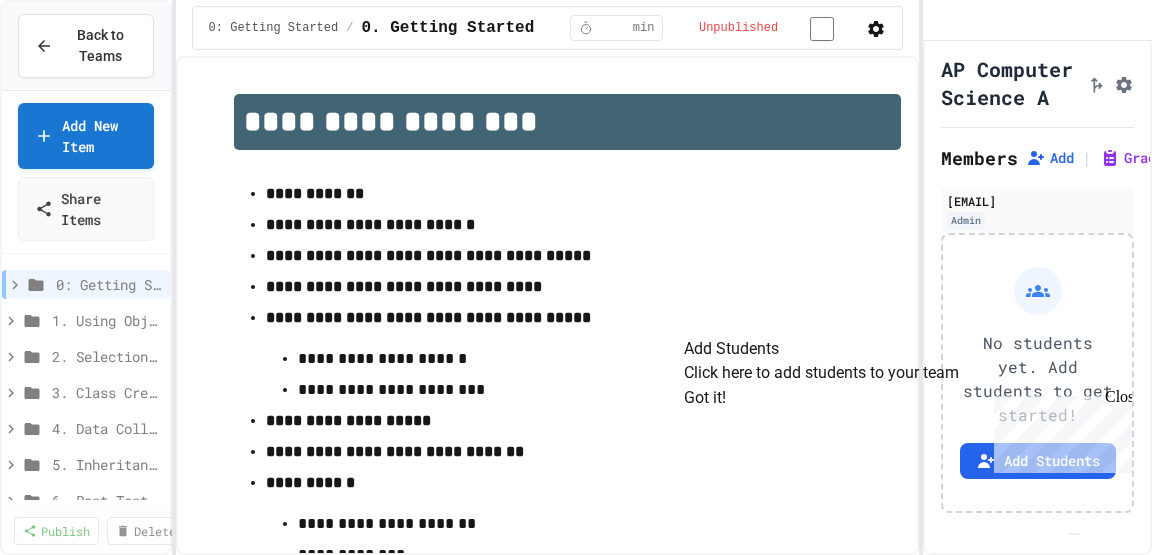 click on "No students yet. Add students to get started!" at bounding box center [1037, 379] 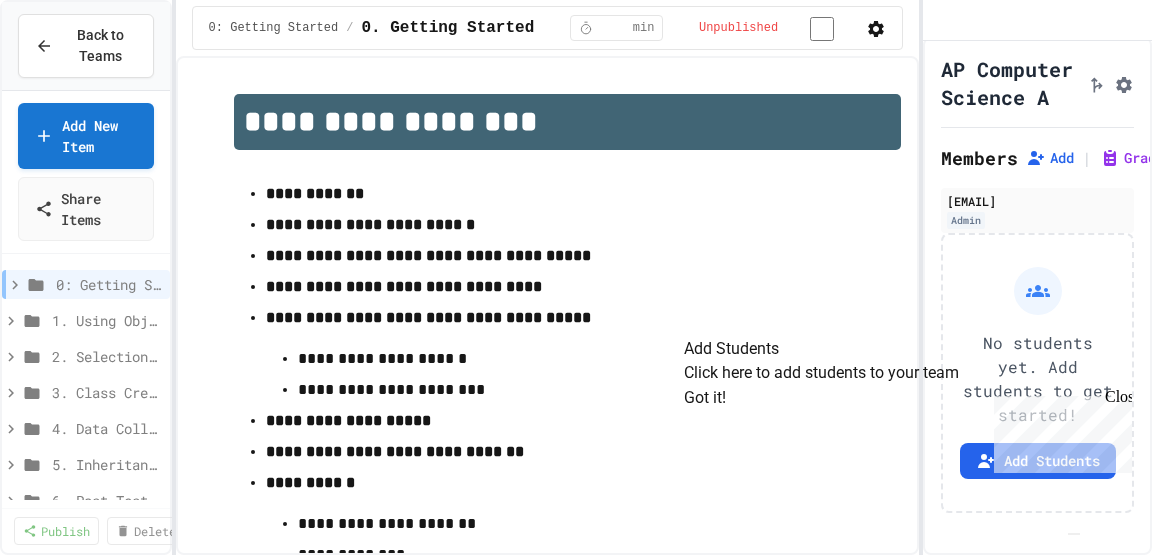 click on "Close" at bounding box center [1117, 400] 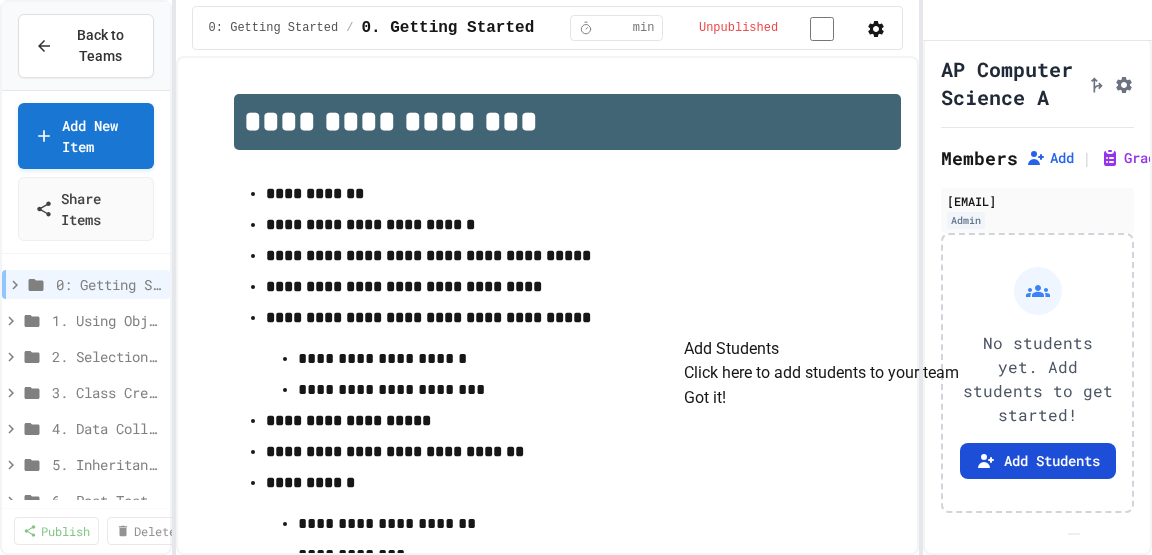 click on "Add Students" at bounding box center (1038, 461) 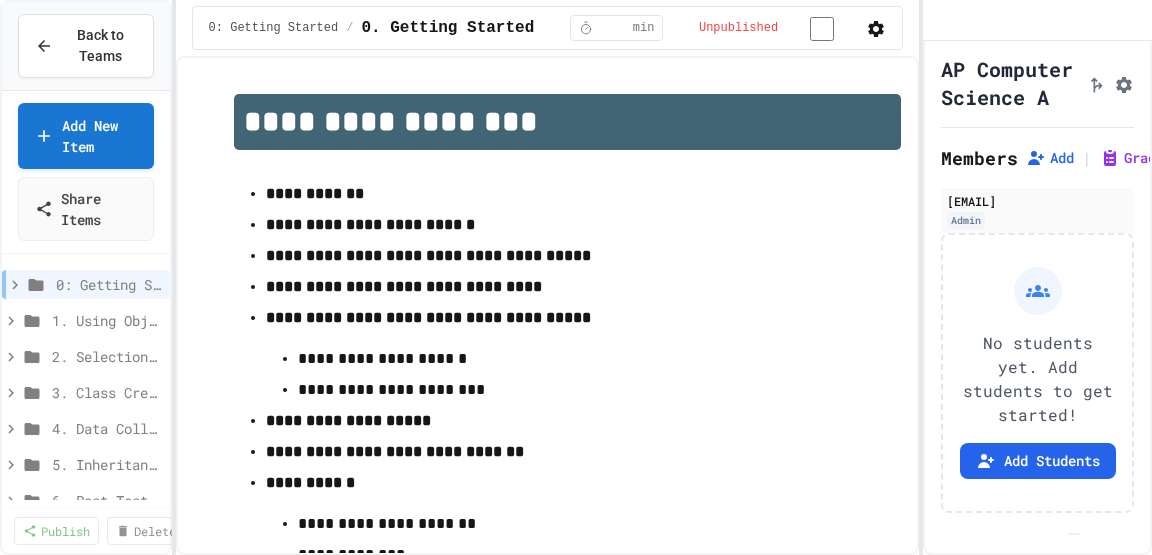 click on "Copy" at bounding box center [781, 672] 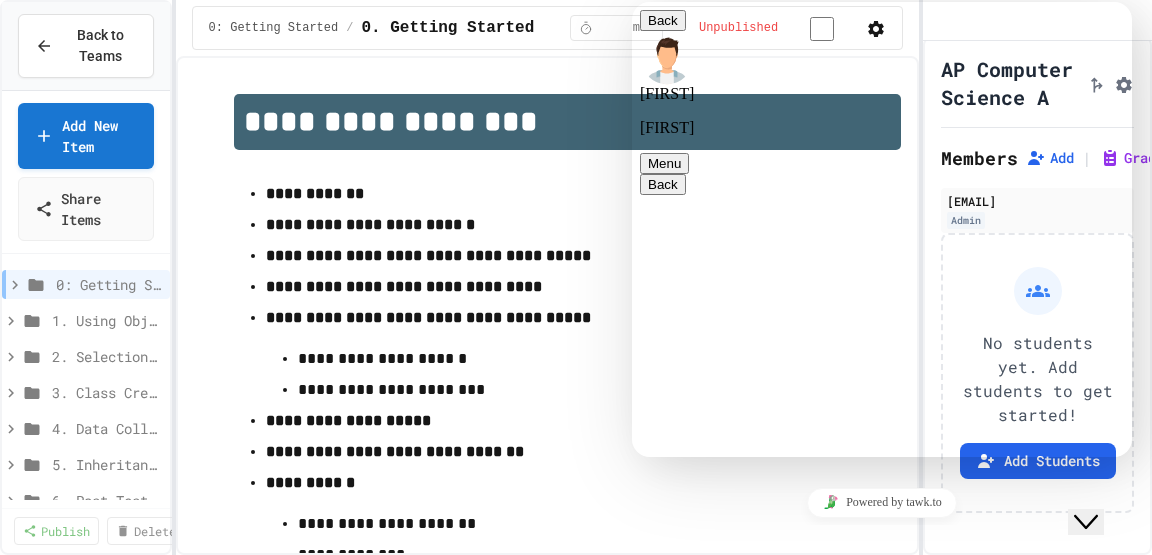 scroll, scrollTop: 1526, scrollLeft: 0, axis: vertical 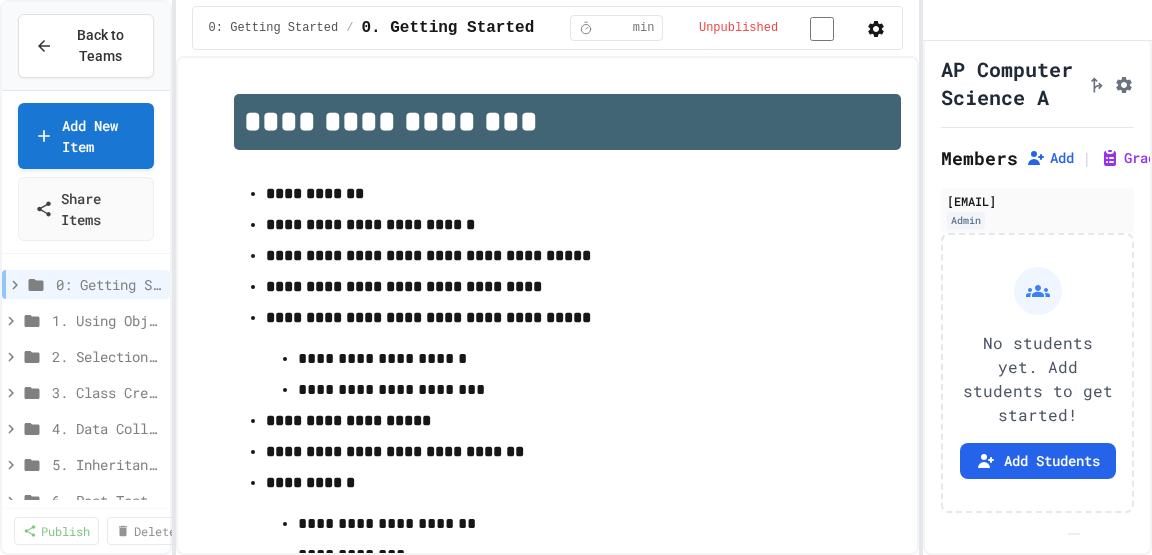 click 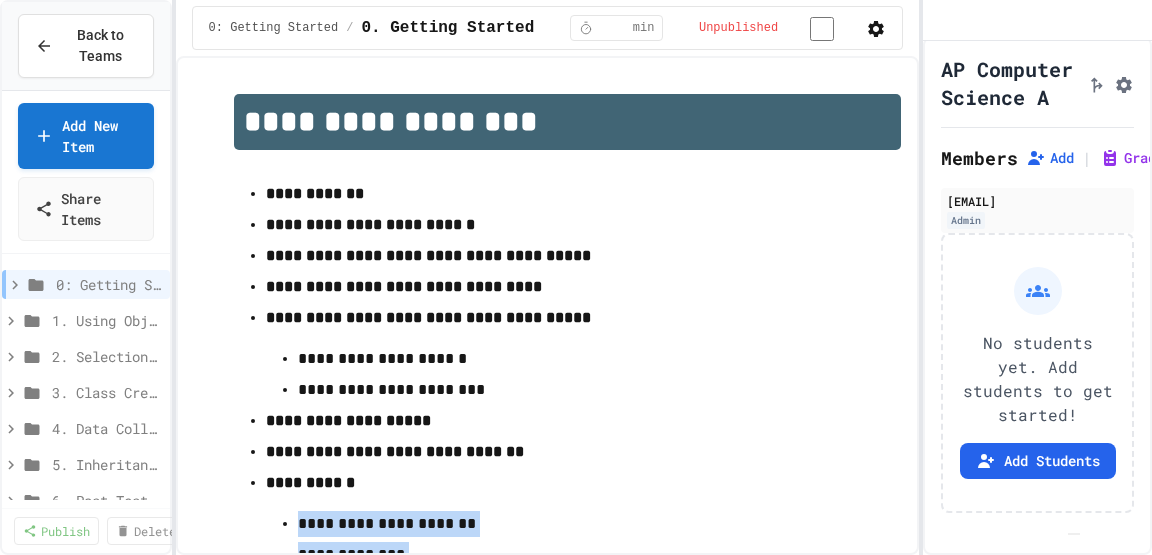 drag, startPoint x: 876, startPoint y: 550, endPoint x: 887, endPoint y: 615, distance: 65.9242 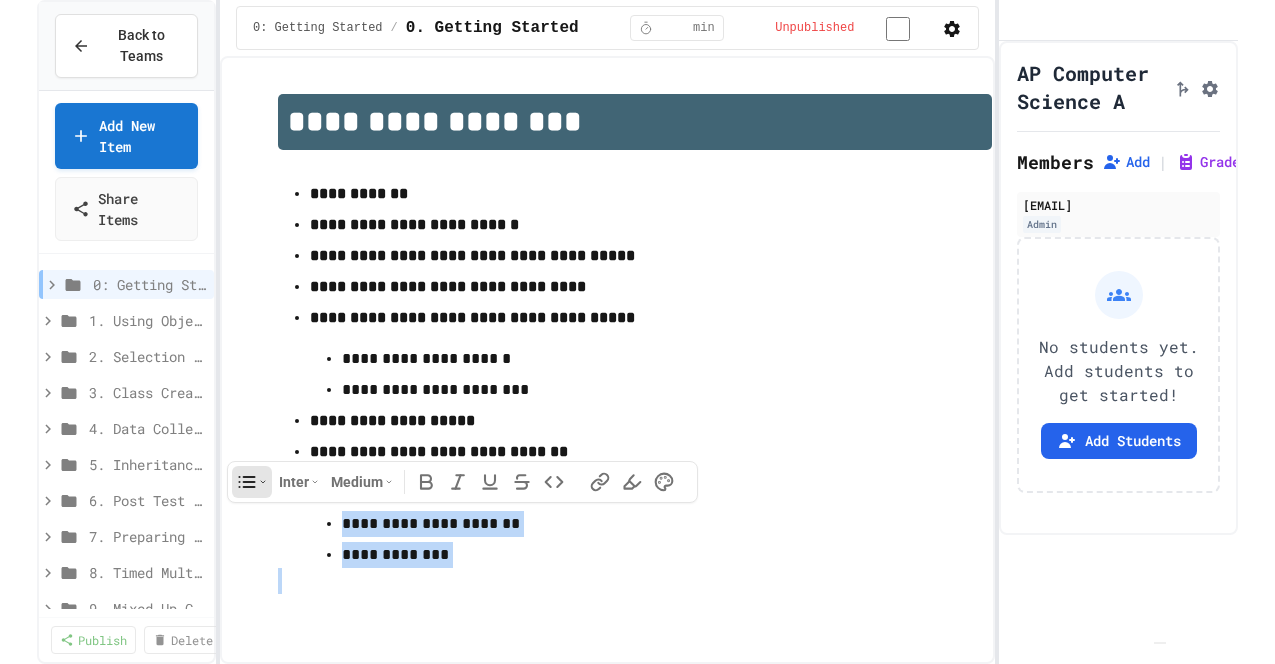 scroll, scrollTop: 0, scrollLeft: 0, axis: both 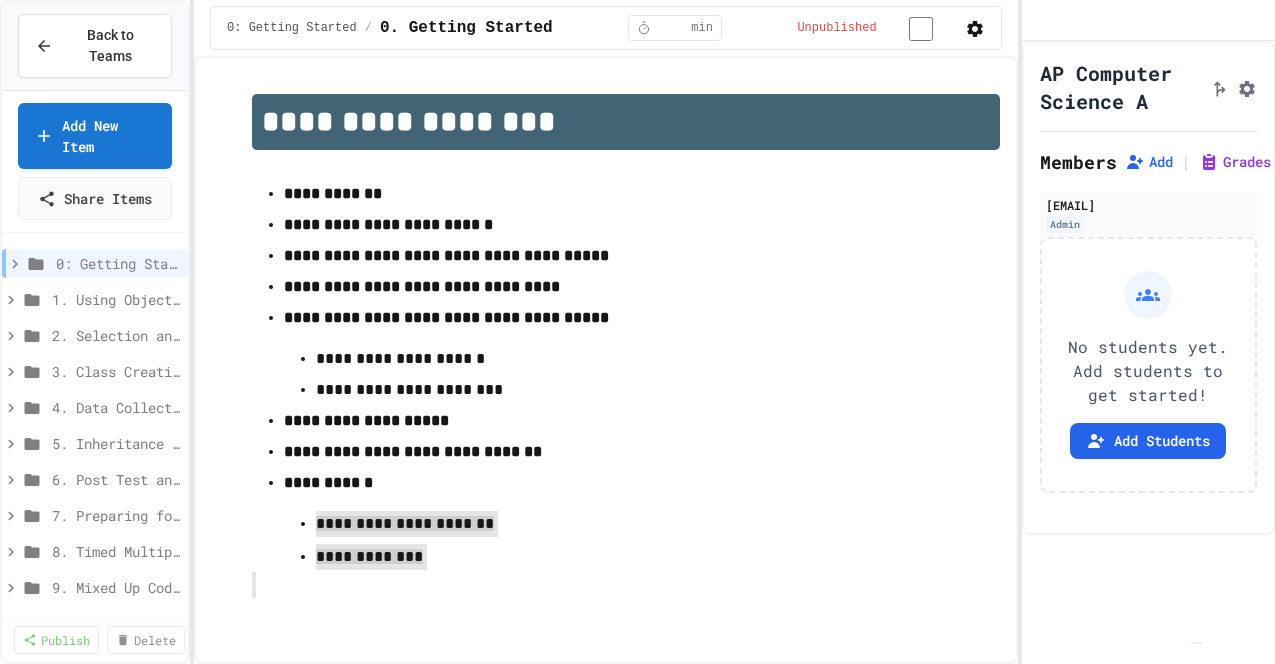 click at bounding box center (1197, 643) 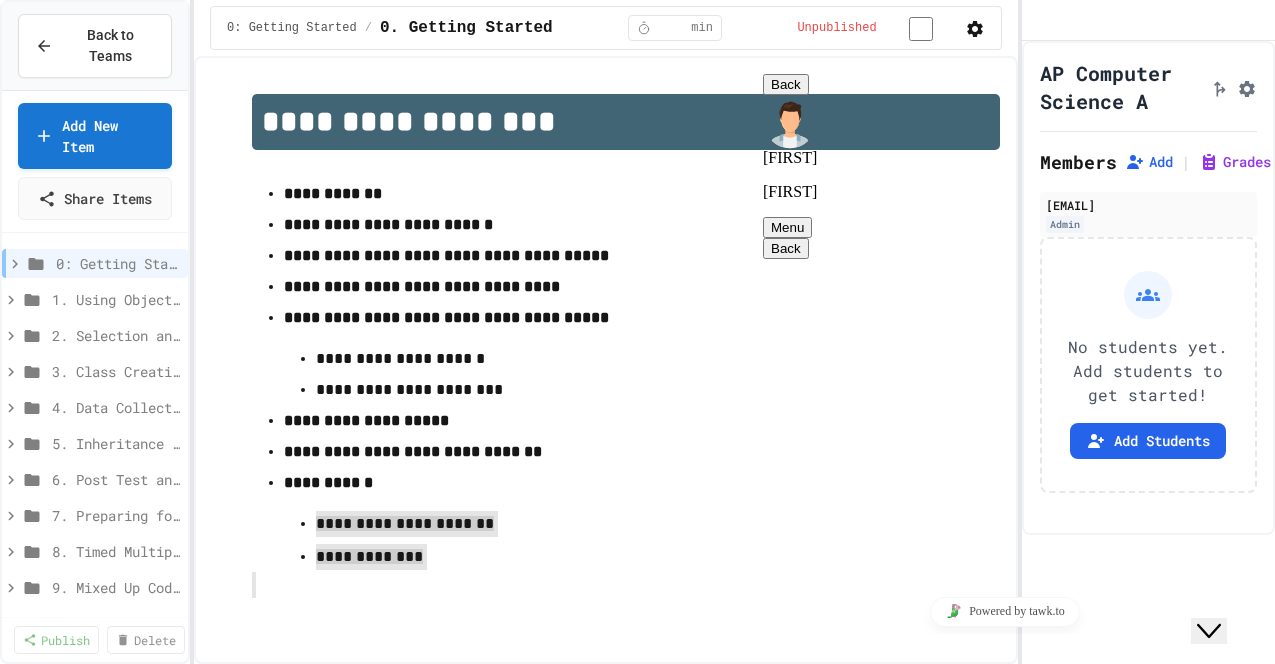 scroll, scrollTop: 1998, scrollLeft: 0, axis: vertical 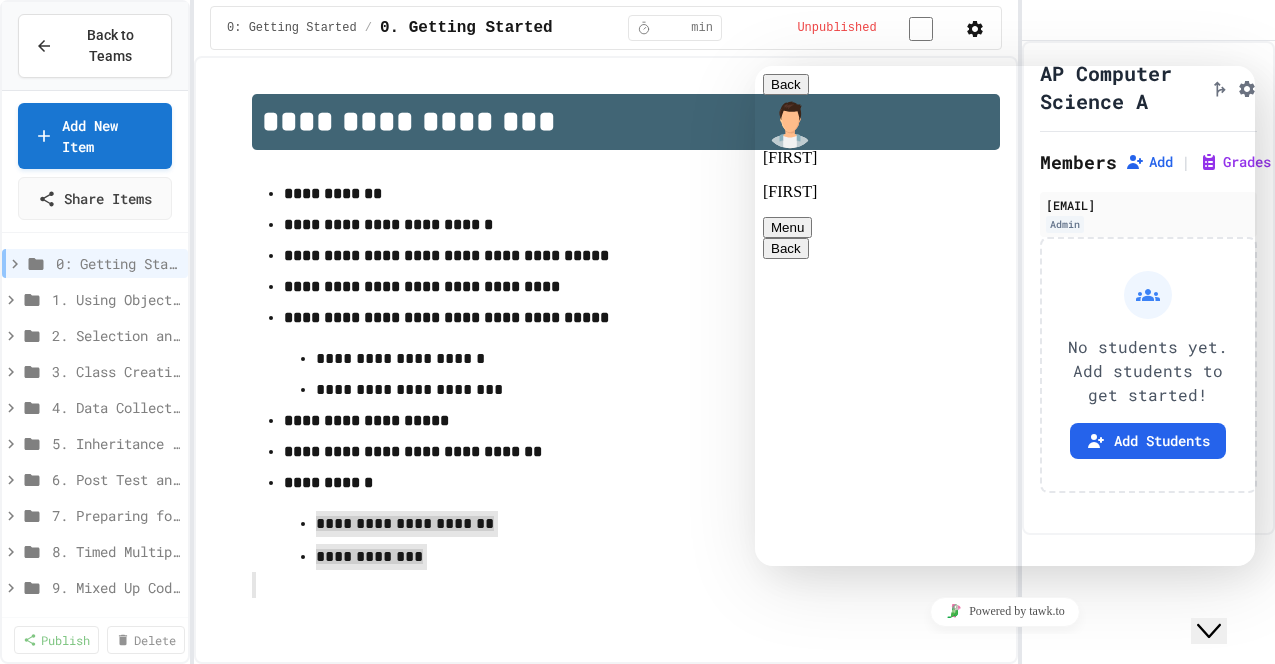 click on "Rate this chat Upload File Insert emoji" at bounding box center [755, 66] 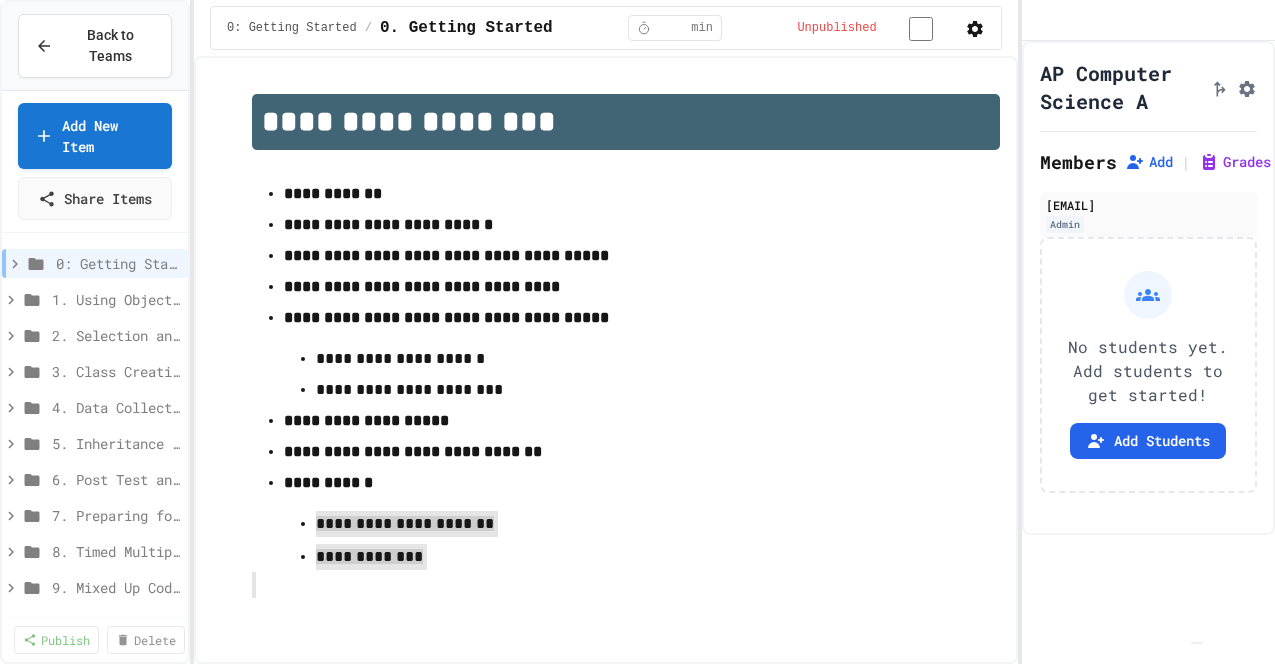 type 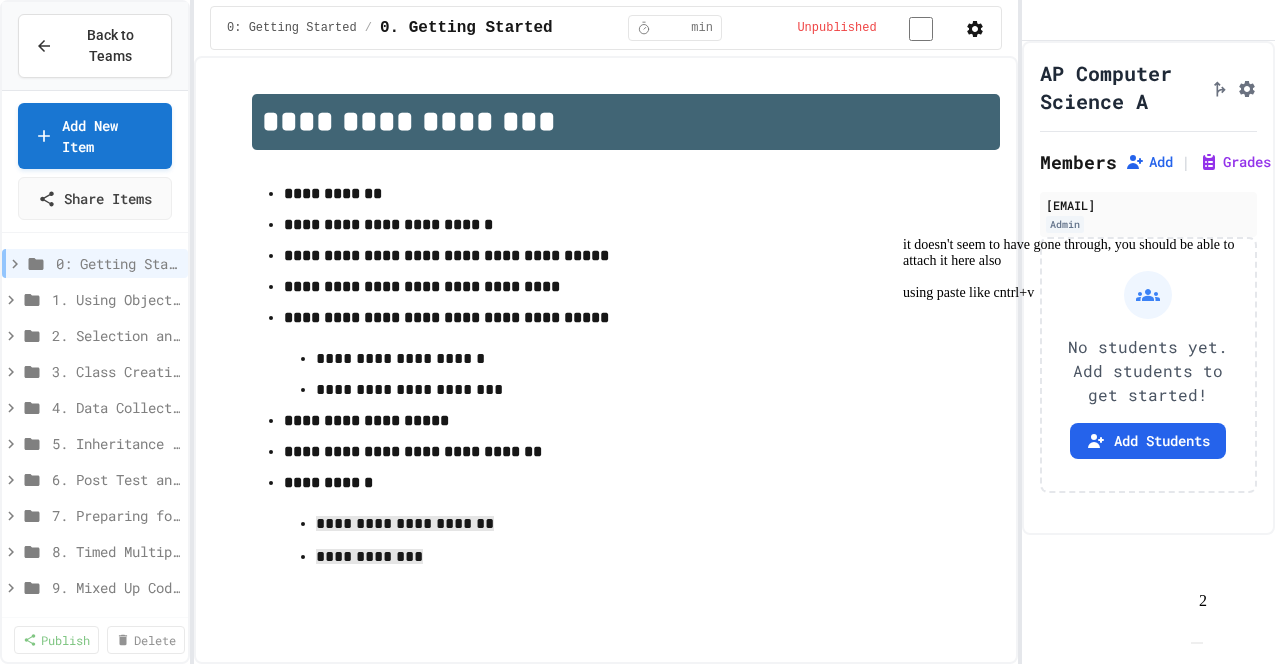 click on "**********" at bounding box center [606, 346] 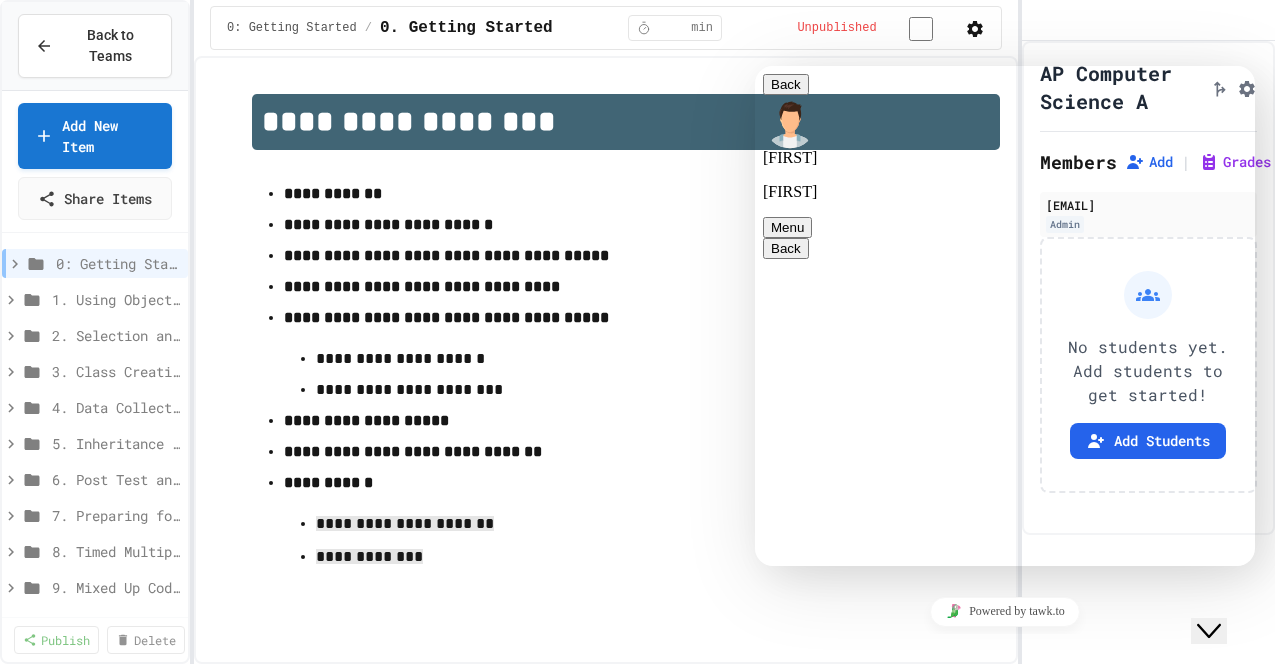 click at bounding box center (755, 66) 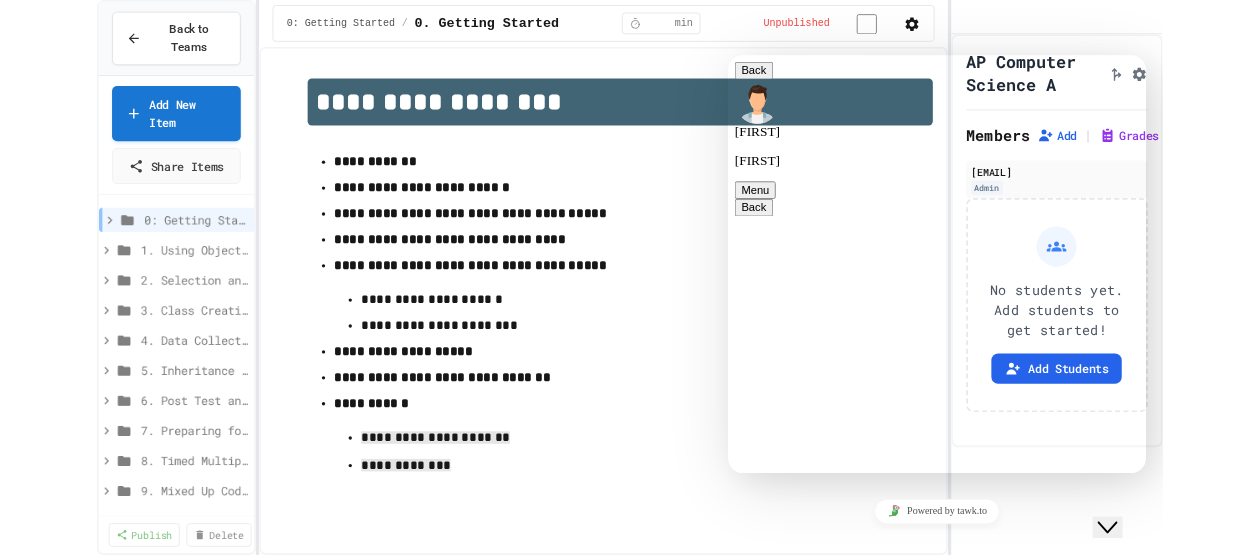 scroll, scrollTop: 2526, scrollLeft: 0, axis: vertical 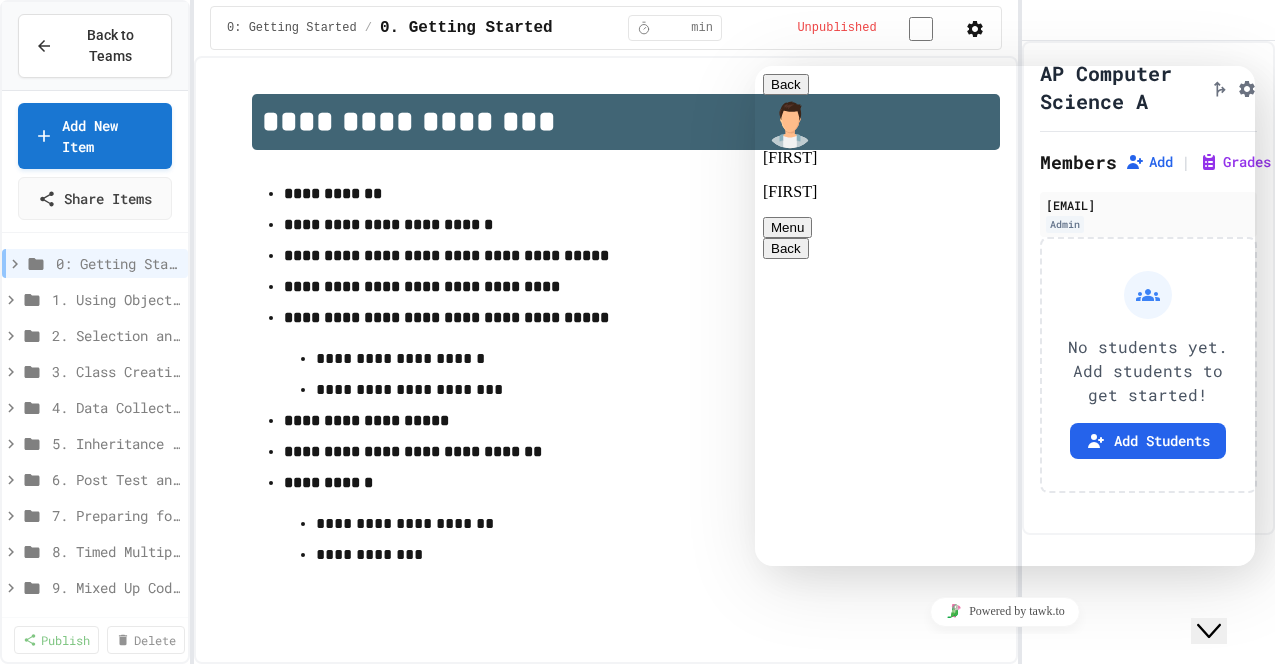click on "**********" at bounding box center [626, 359] 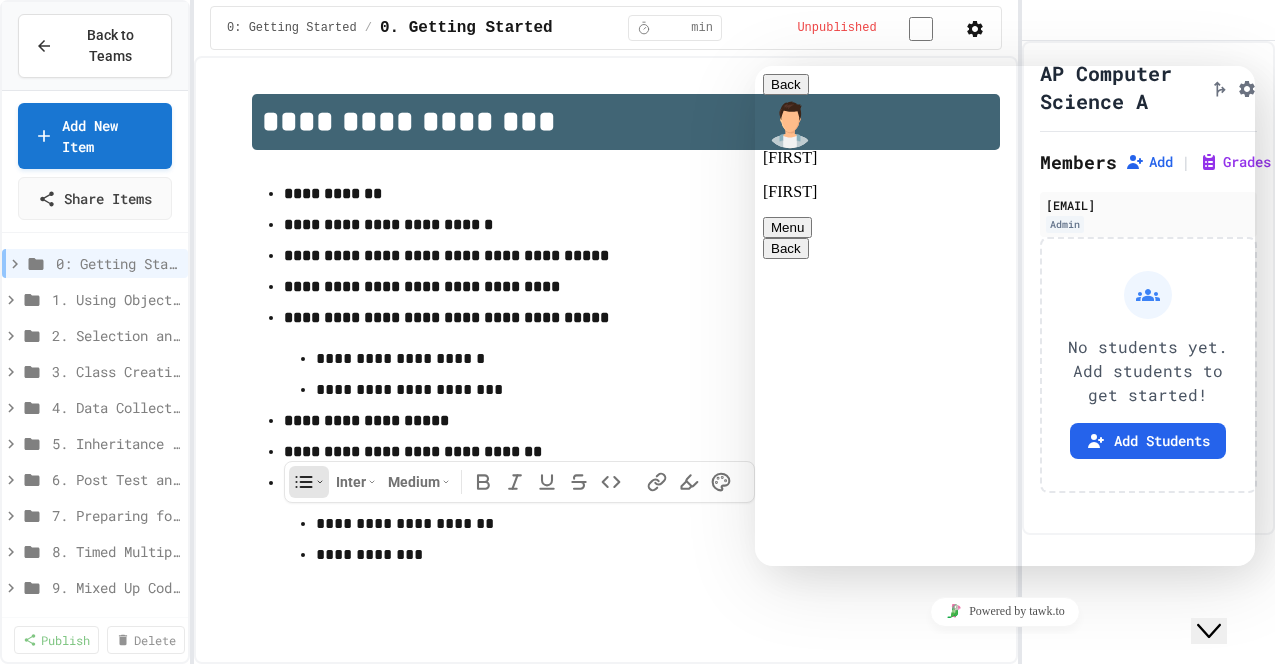 click on "**********" at bounding box center [606, 344] 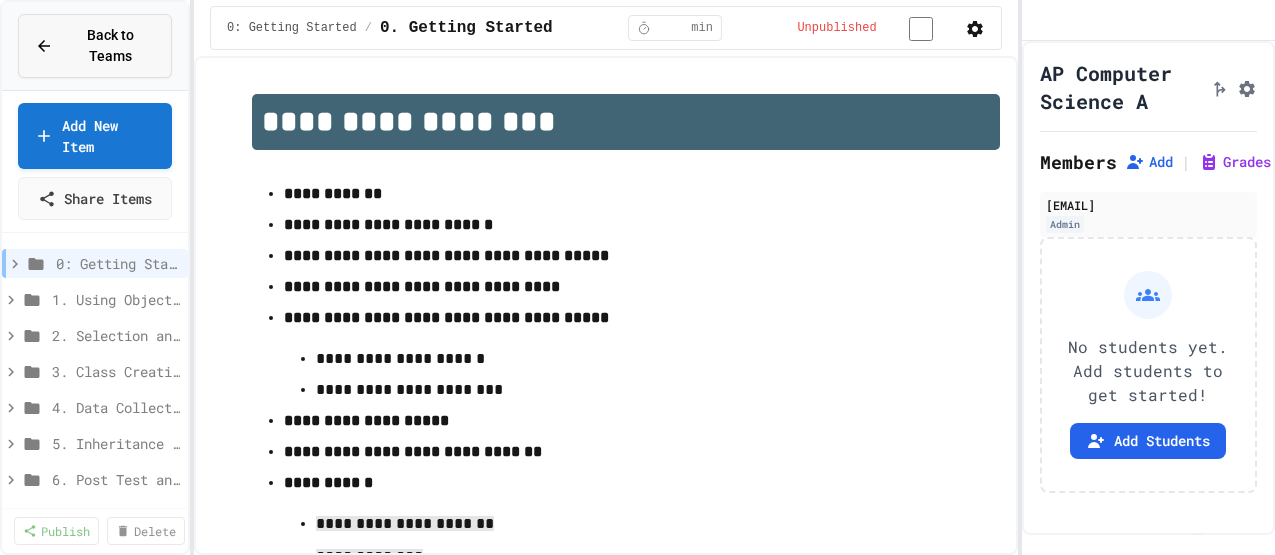 click 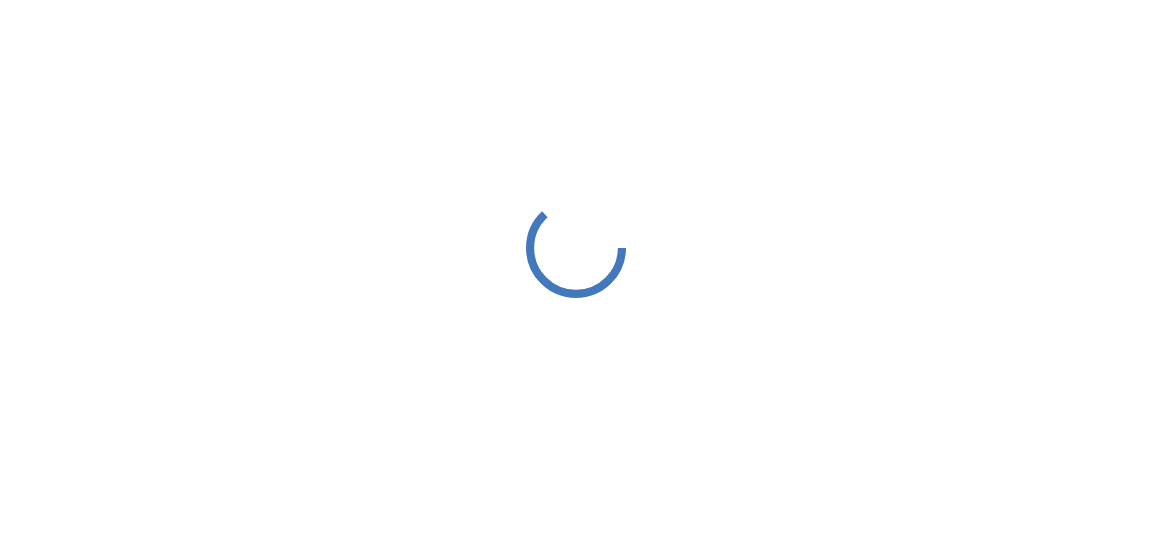 scroll, scrollTop: 0, scrollLeft: 0, axis: both 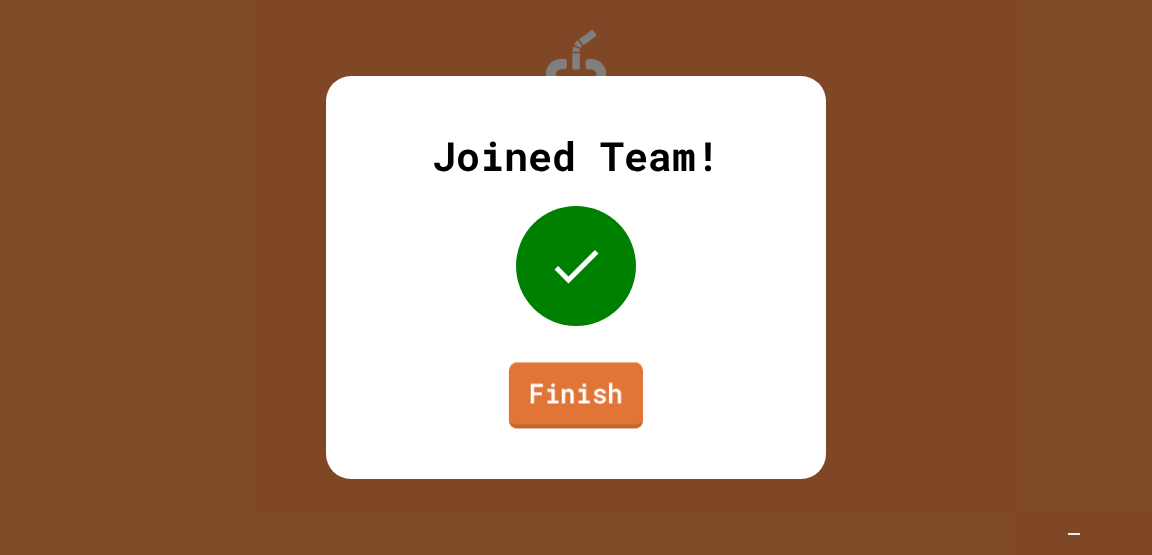 click on "Finish" at bounding box center (576, 395) 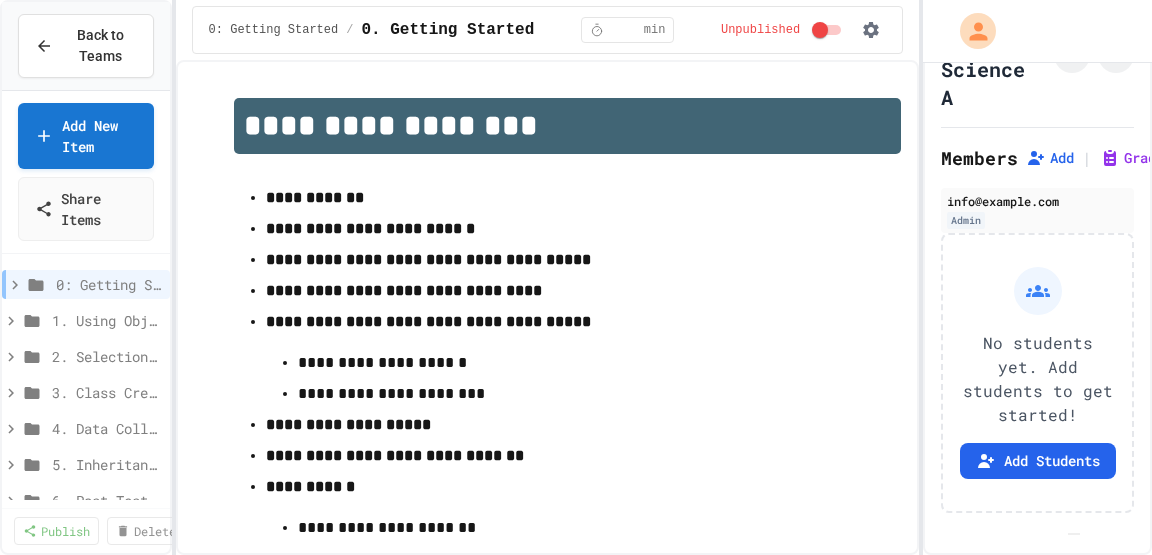 scroll, scrollTop: 117, scrollLeft: 0, axis: vertical 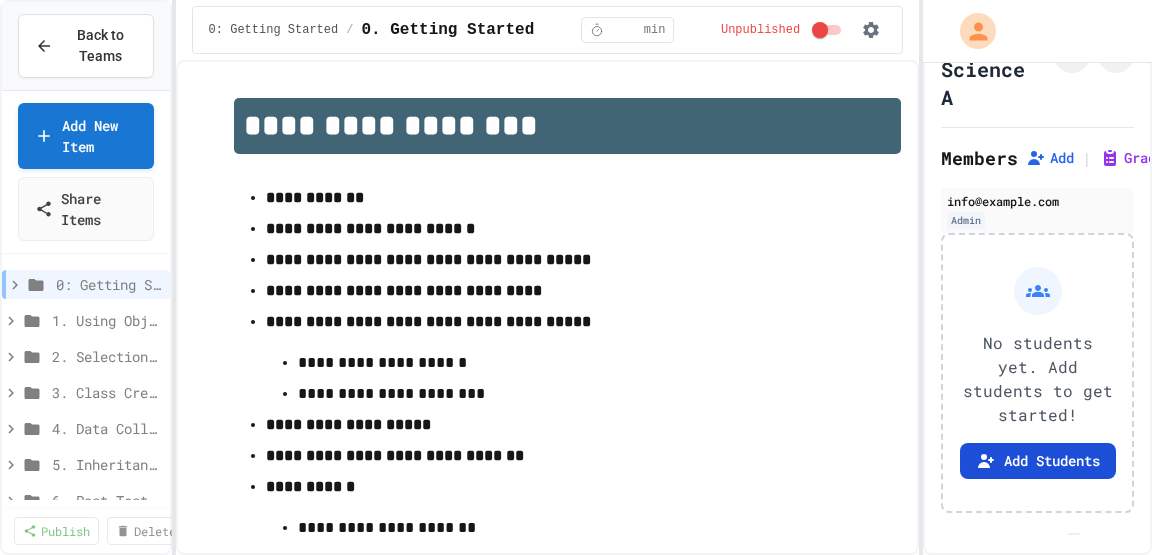 click on "Add Students" at bounding box center (1038, 461) 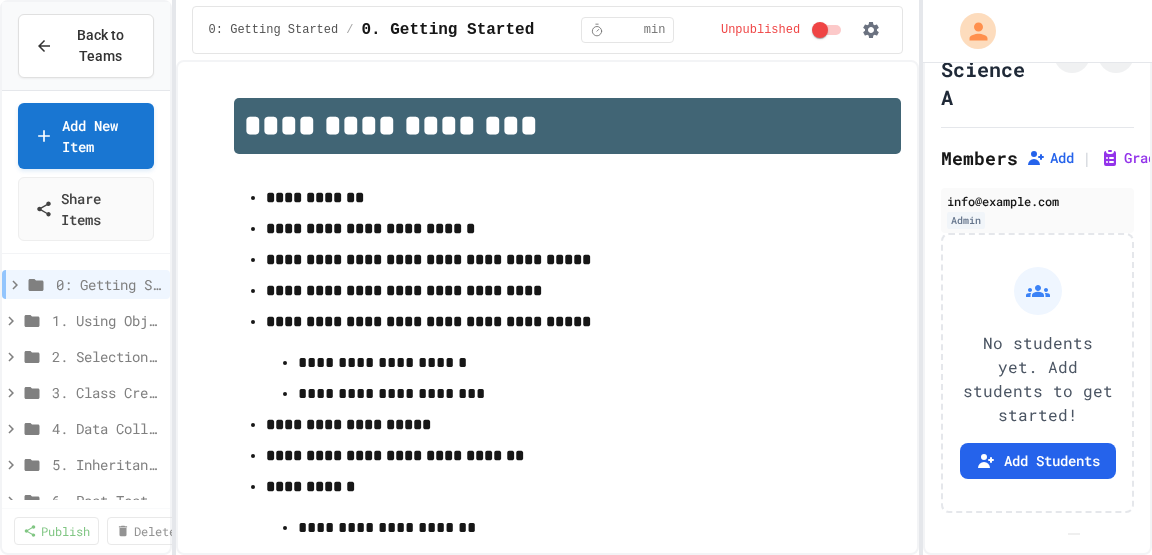 click 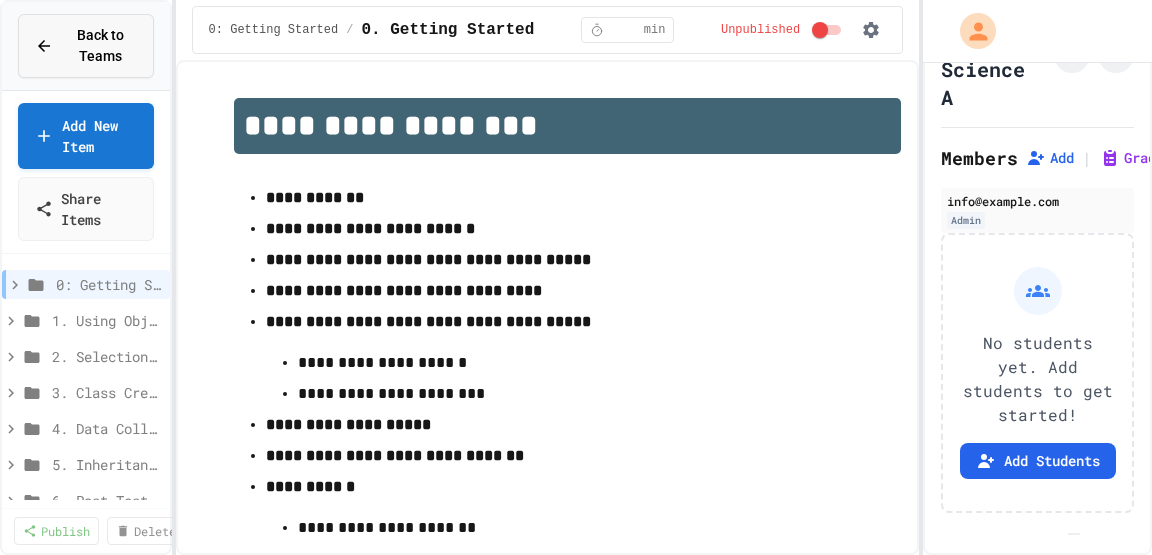 click on "Back to Teams" at bounding box center [101, 46] 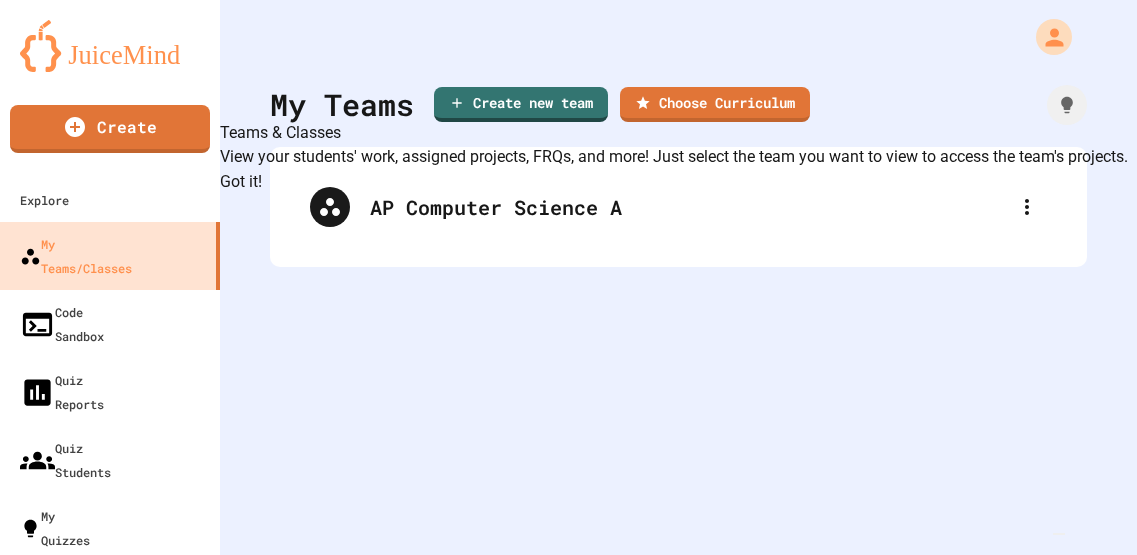 click on "Got it!" at bounding box center [241, 182] 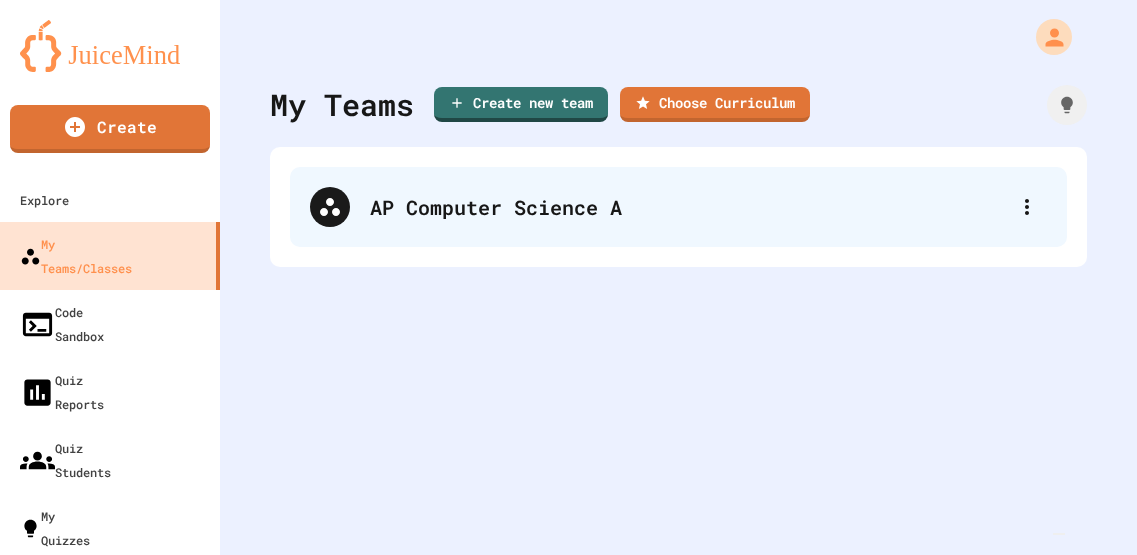 click on "AP Computer Science A" at bounding box center (688, 207) 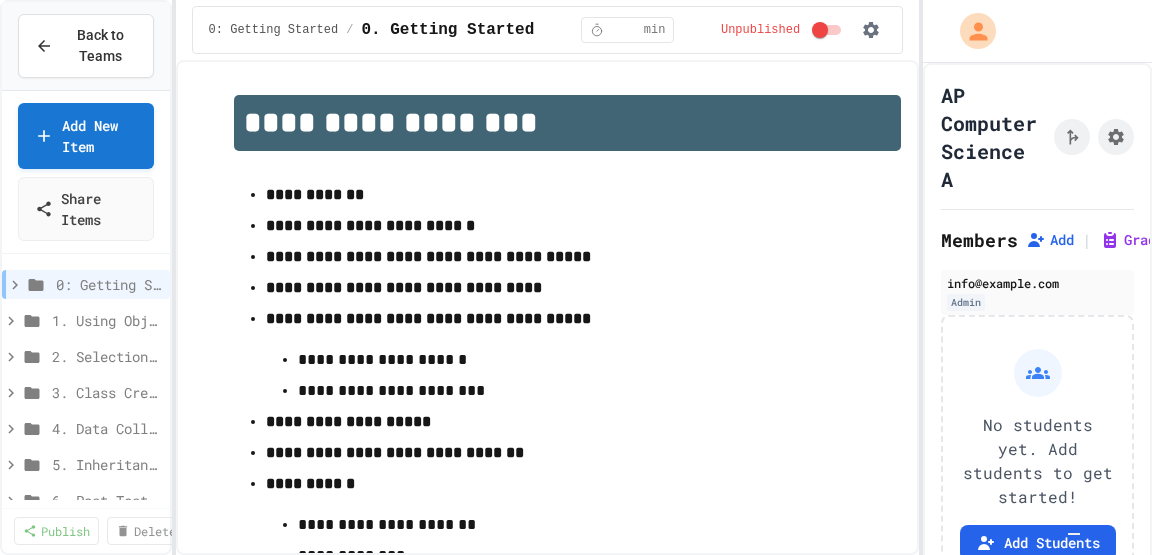 scroll, scrollTop: 2, scrollLeft: 0, axis: vertical 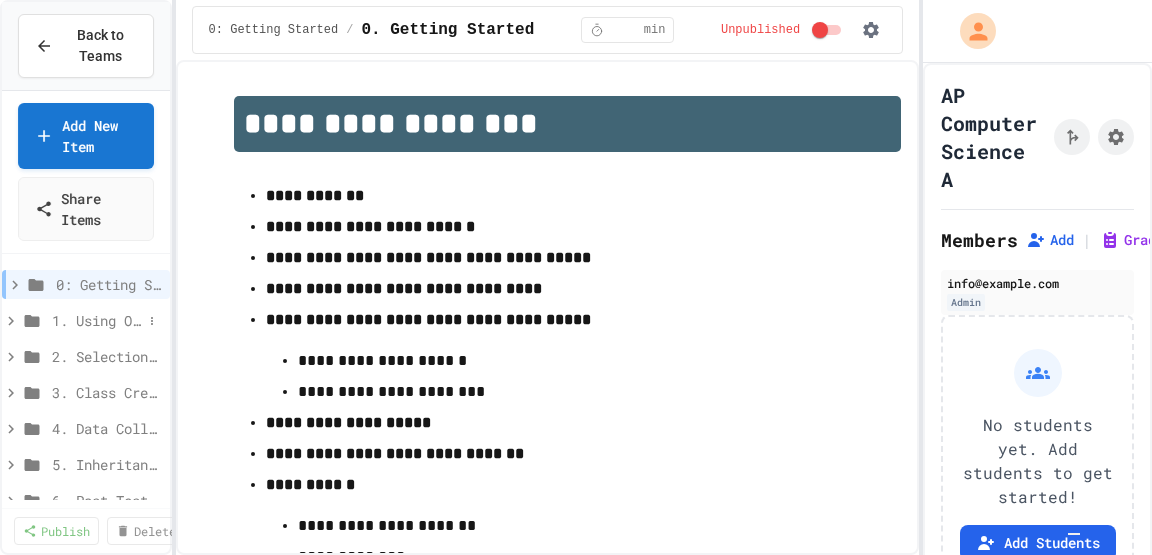 click on "1. Using Objects and Methods" at bounding box center (97, 320) 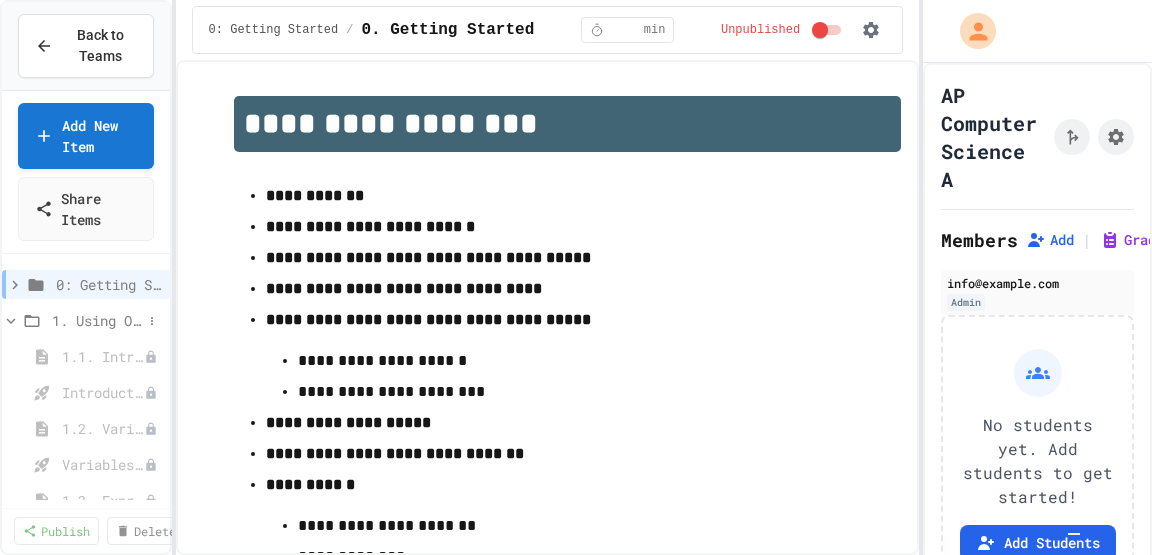 click 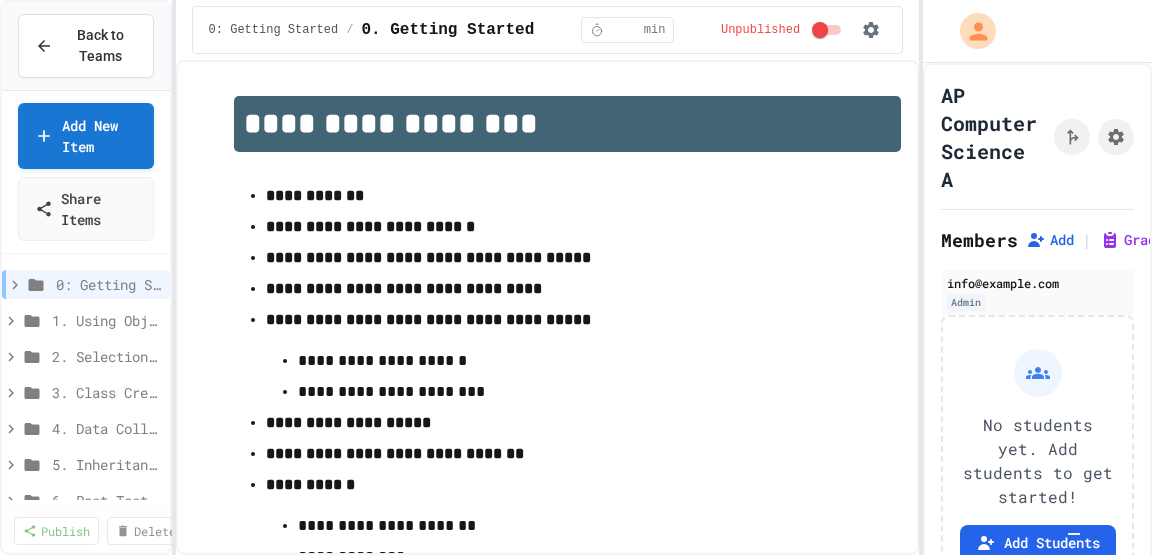 scroll, scrollTop: 101, scrollLeft: 0, axis: vertical 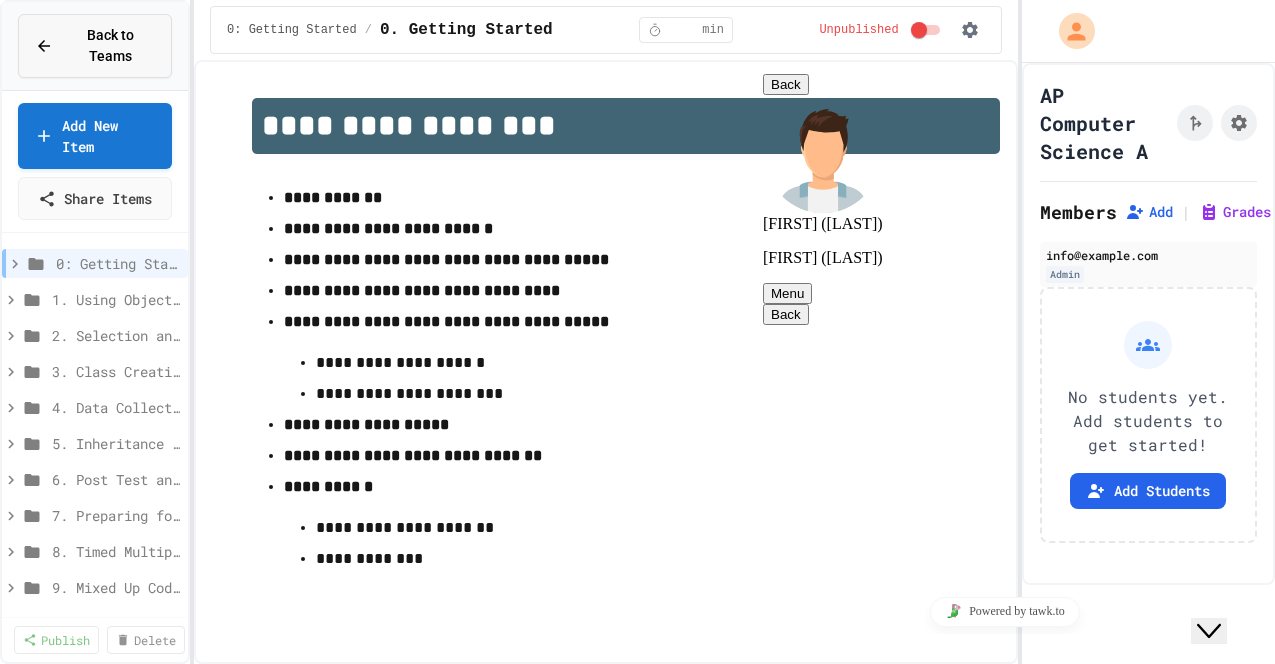 click 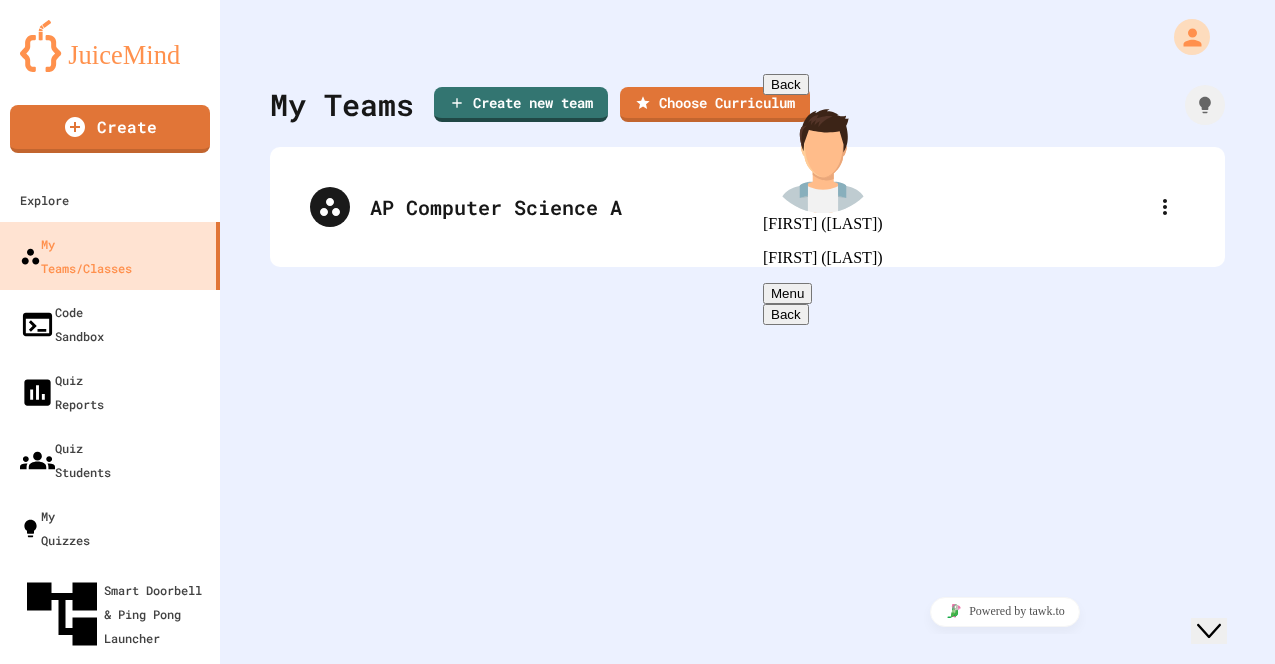 click on "Back" at bounding box center (786, 84) 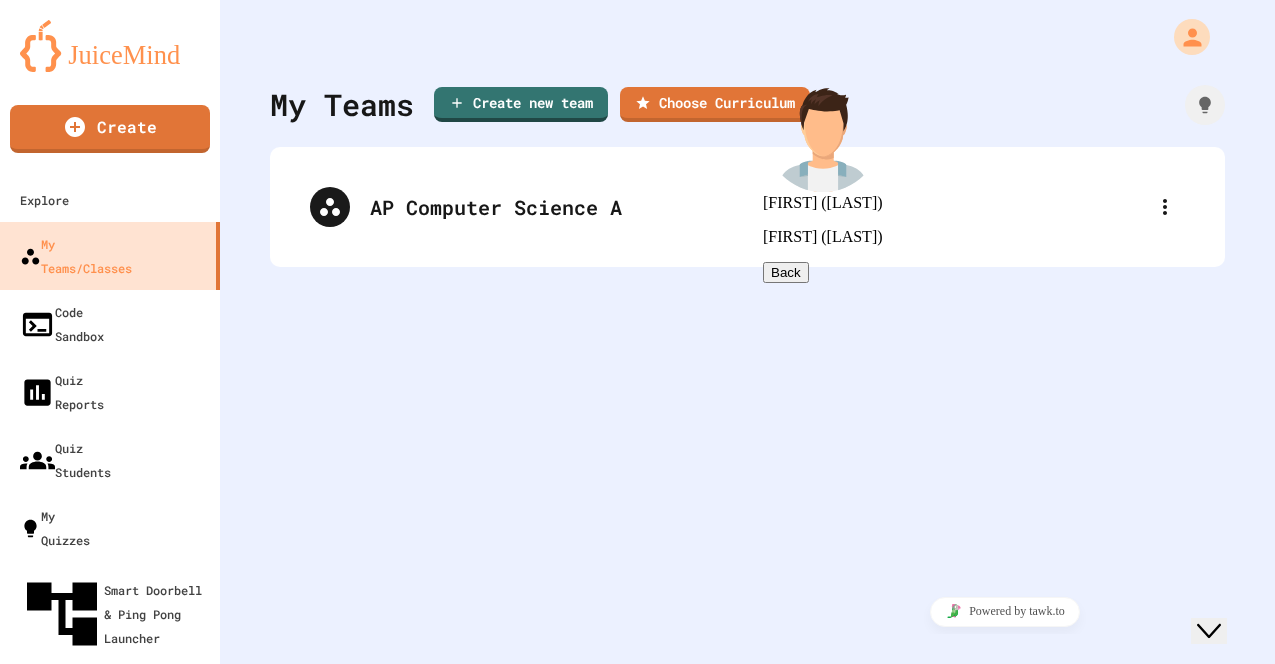scroll, scrollTop: 2475, scrollLeft: 0, axis: vertical 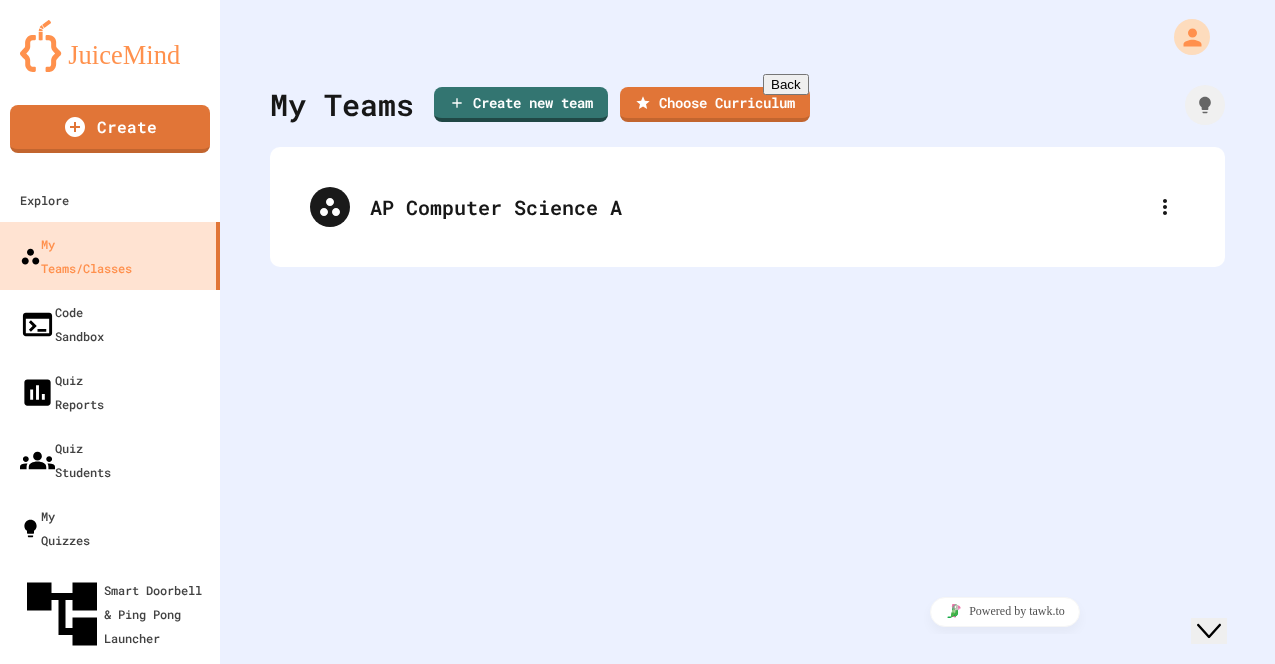 click at bounding box center (771, 819) 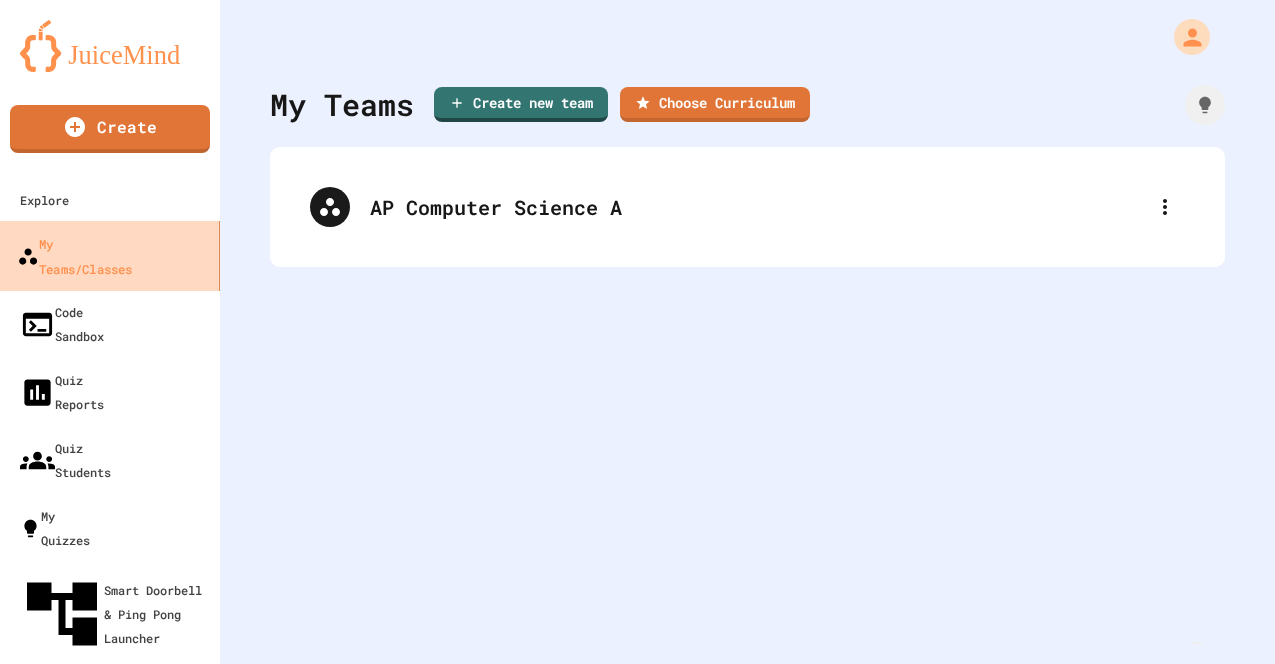 click on "My Teams/Classes" at bounding box center [74, 255] 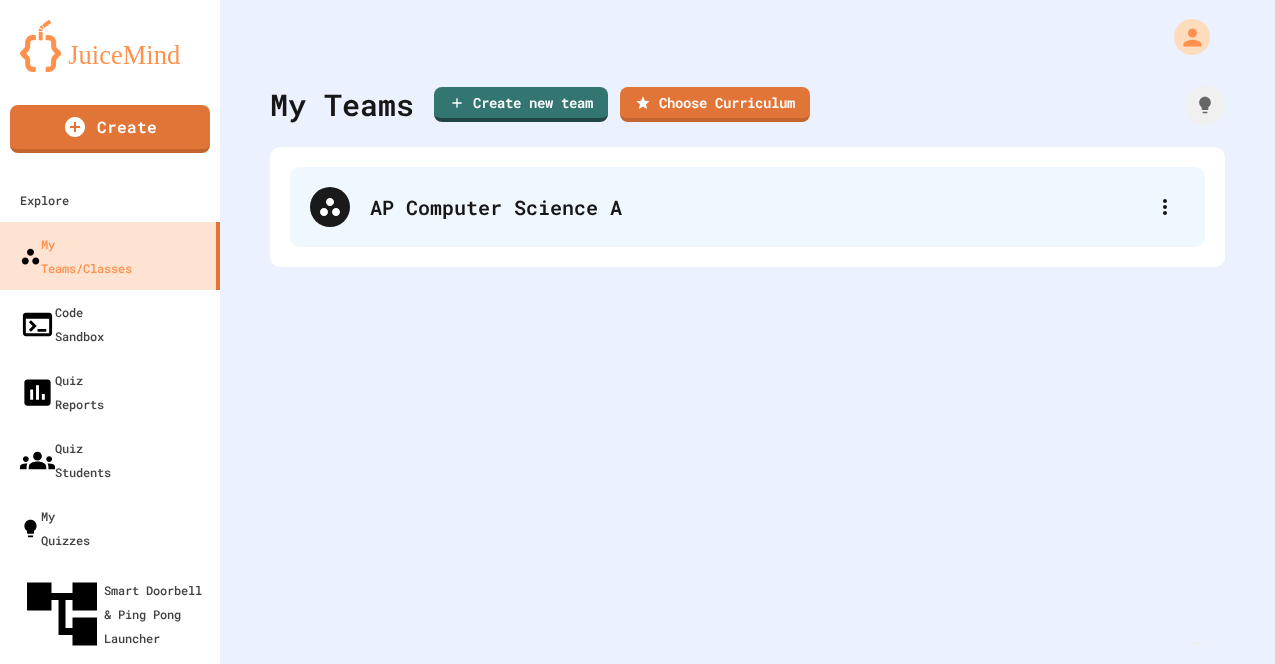 click on "AP Computer Science A" at bounding box center (757, 207) 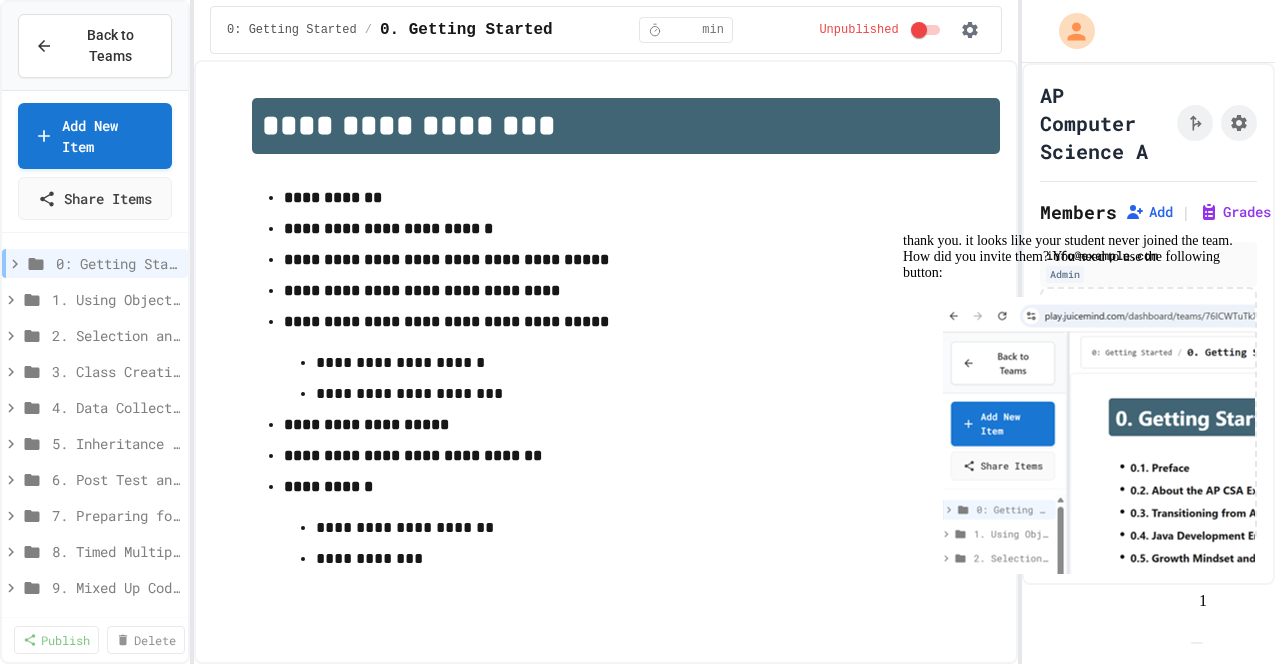 click at bounding box center (1377, 554) 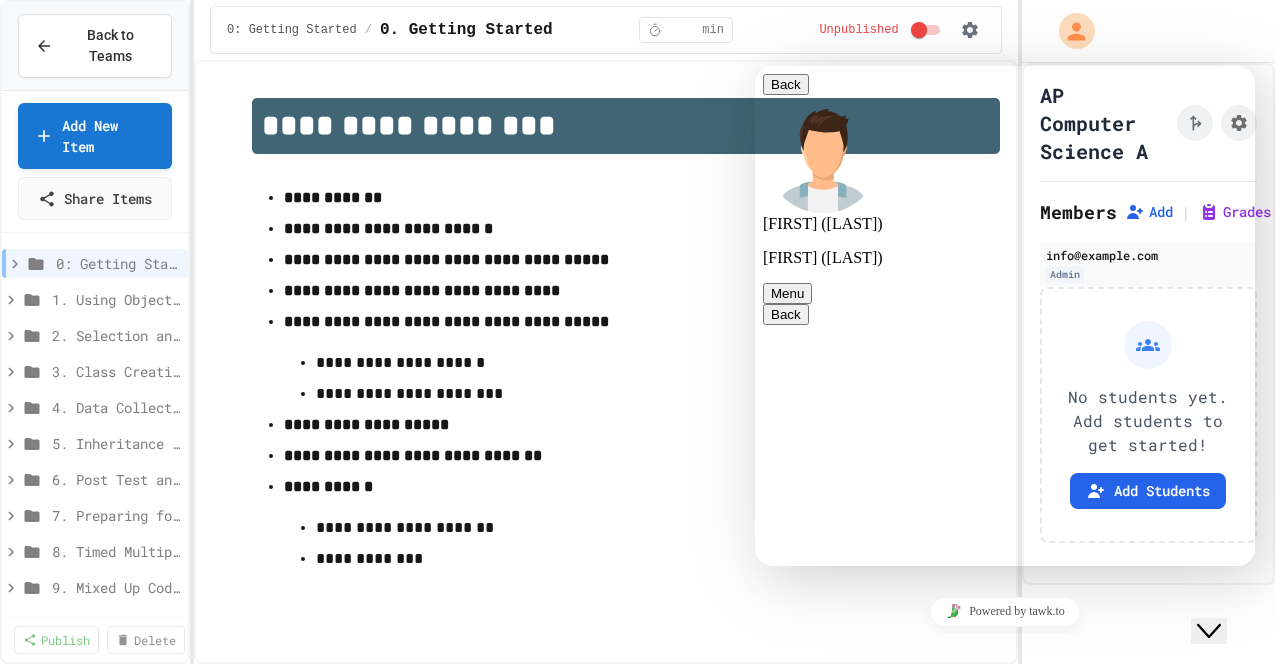 click on "**********" at bounding box center (606, 362) 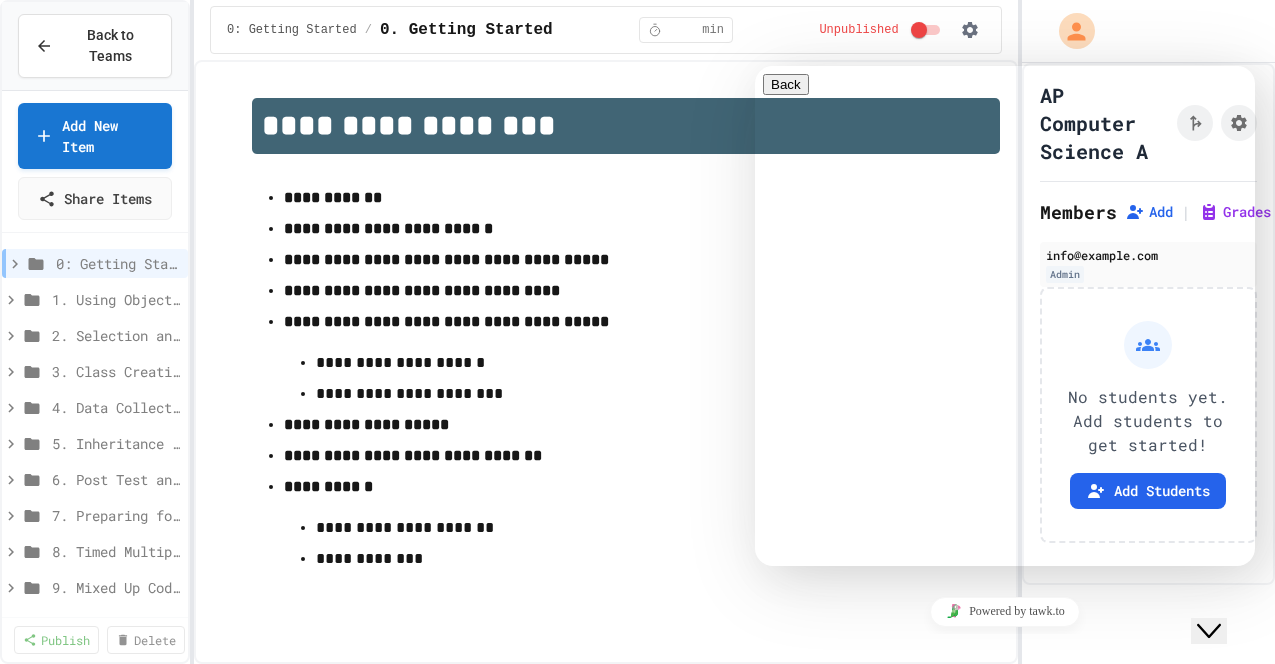 click at bounding box center (771, 835) 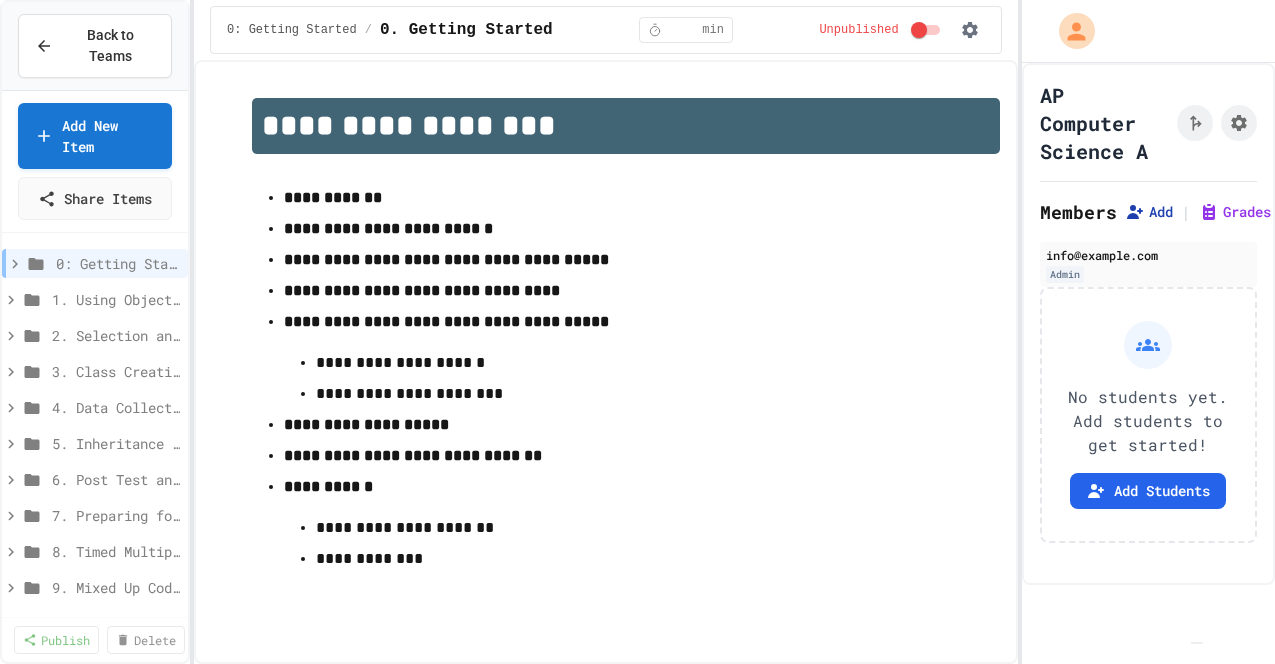 click on "Add" at bounding box center [1149, 212] 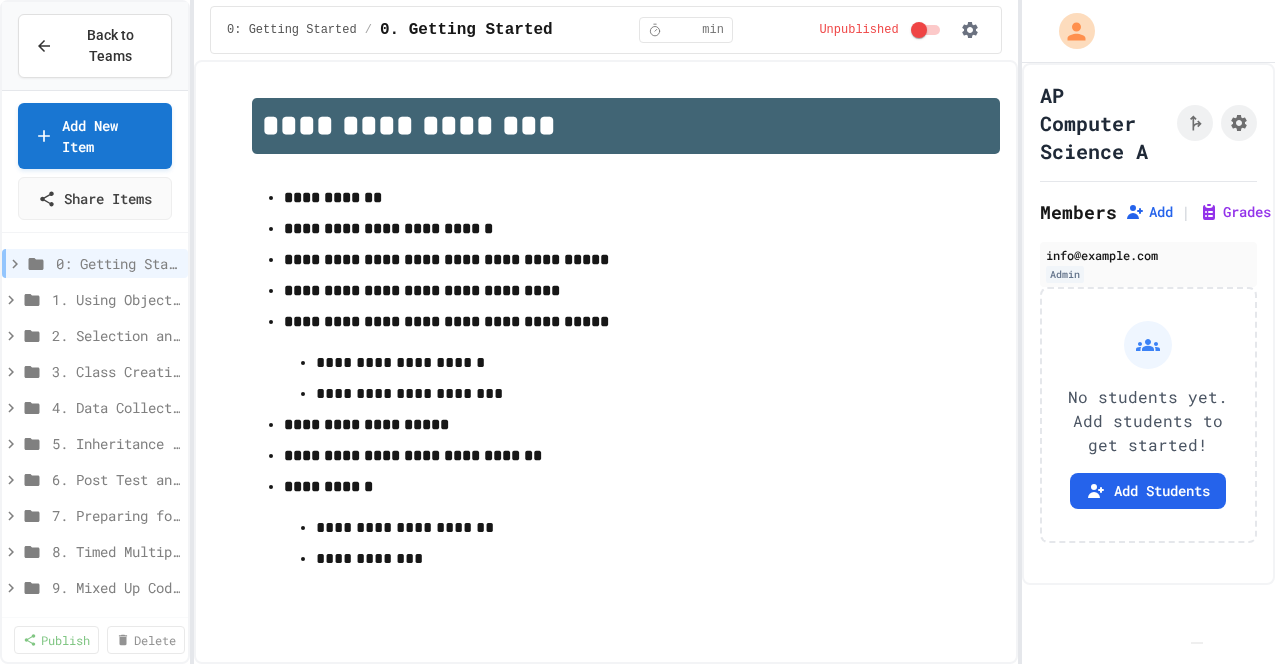 click on "Copy" at bounding box center (843, 781) 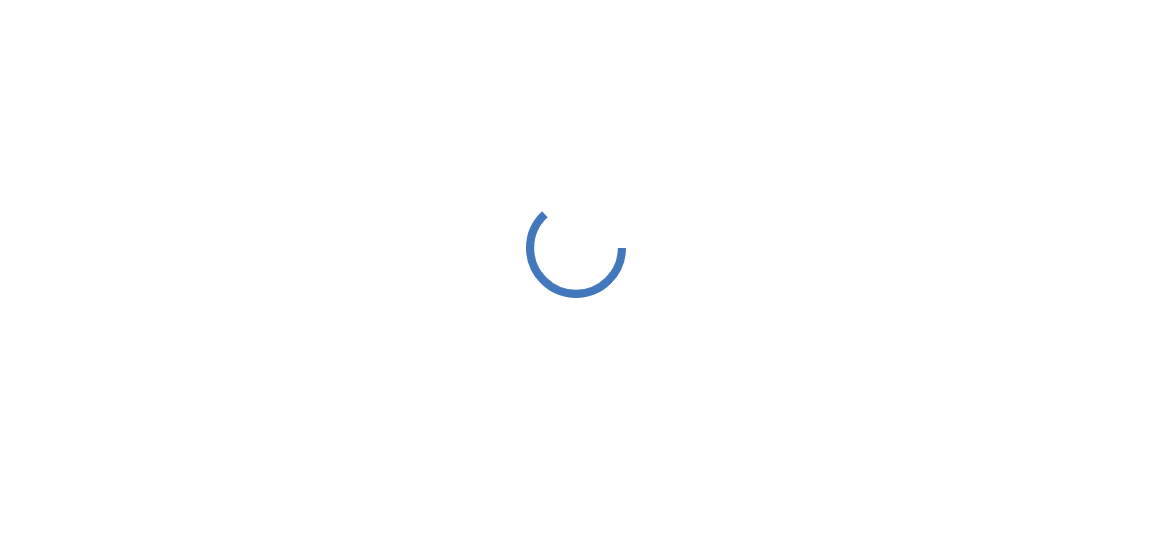scroll, scrollTop: 0, scrollLeft: 0, axis: both 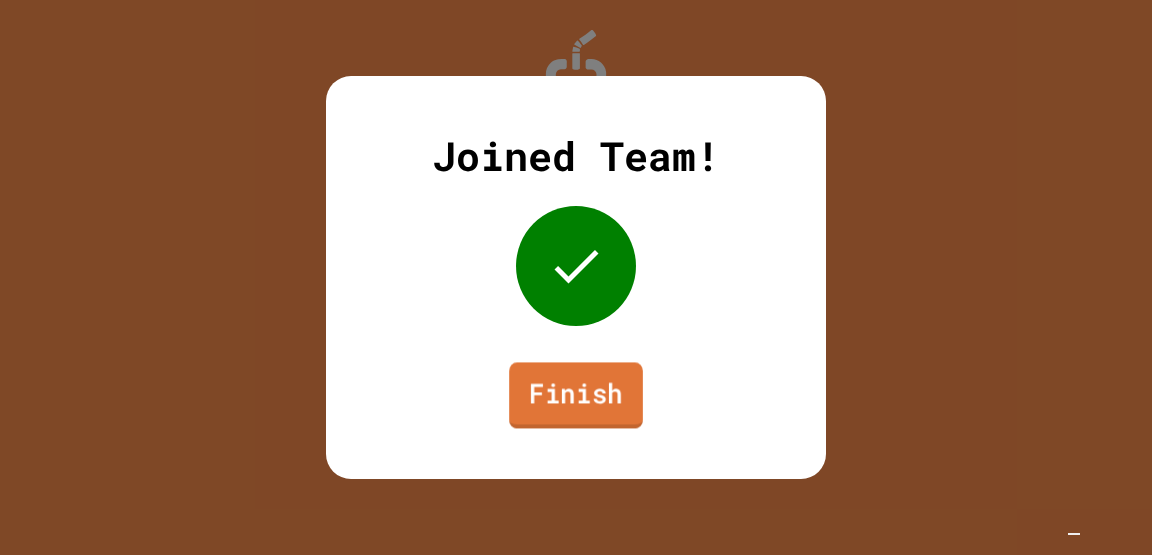 click on "Finish" at bounding box center [576, 395] 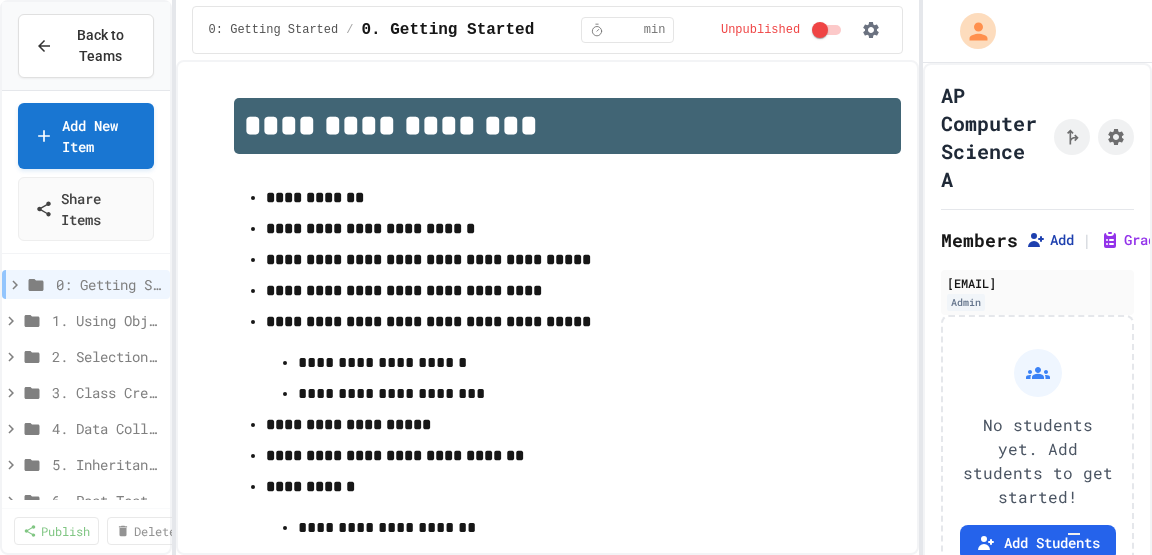 click on "Add" at bounding box center [1050, 240] 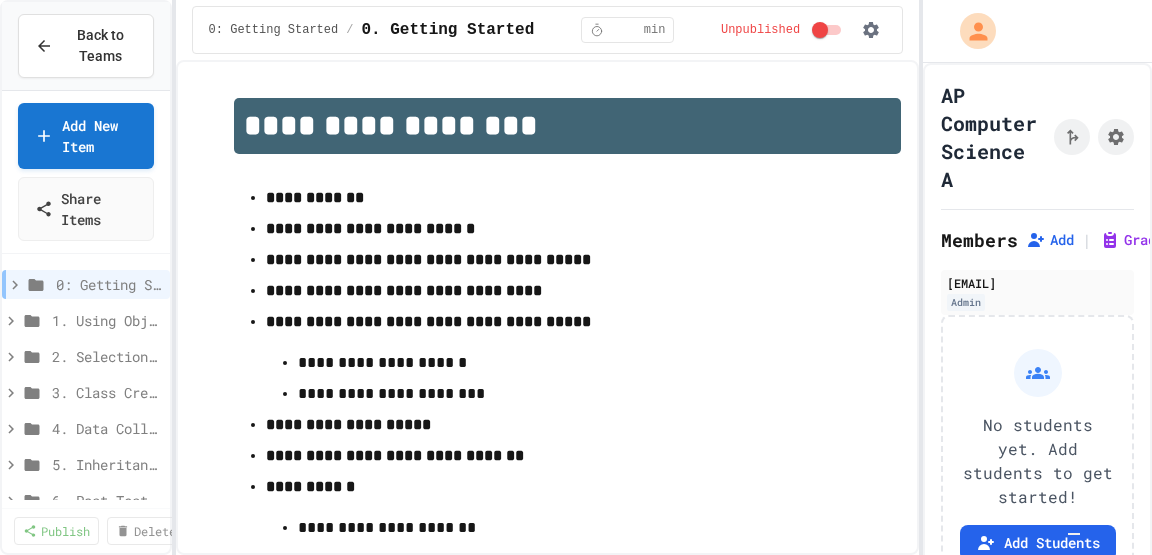 click 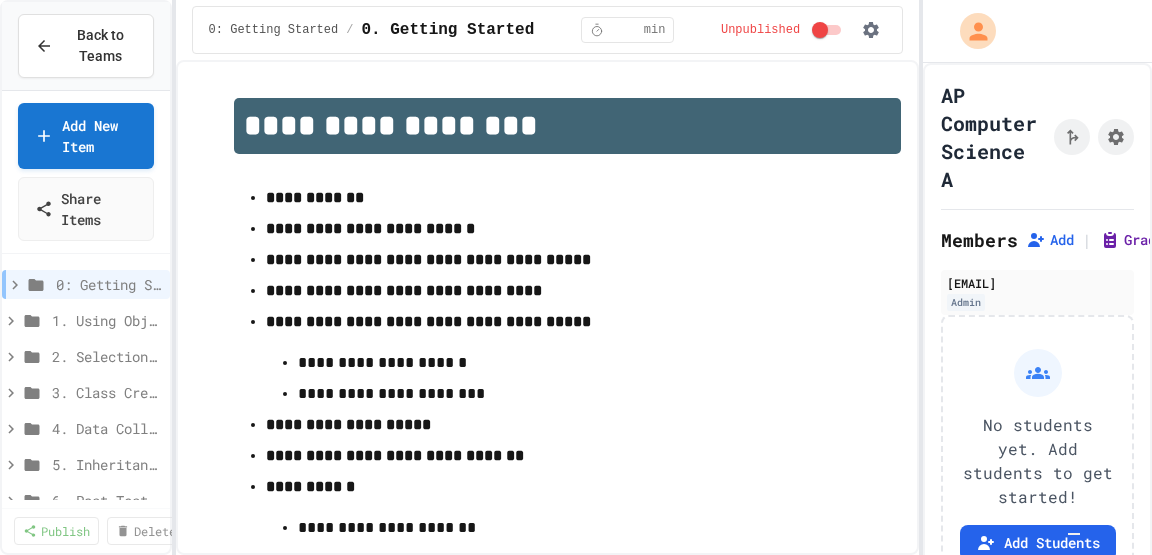 click 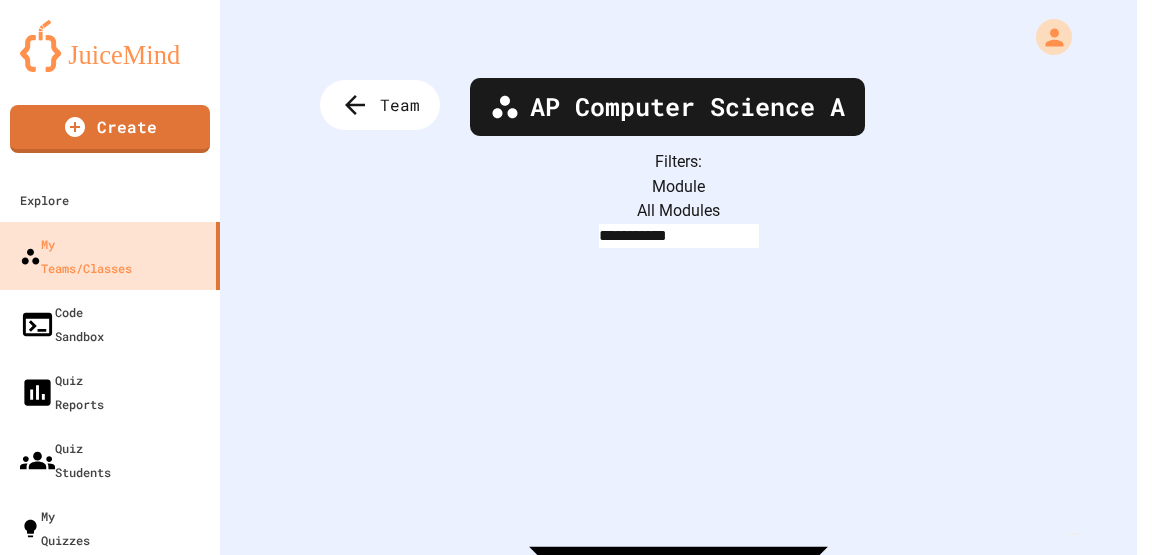 click on "**********" at bounding box center [576, 277] 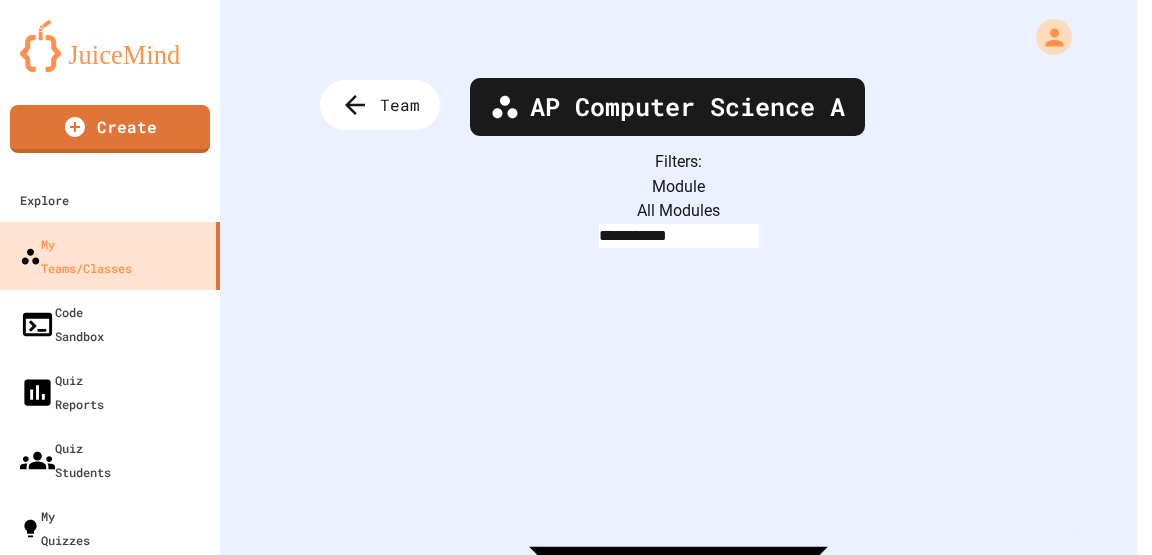 click on "1. Using Objects and Methods" at bounding box center (578, 641) 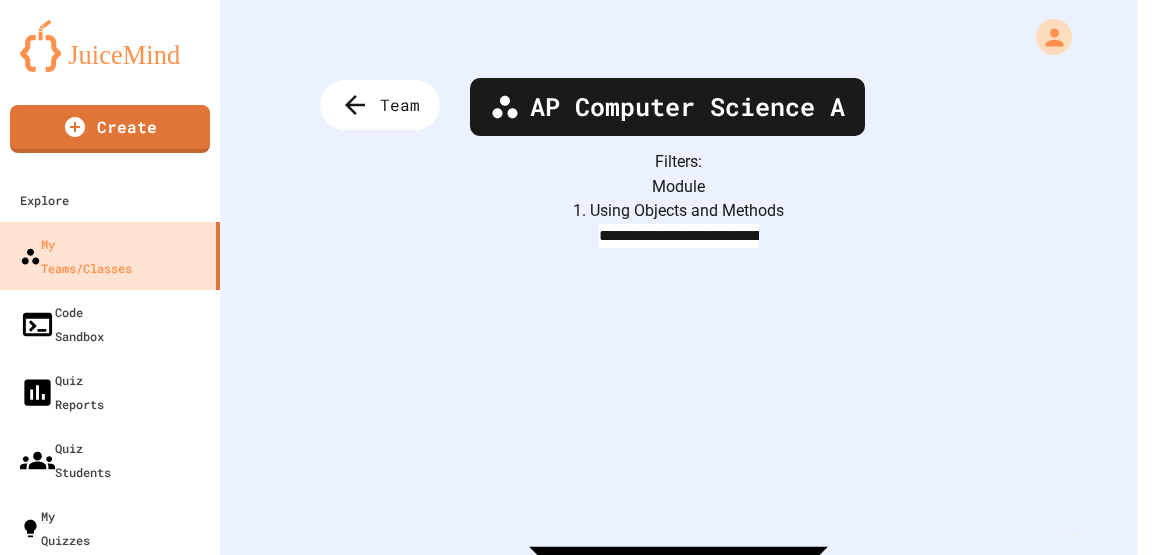 click on "**********" at bounding box center (576, 277) 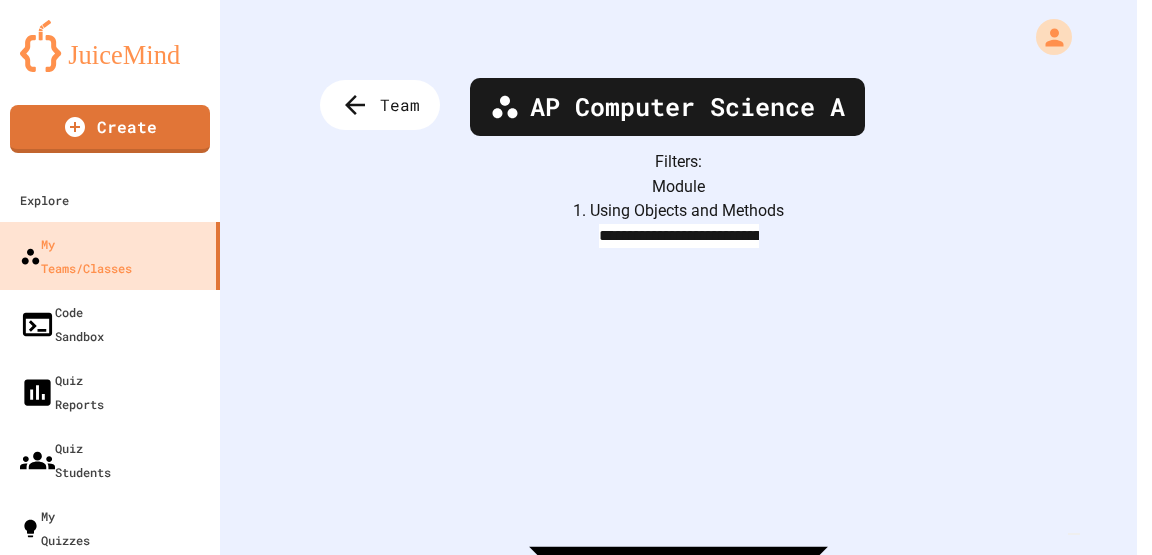 click on "All Modules" at bounding box center [578, 573] 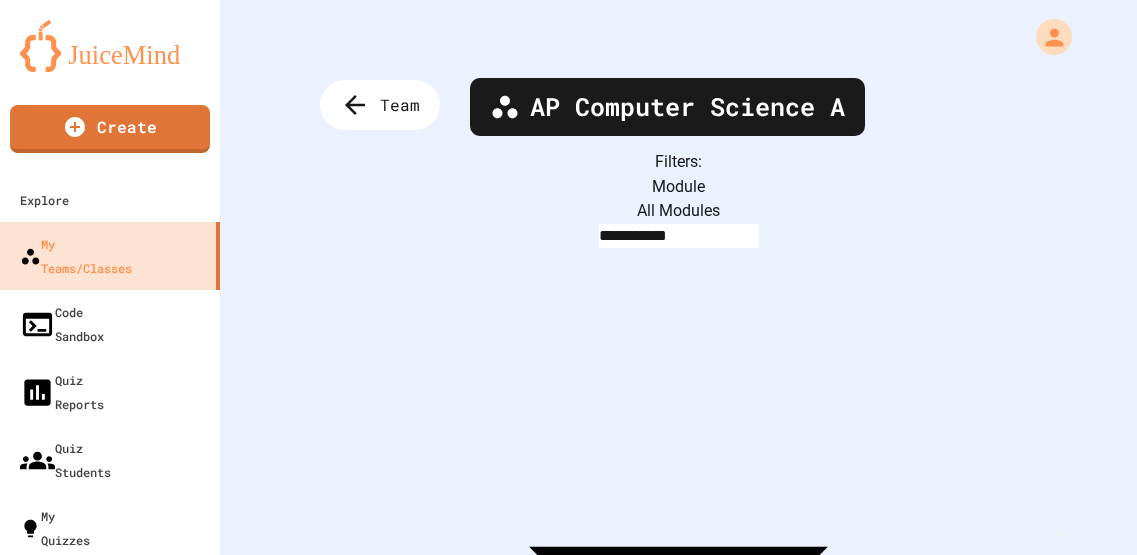 click on "Upgrade" at bounding box center [104, 687] 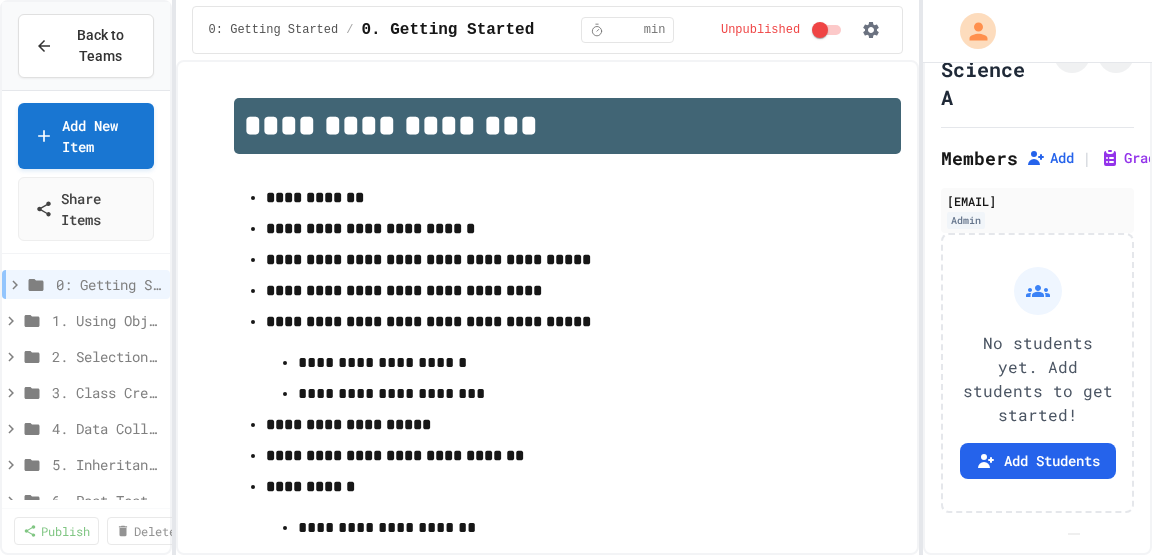 scroll, scrollTop: 117, scrollLeft: 0, axis: vertical 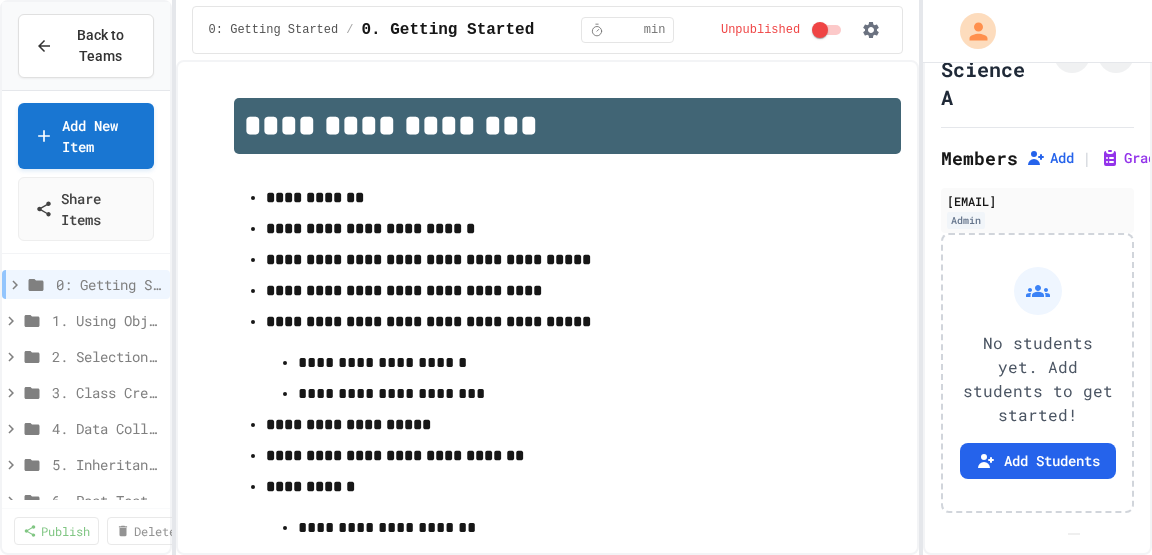 click on "No students yet. Add students to get started! Add Students" at bounding box center (1037, 373) 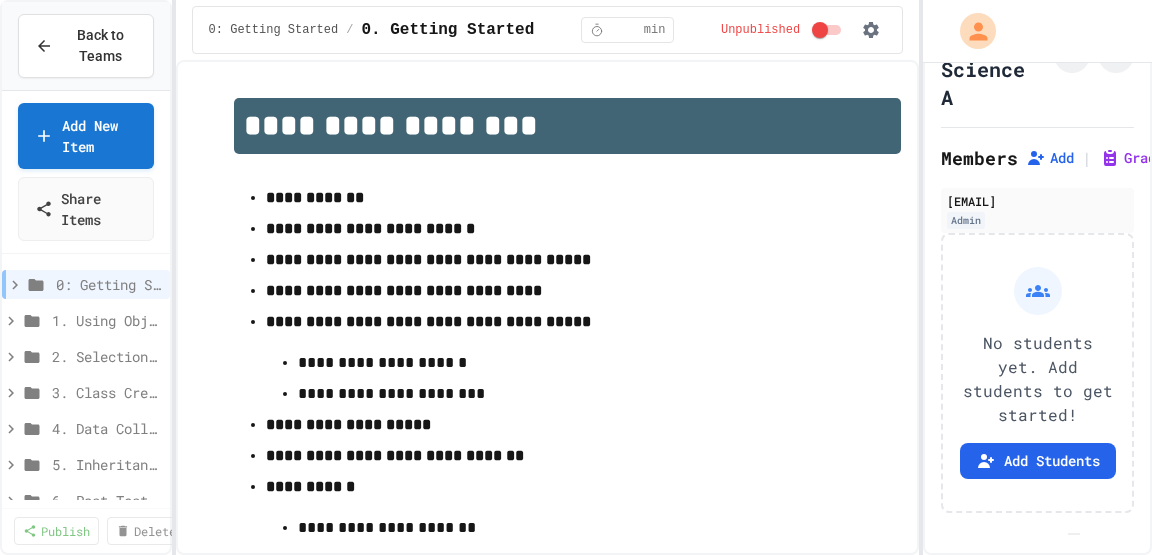 click at bounding box center (1074, 534) 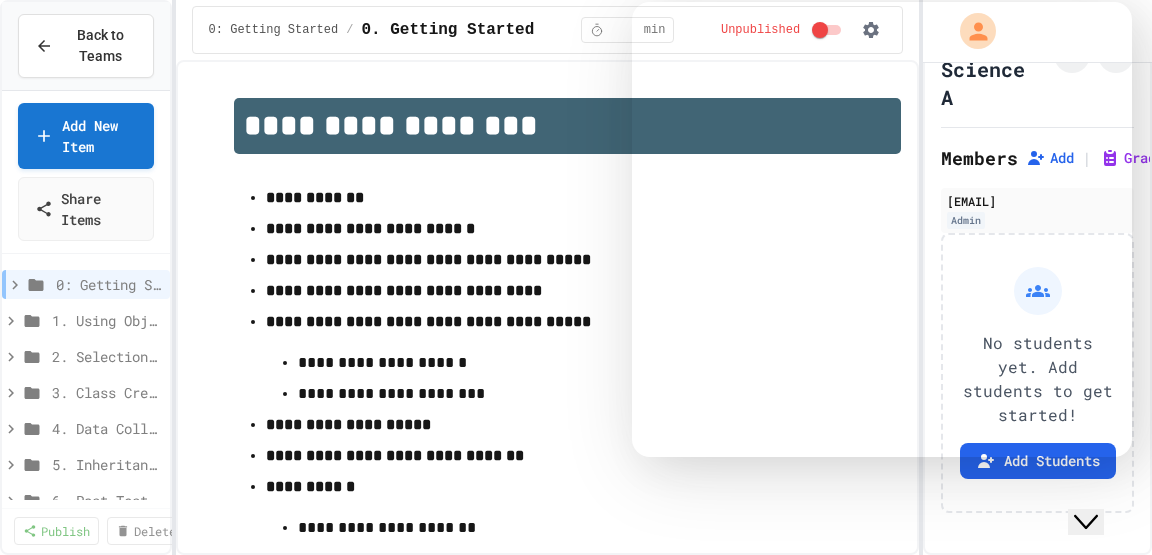 scroll, scrollTop: 1392, scrollLeft: 0, axis: vertical 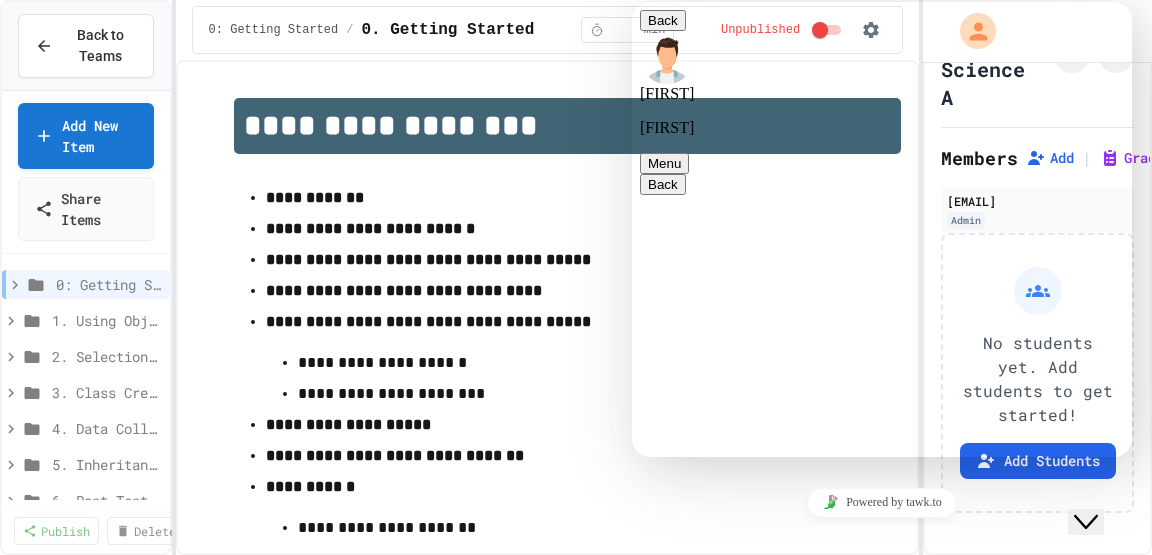 click on "Rate this chat Upload File Insert emoji" at bounding box center [632, 2] 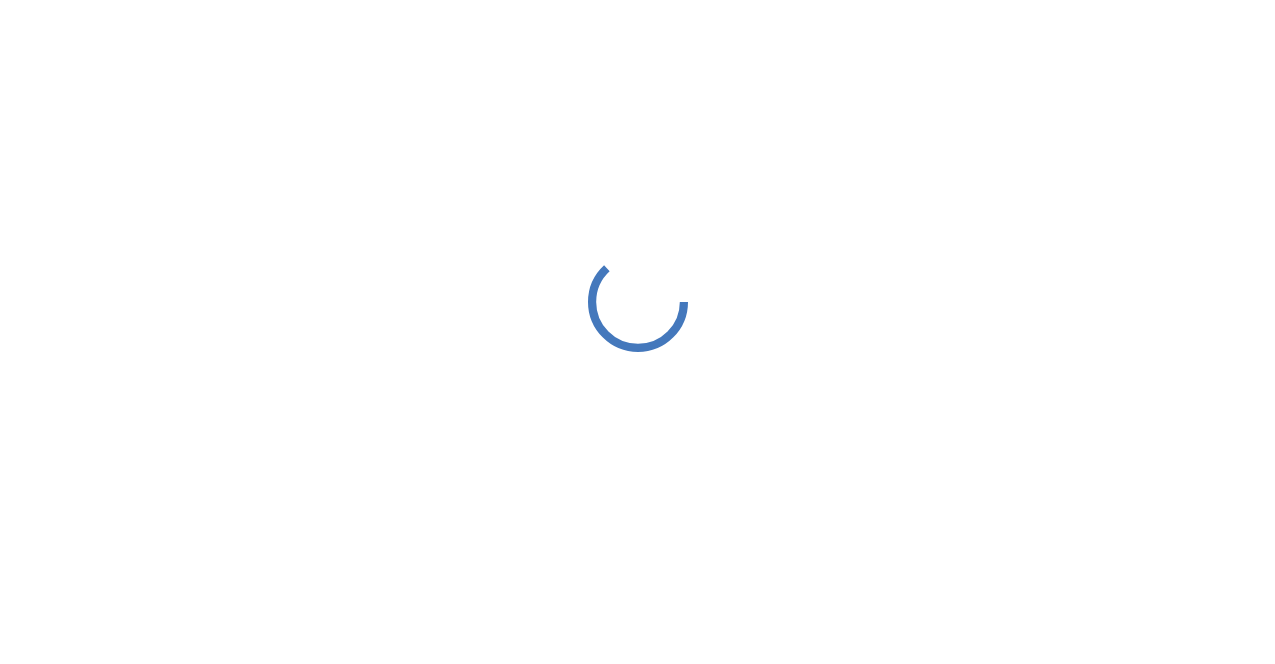 scroll, scrollTop: 0, scrollLeft: 0, axis: both 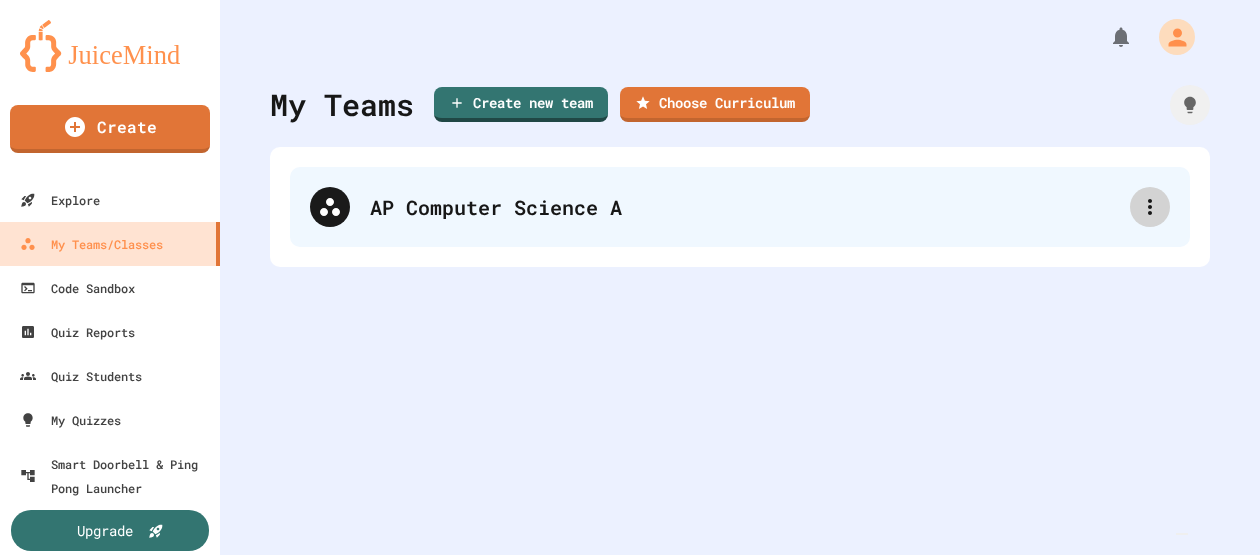 click 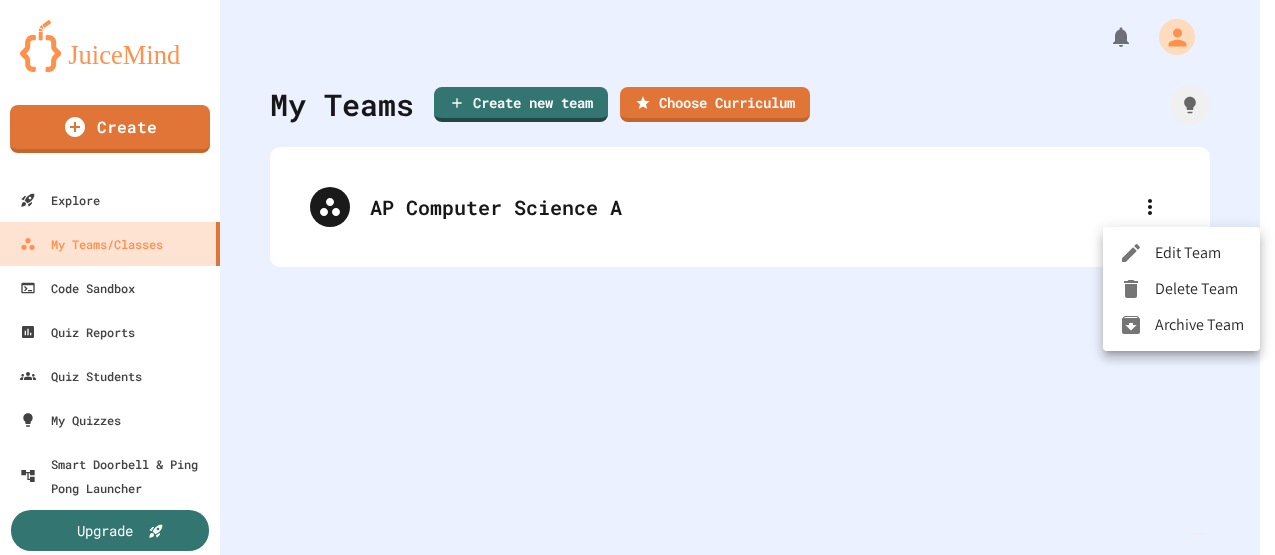 click at bounding box center [637, 277] 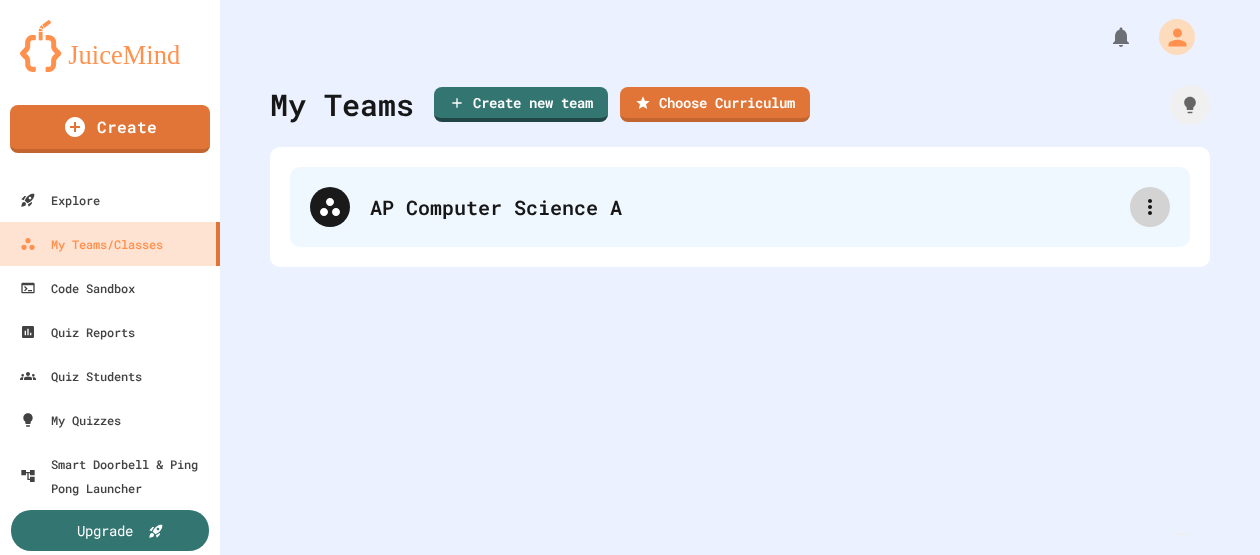 click 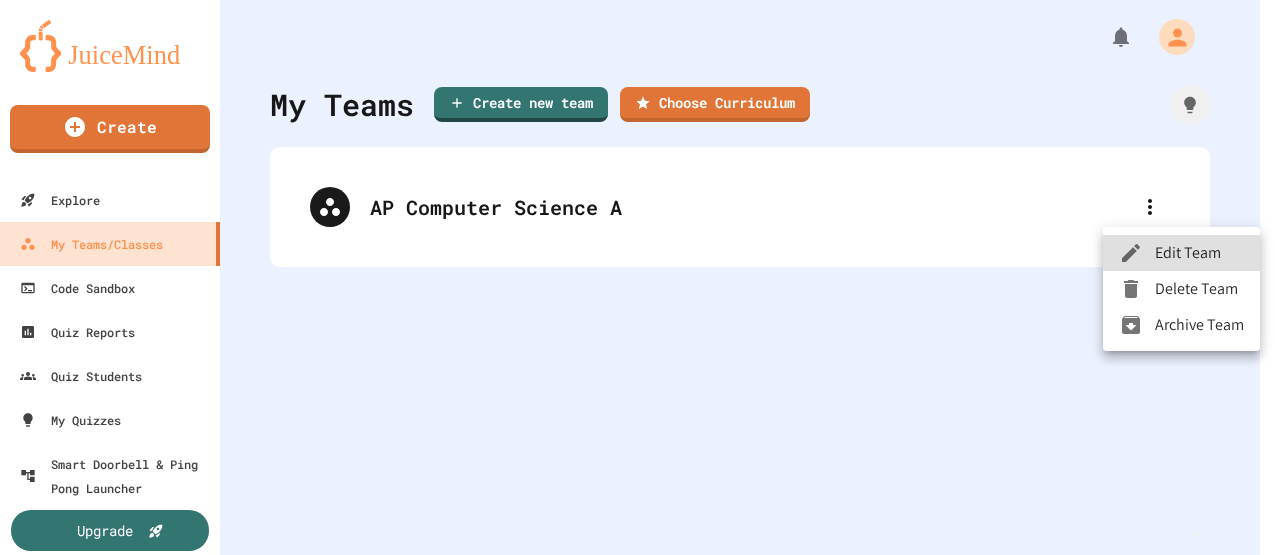 click on "Edit Team" at bounding box center (1181, 253) 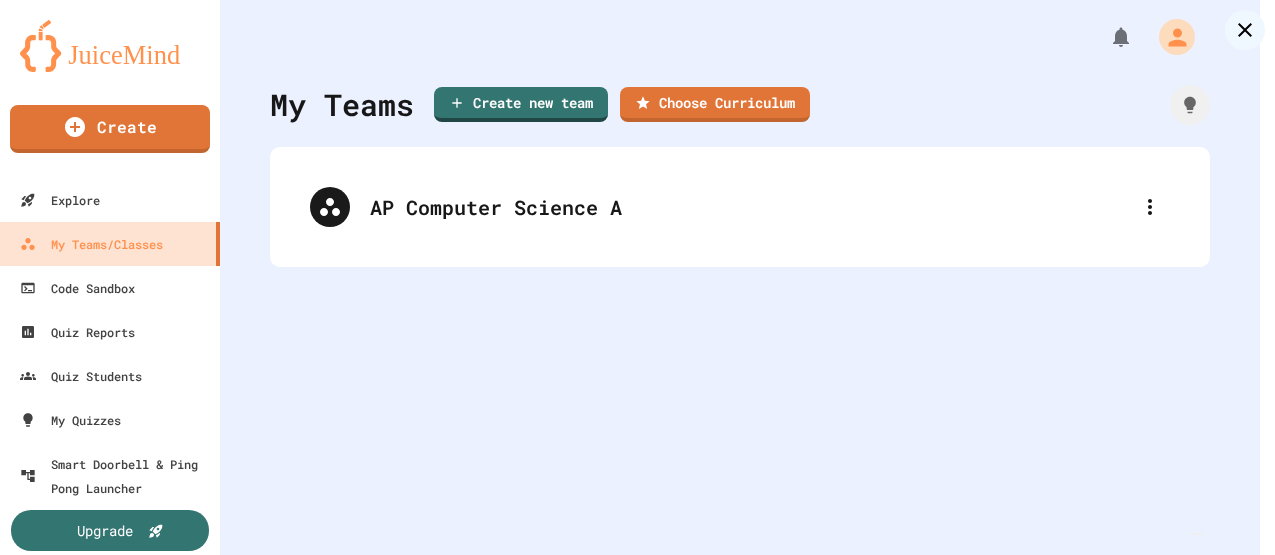 click on "Save" at bounding box center (592, 845) 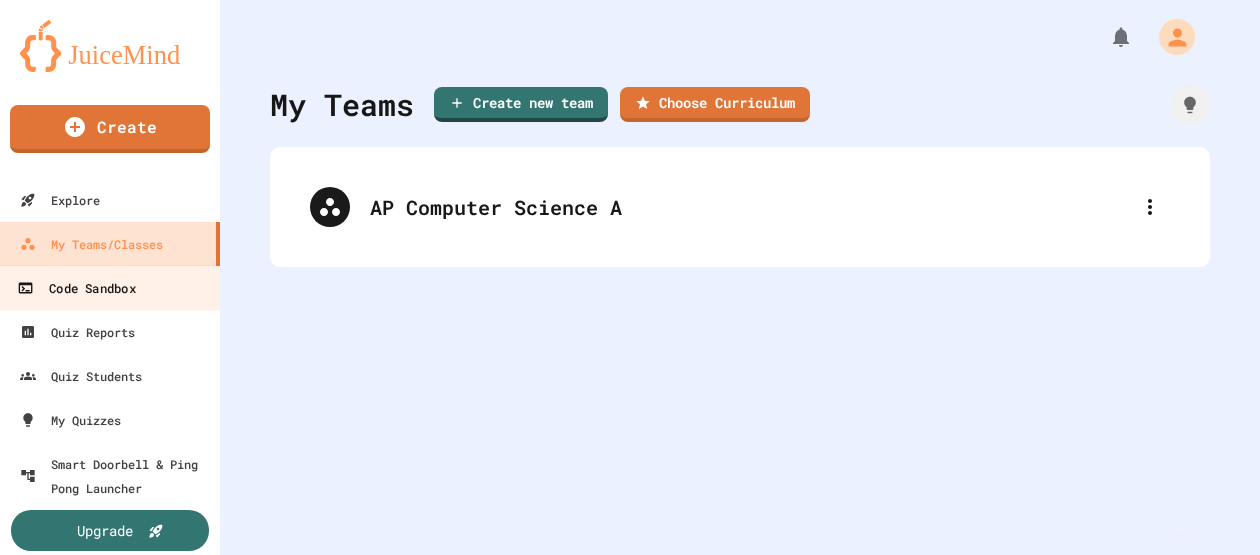 click on "Code Sandbox" at bounding box center (76, 288) 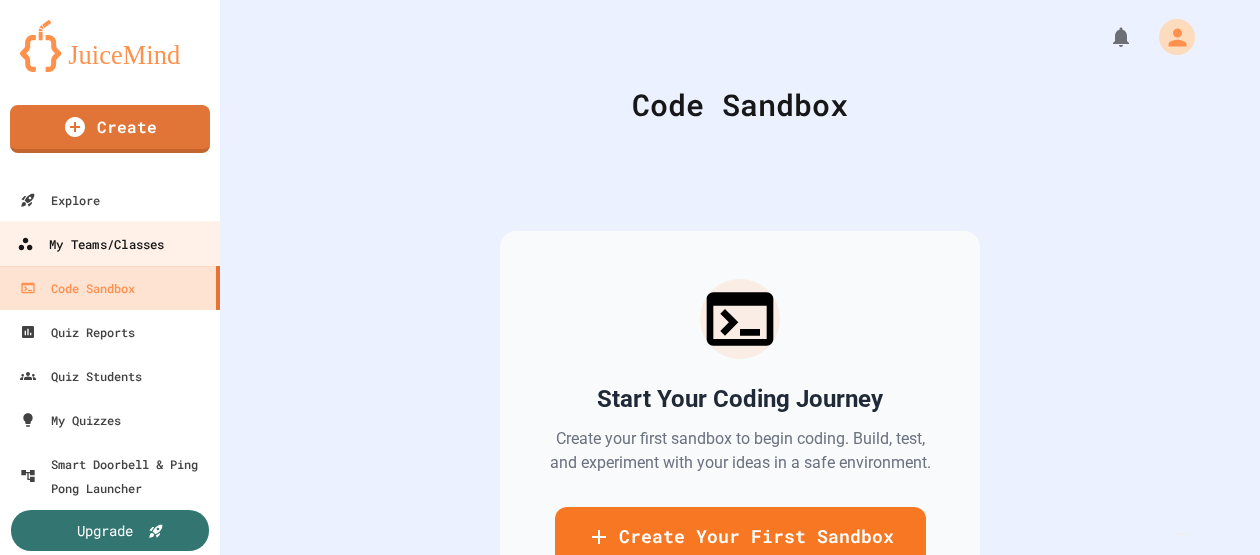 click on "My Teams/Classes" at bounding box center (90, 244) 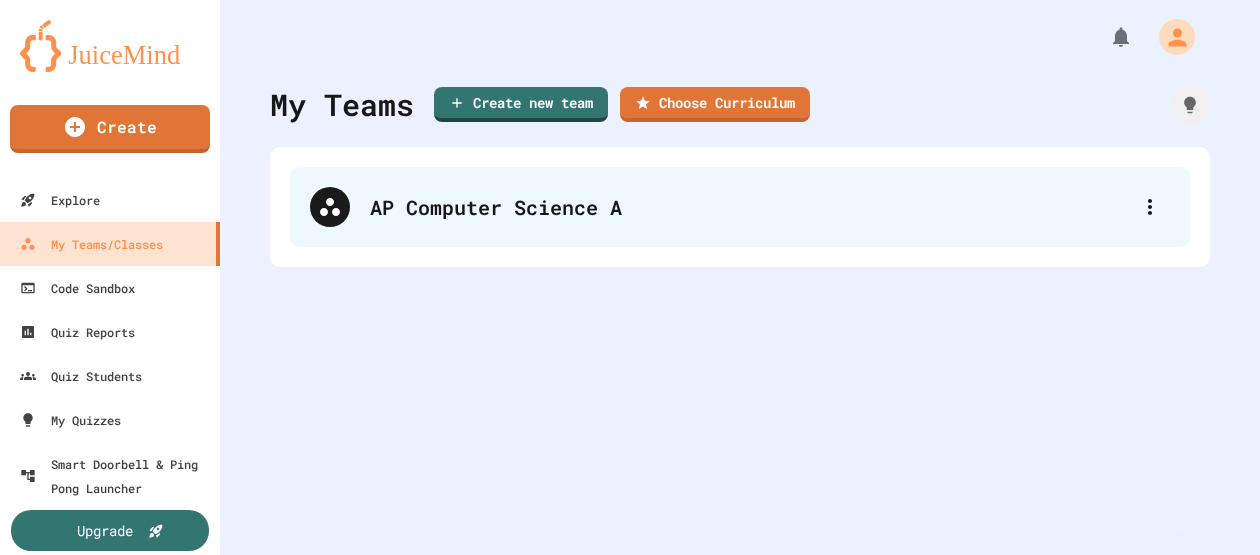 click 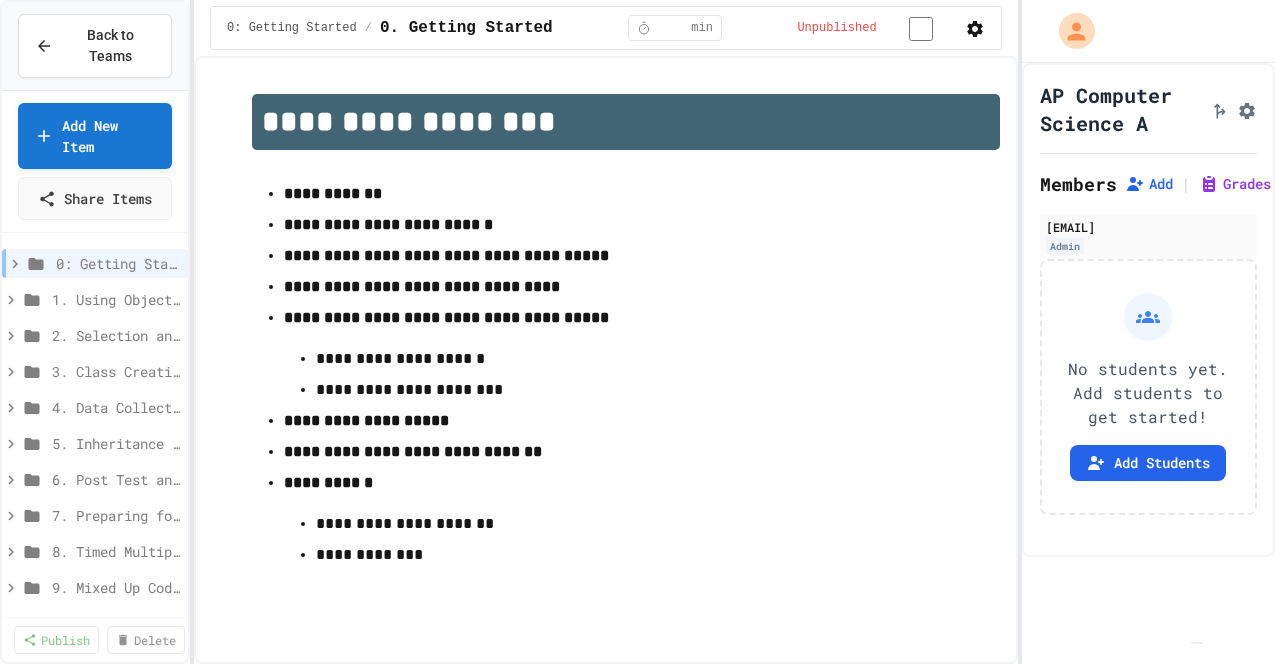 click at bounding box center [1197, 643] 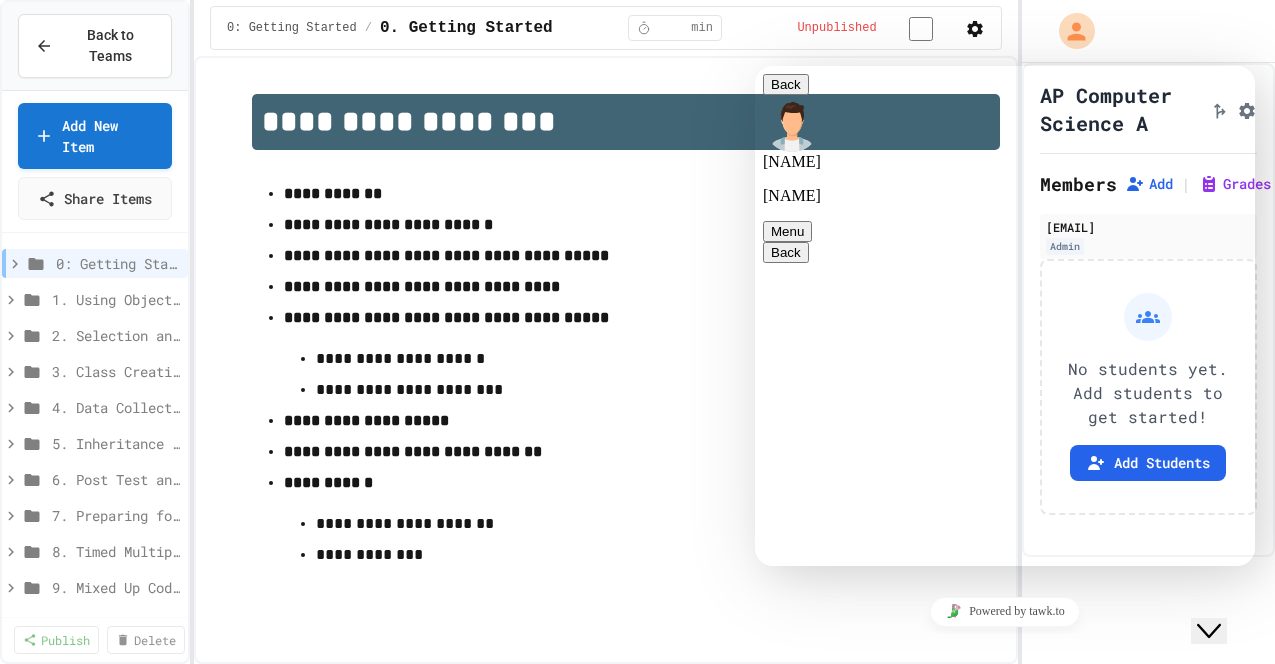 scroll, scrollTop: 2684, scrollLeft: 0, axis: vertical 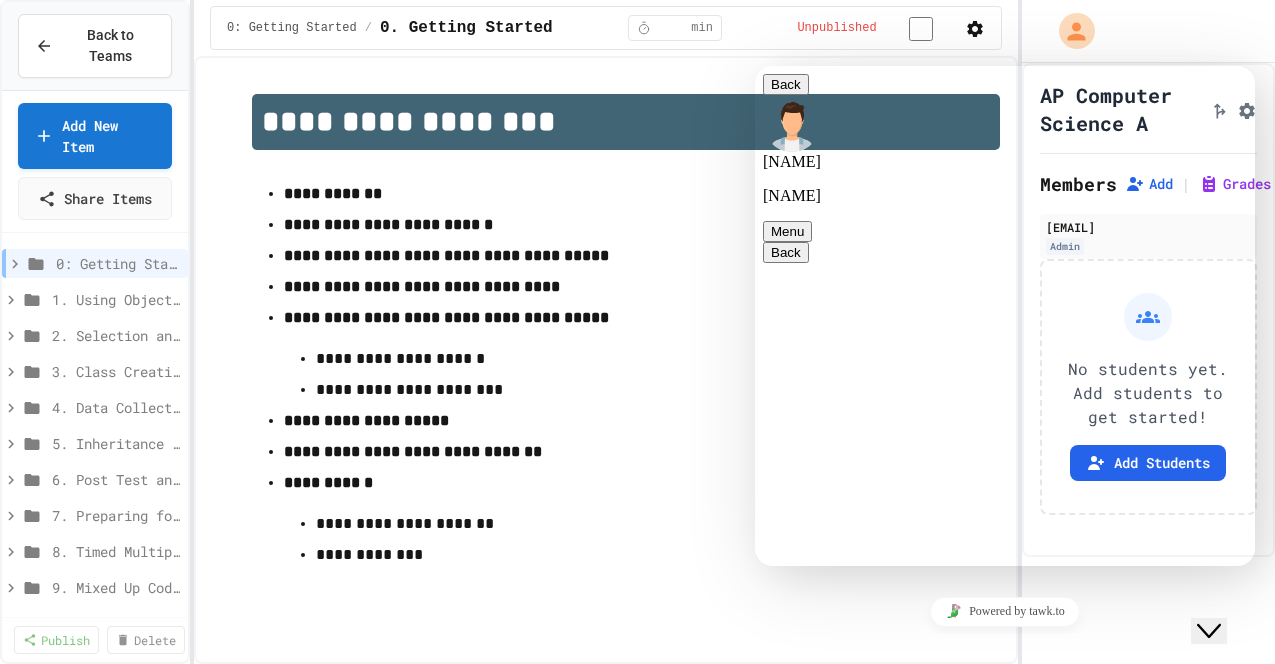 click on "Rate this chat Upload File Insert emoji" at bounding box center [755, 66] 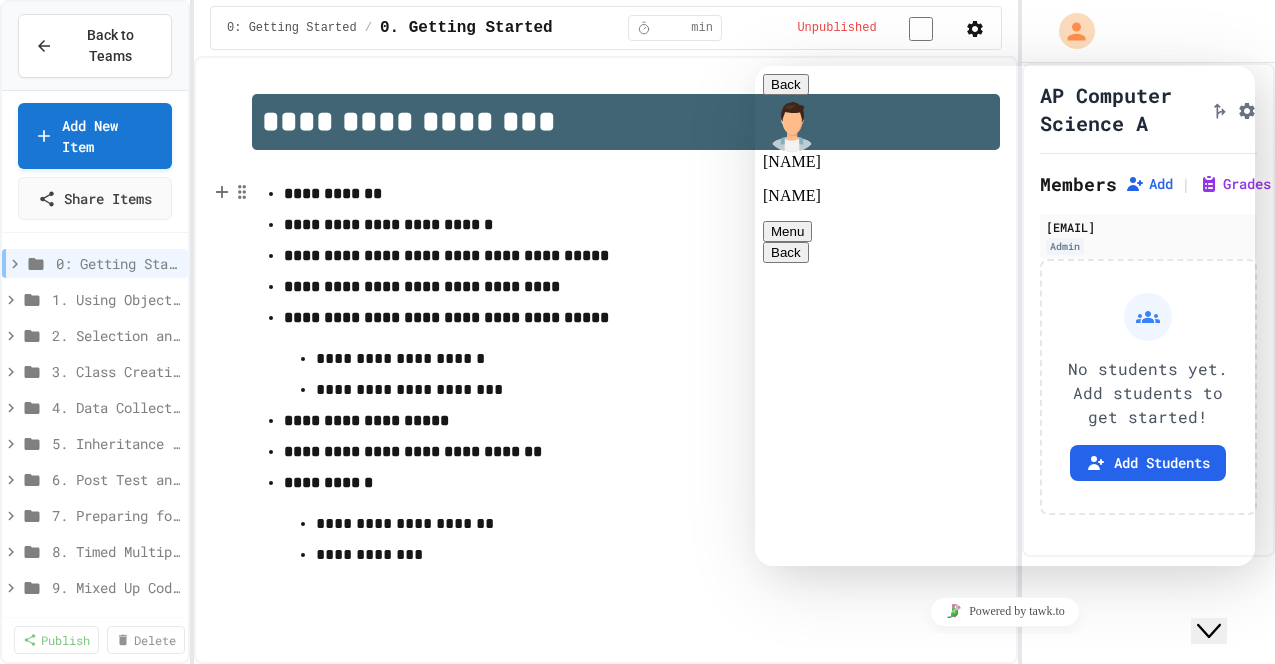 scroll, scrollTop: 3212, scrollLeft: 0, axis: vertical 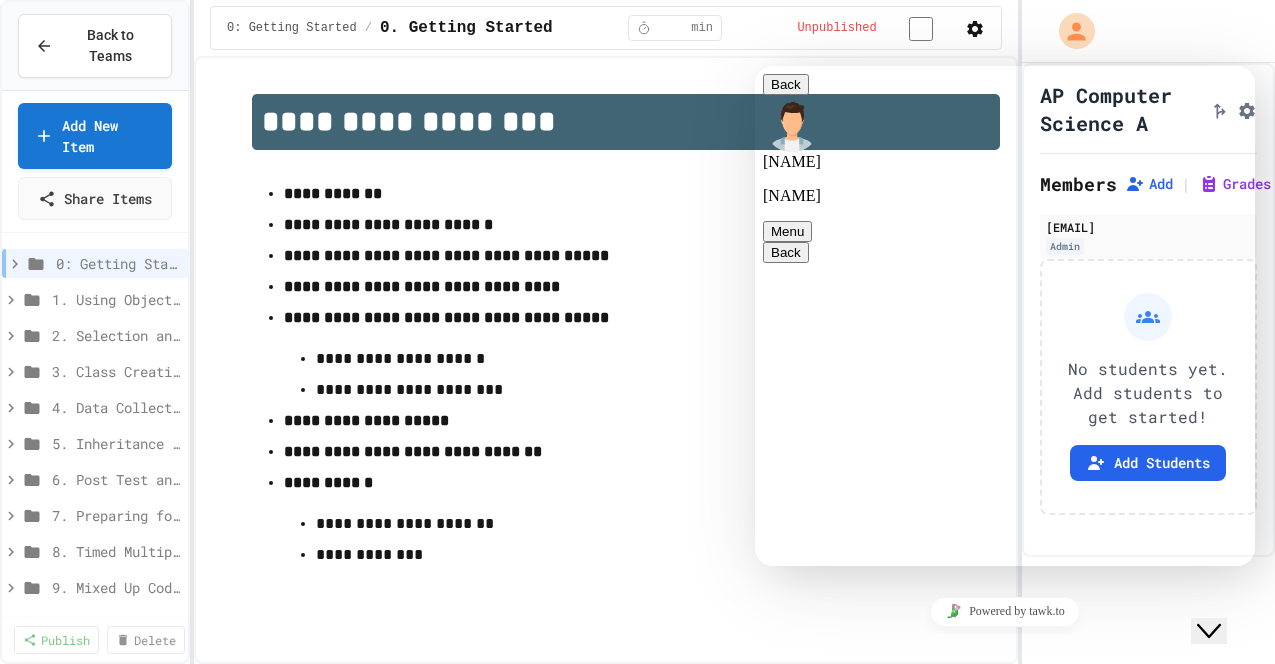 type on "****" 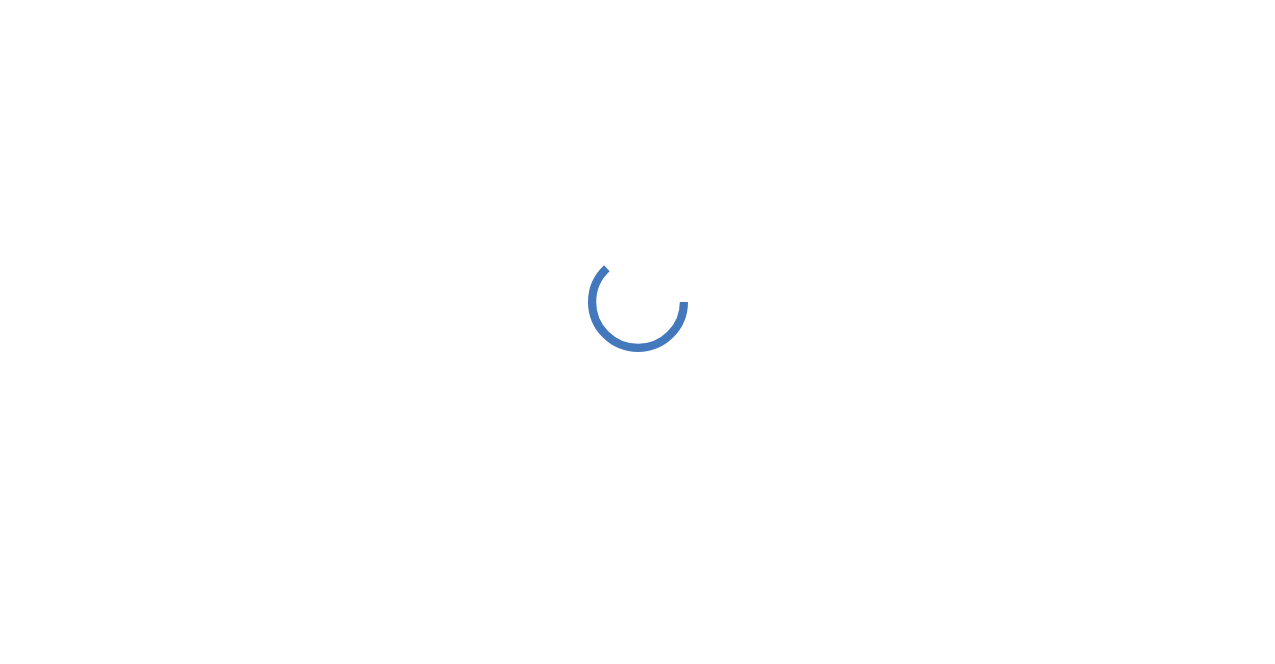 scroll, scrollTop: 0, scrollLeft: 0, axis: both 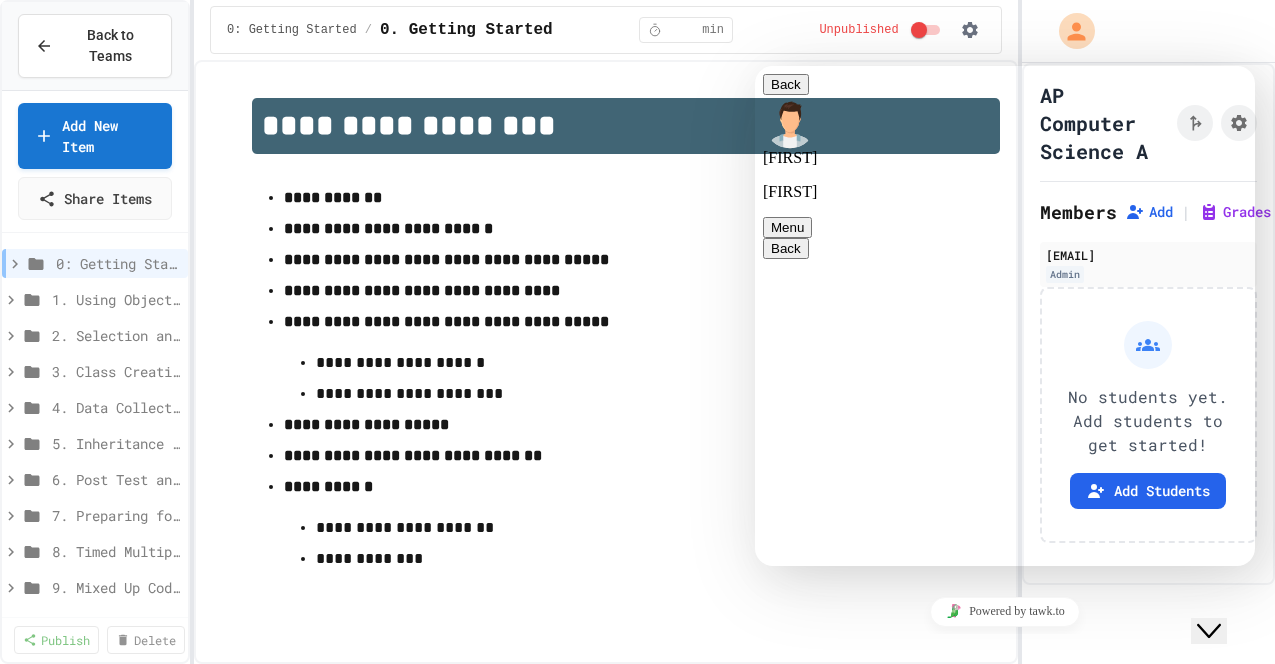 click on "**********" at bounding box center [606, 362] 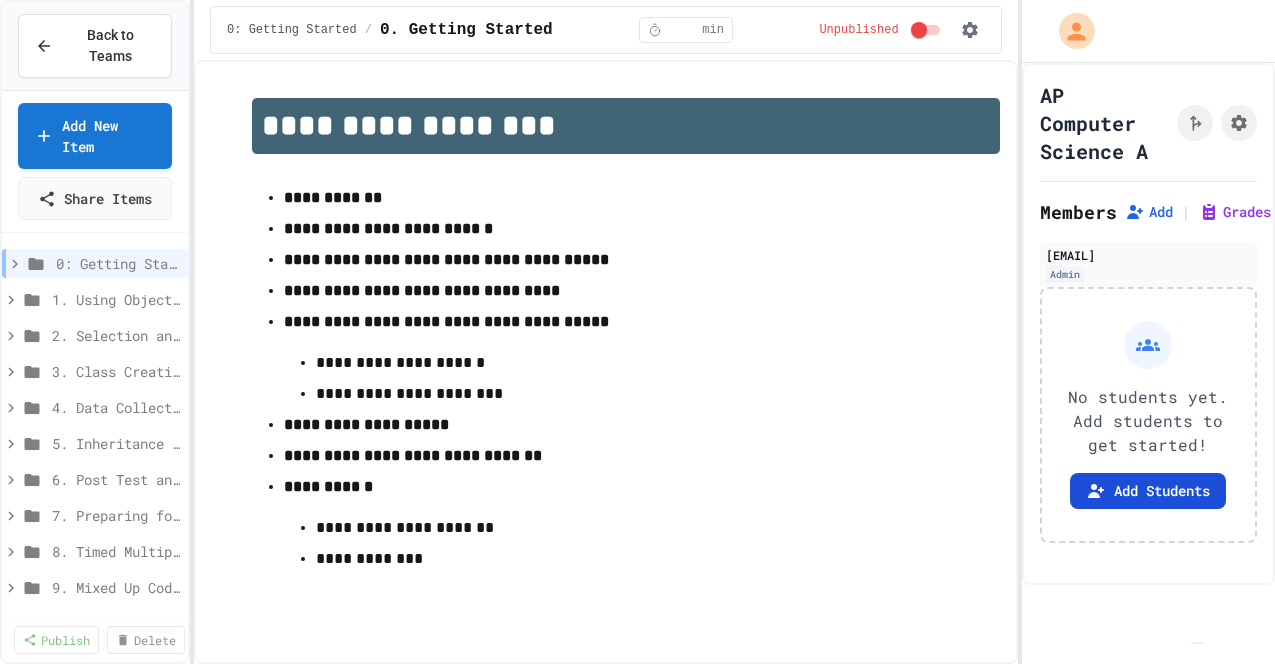 click on "Add Students" at bounding box center [1148, 491] 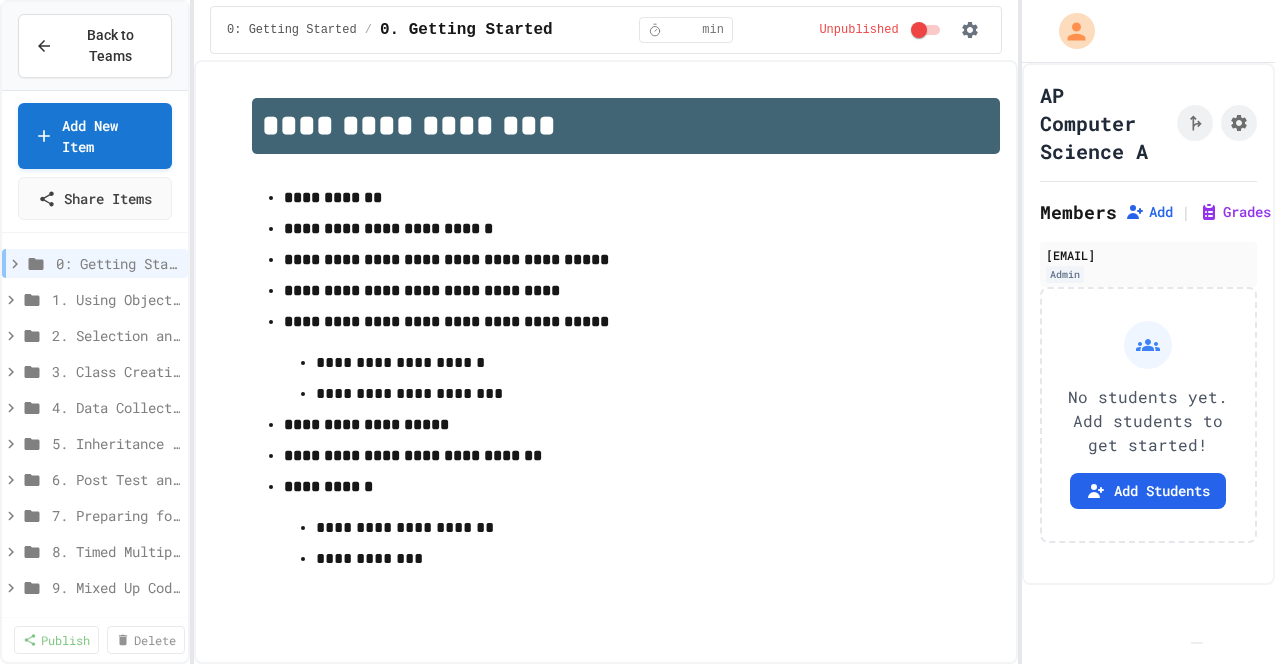 click on "Copy" at bounding box center (843, 781) 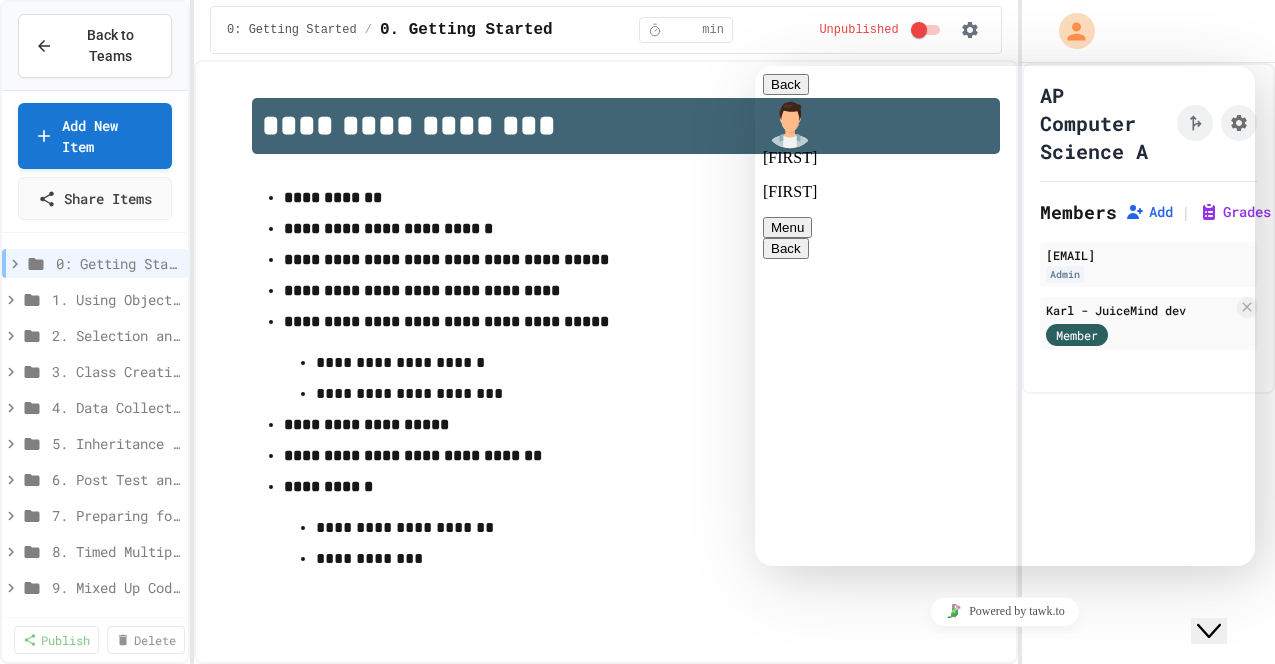 scroll, scrollTop: 4189, scrollLeft: 0, axis: vertical 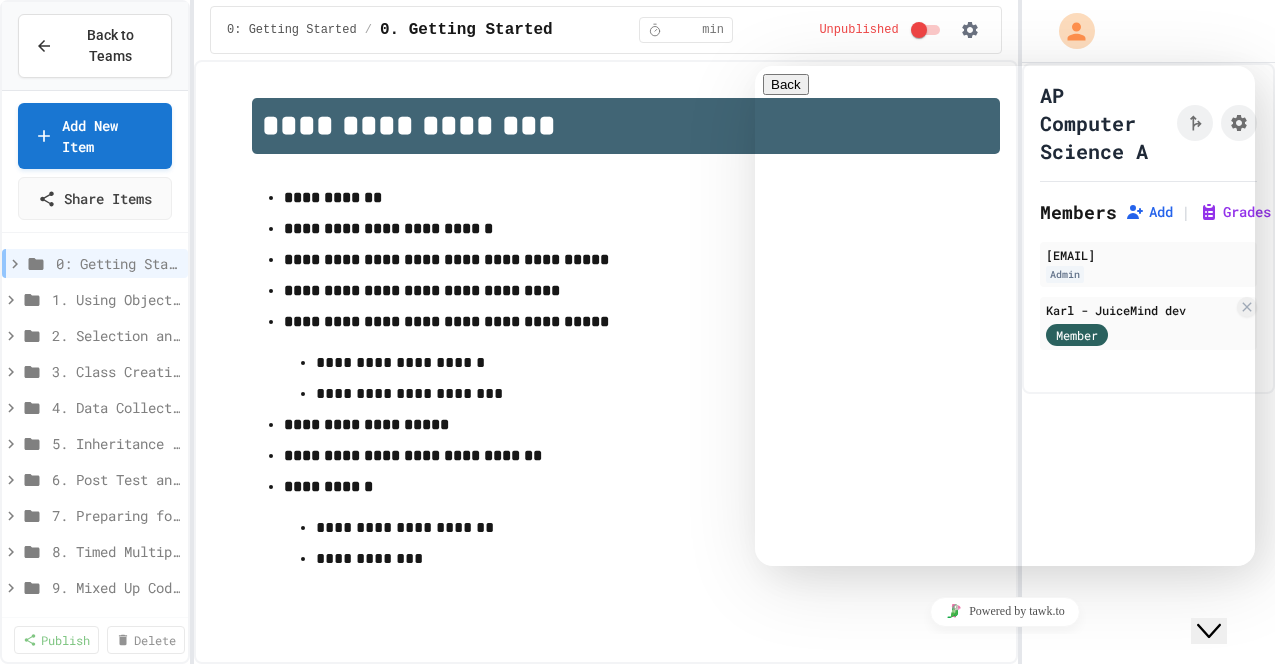 click at bounding box center [771, 819] 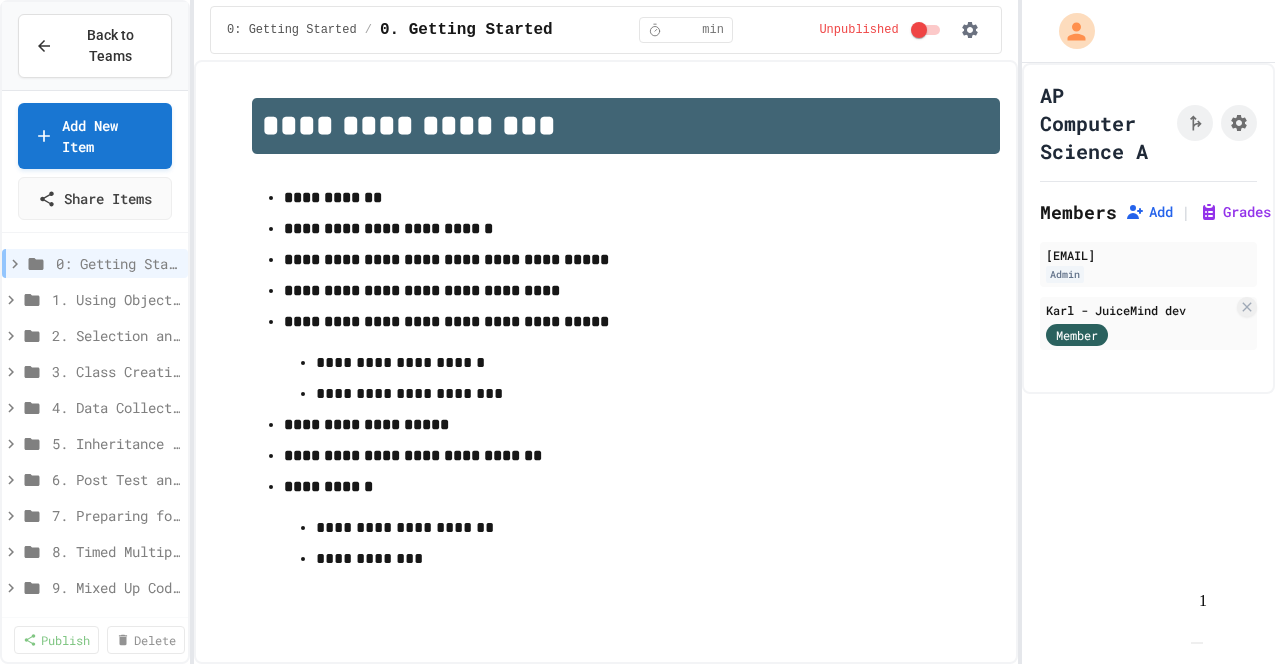 click 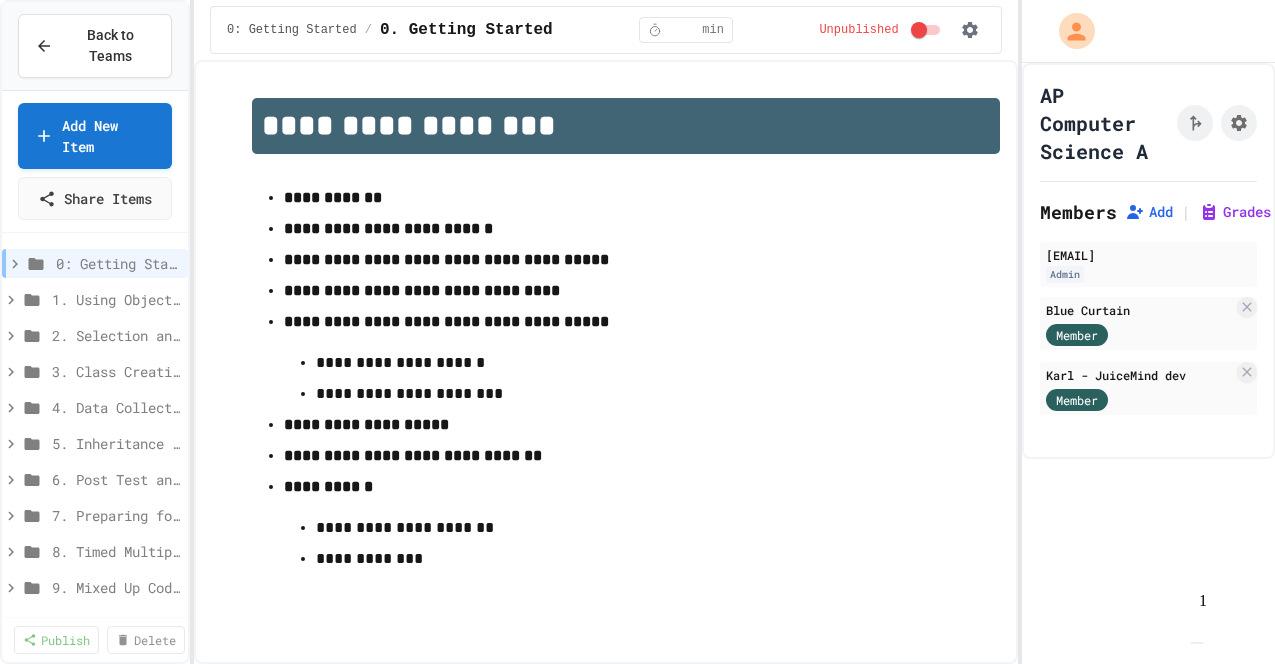 click at bounding box center [1197, 643] 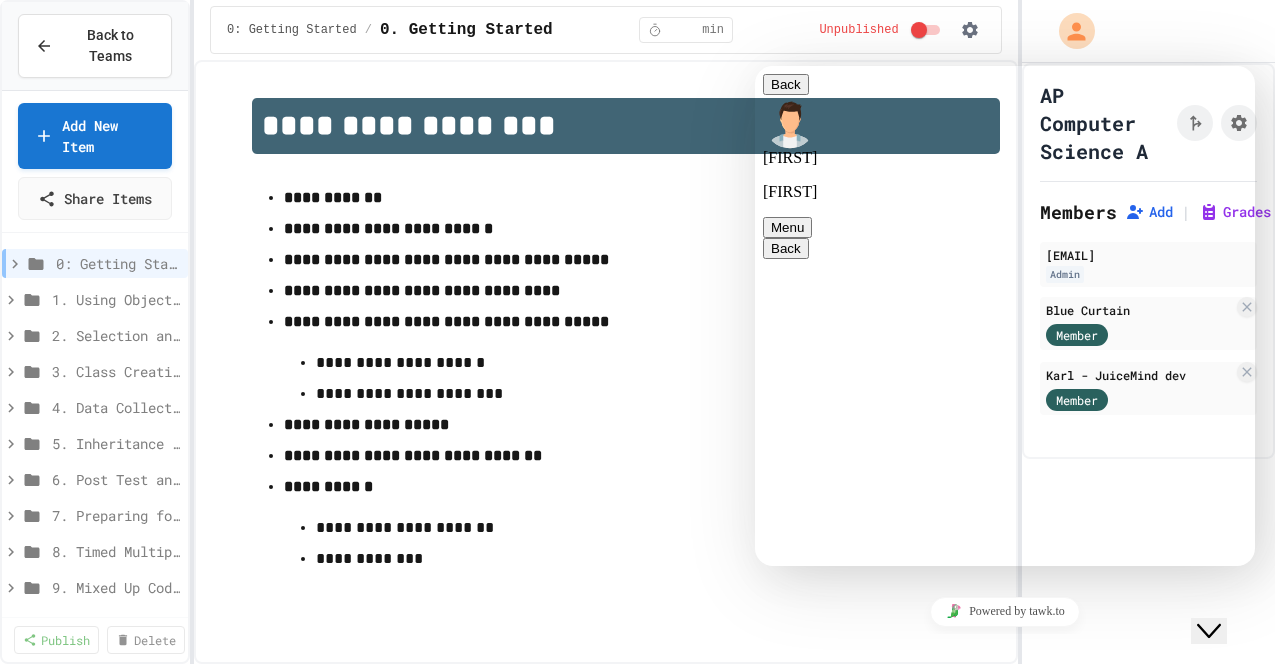 click on "Rate this chat Upload File Insert emoji" at bounding box center (755, 66) 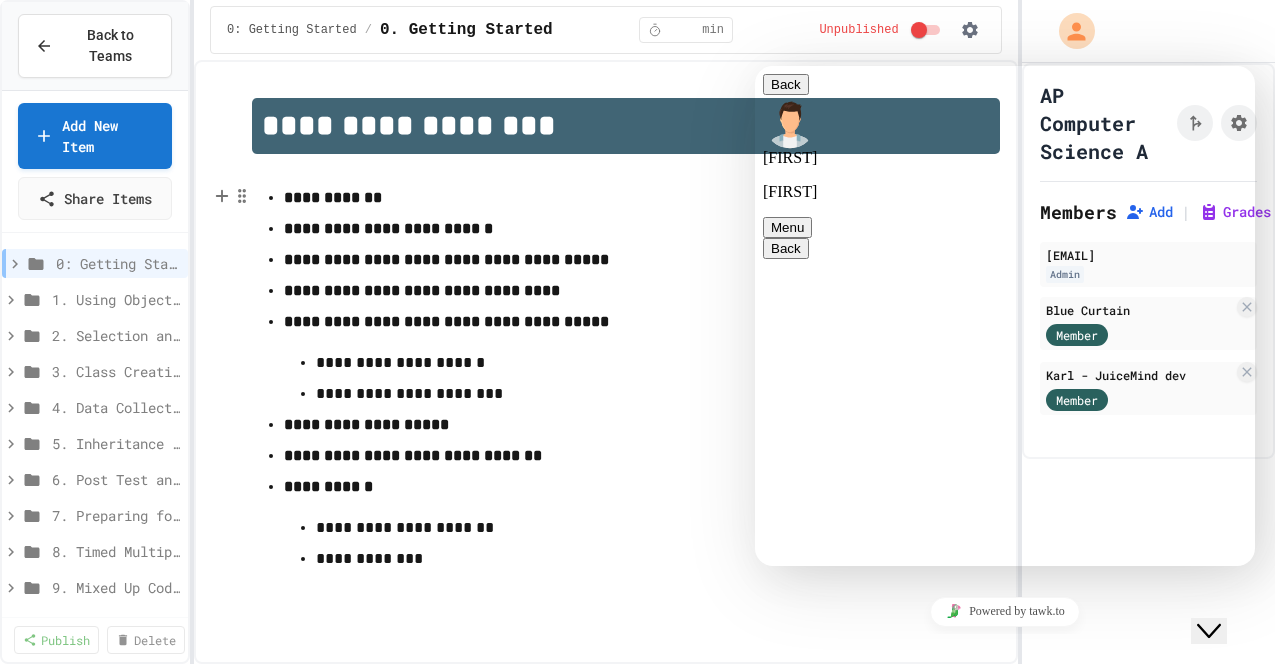 scroll, scrollTop: 4408, scrollLeft: 0, axis: vertical 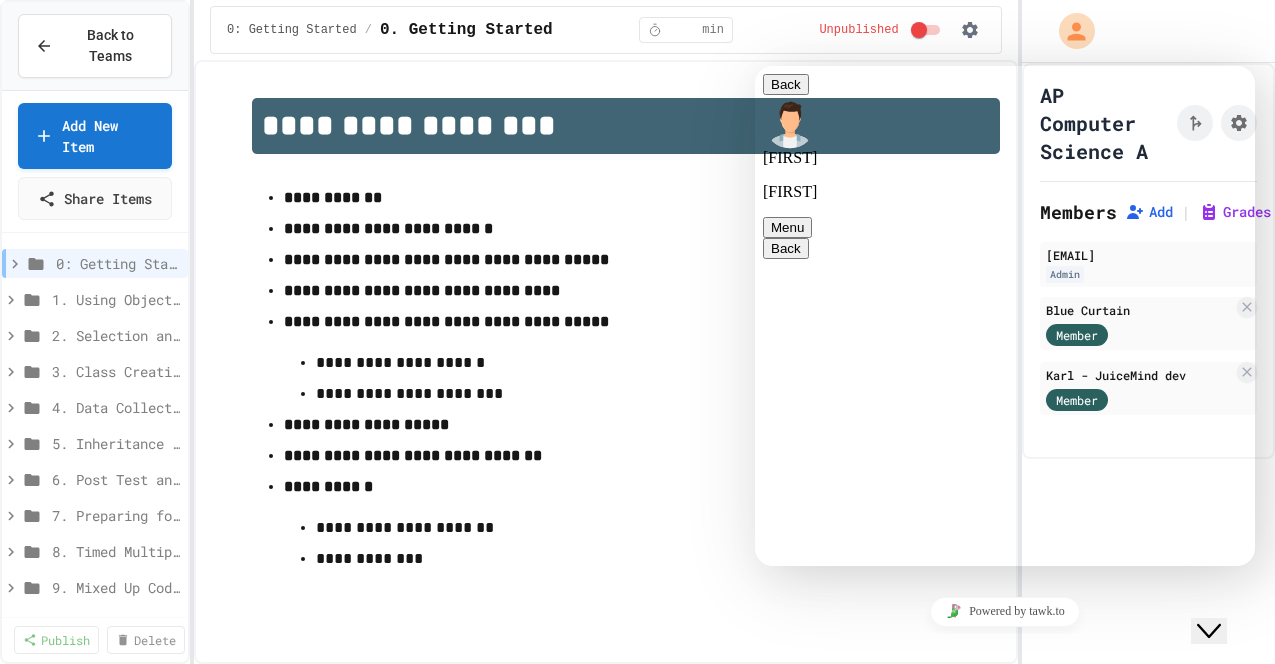 click on "[FIRST]" at bounding box center [1005, 16848] 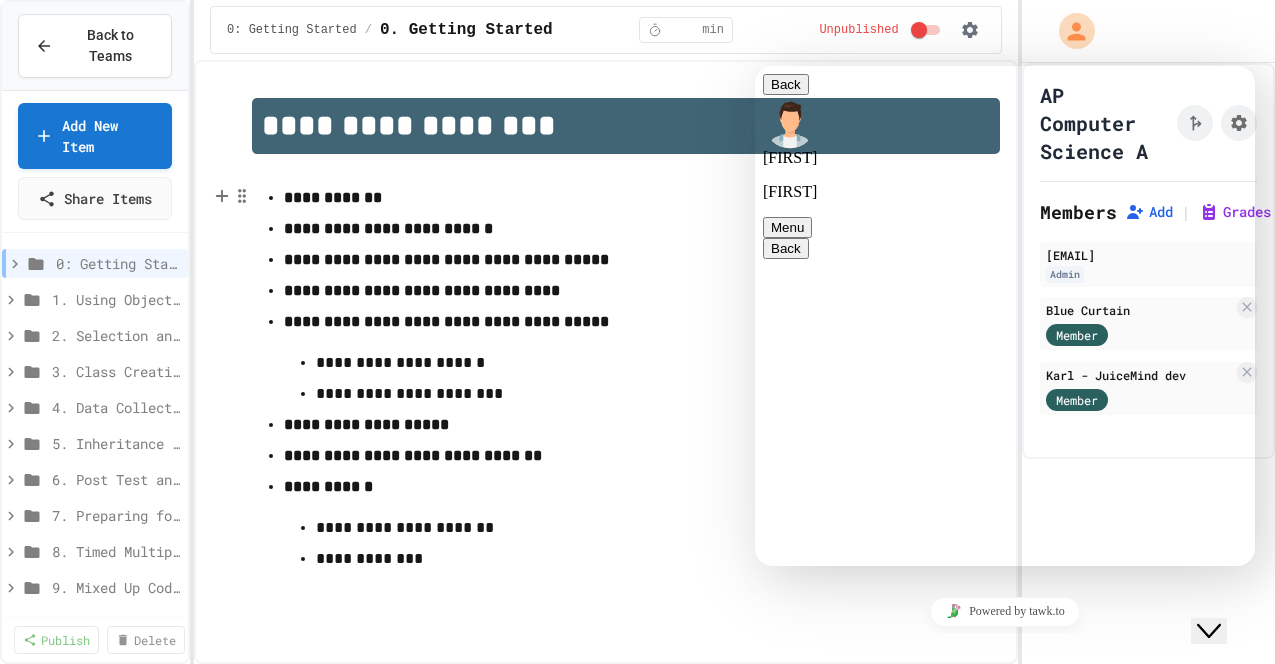 scroll, scrollTop: 4565, scrollLeft: 0, axis: vertical 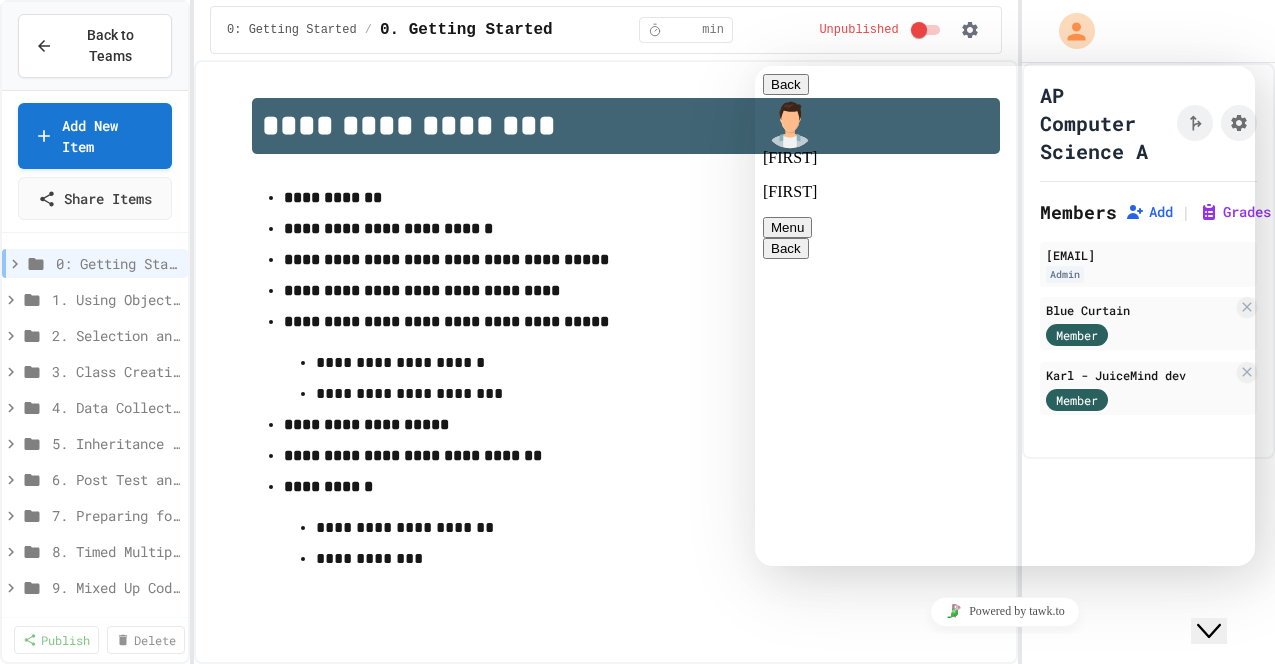 click on "**********" at bounding box center (626, 456) 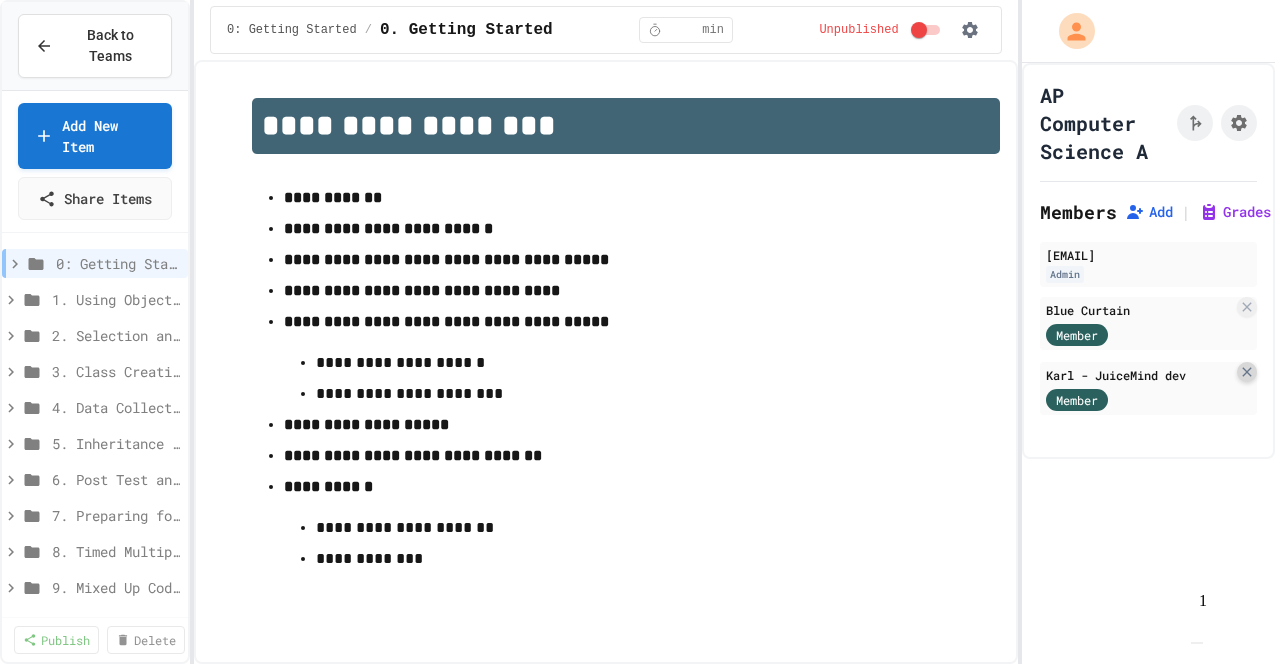 click 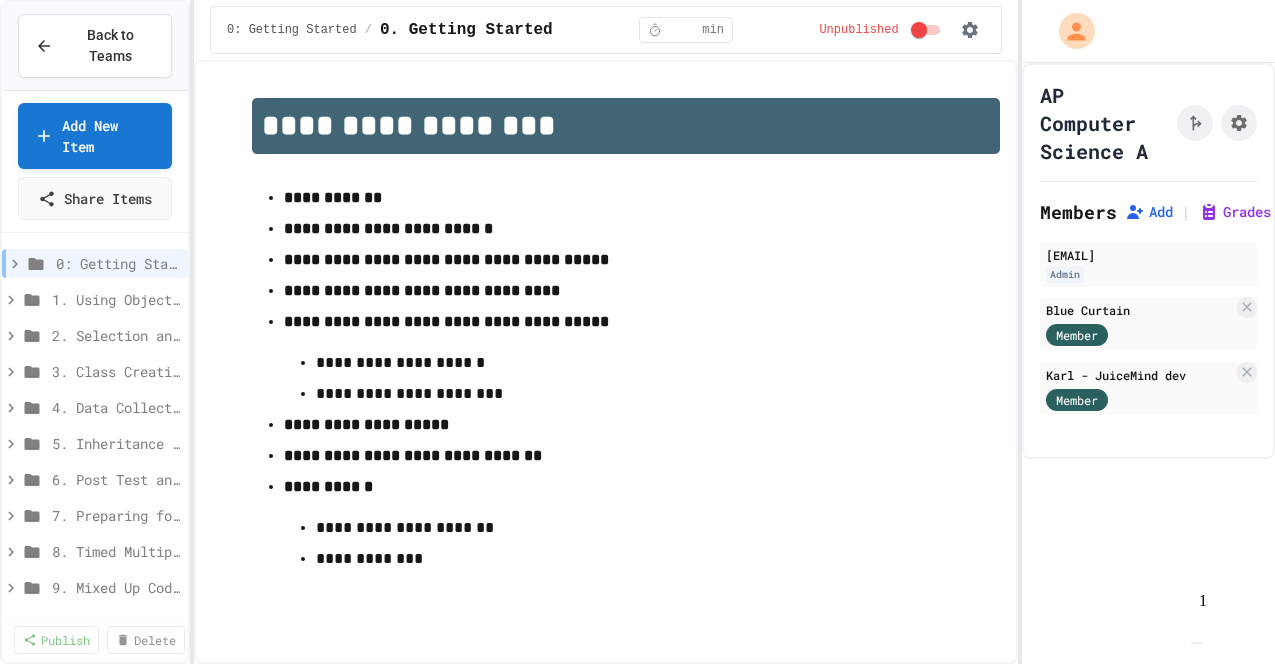 click on "Remove" at bounding box center (762, 808) 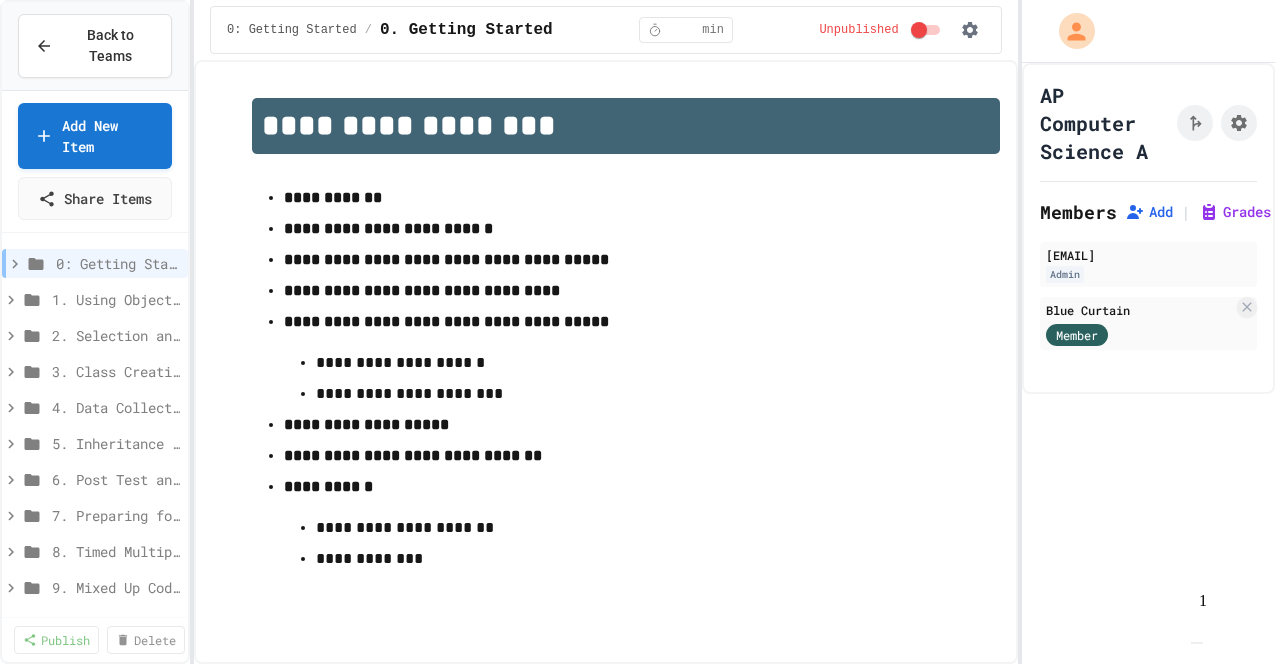 click at bounding box center (1197, 643) 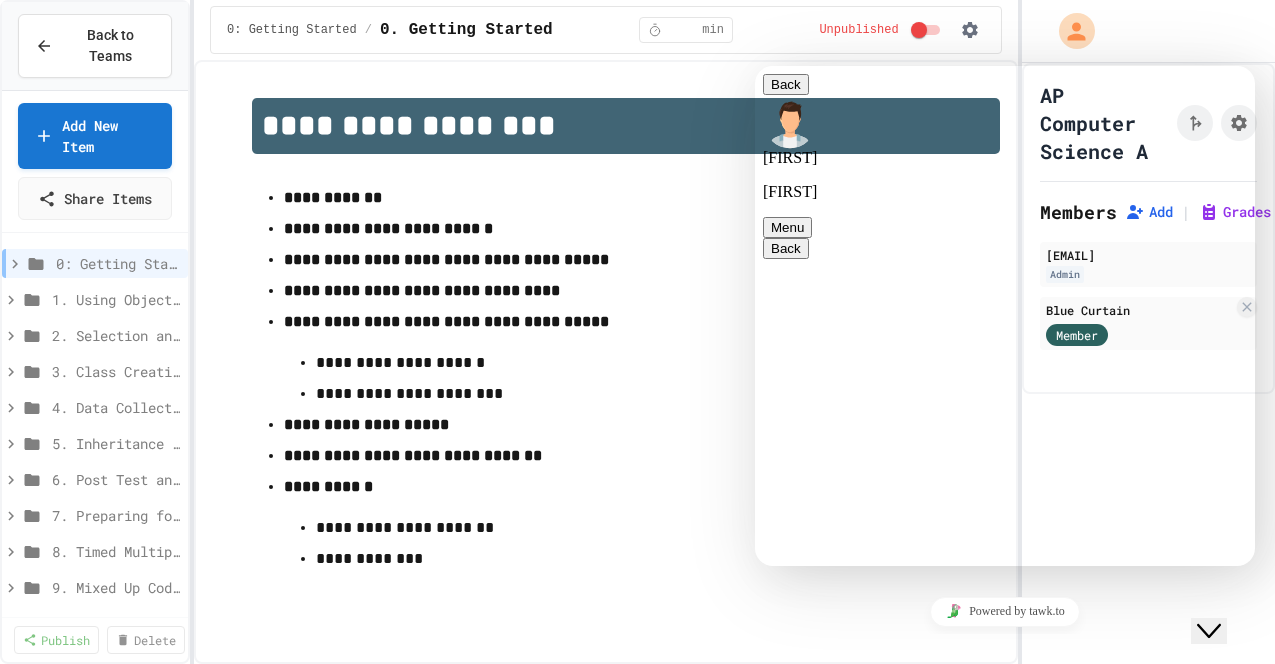 click at bounding box center [755, 66] 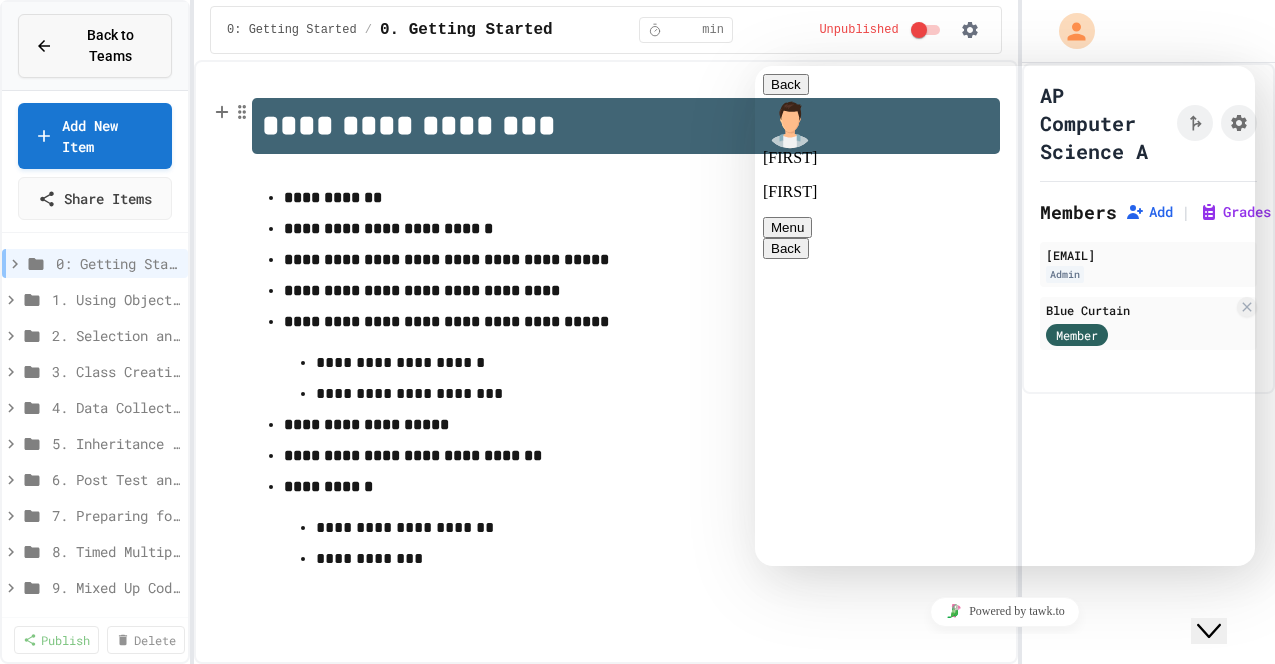 scroll, scrollTop: 4710, scrollLeft: 0, axis: vertical 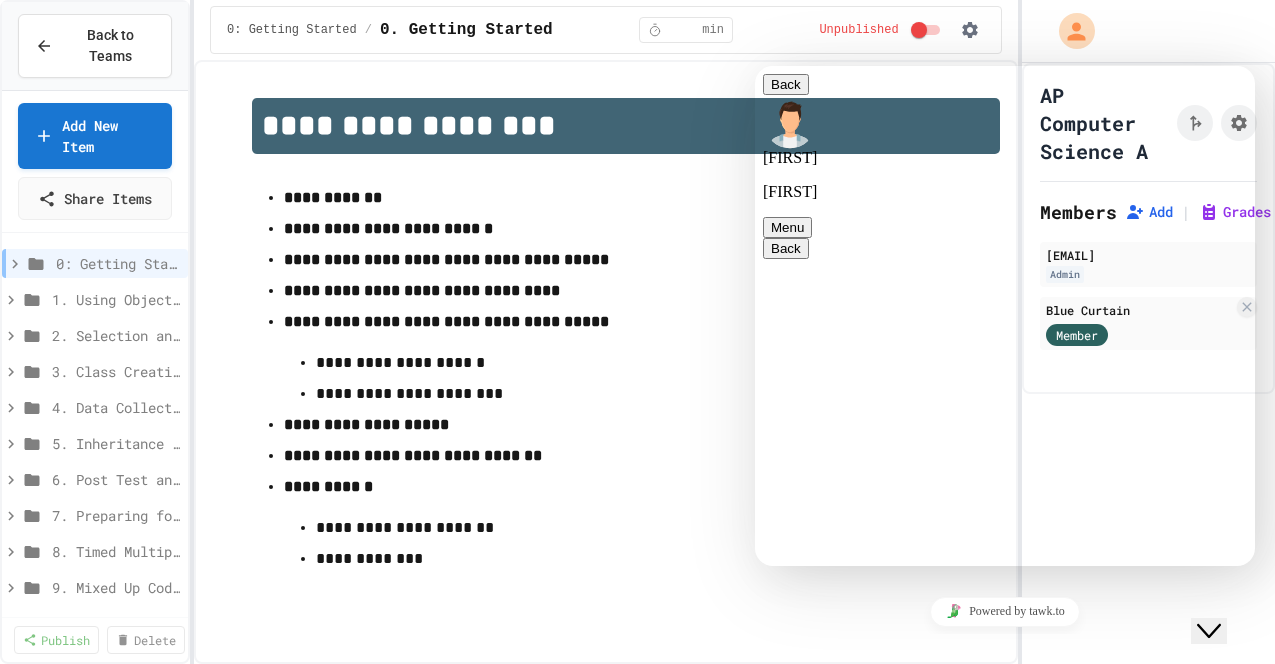 click on "**********" at bounding box center (626, 229) 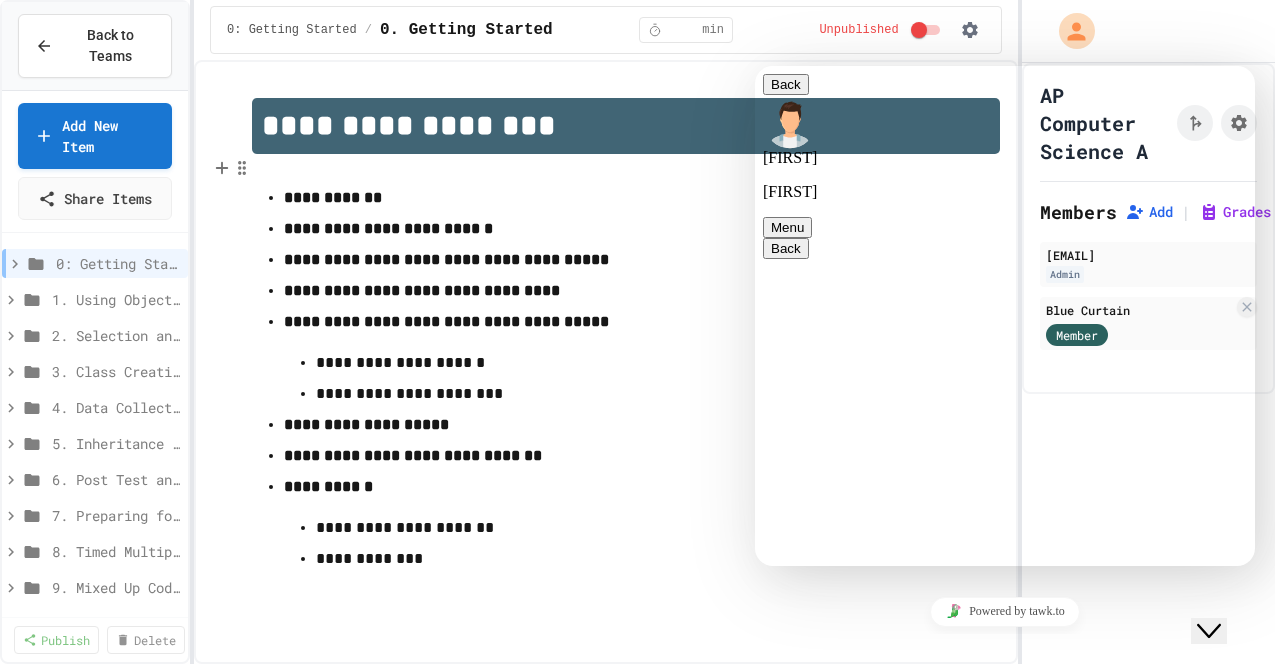 scroll, scrollTop: 4823, scrollLeft: 0, axis: vertical 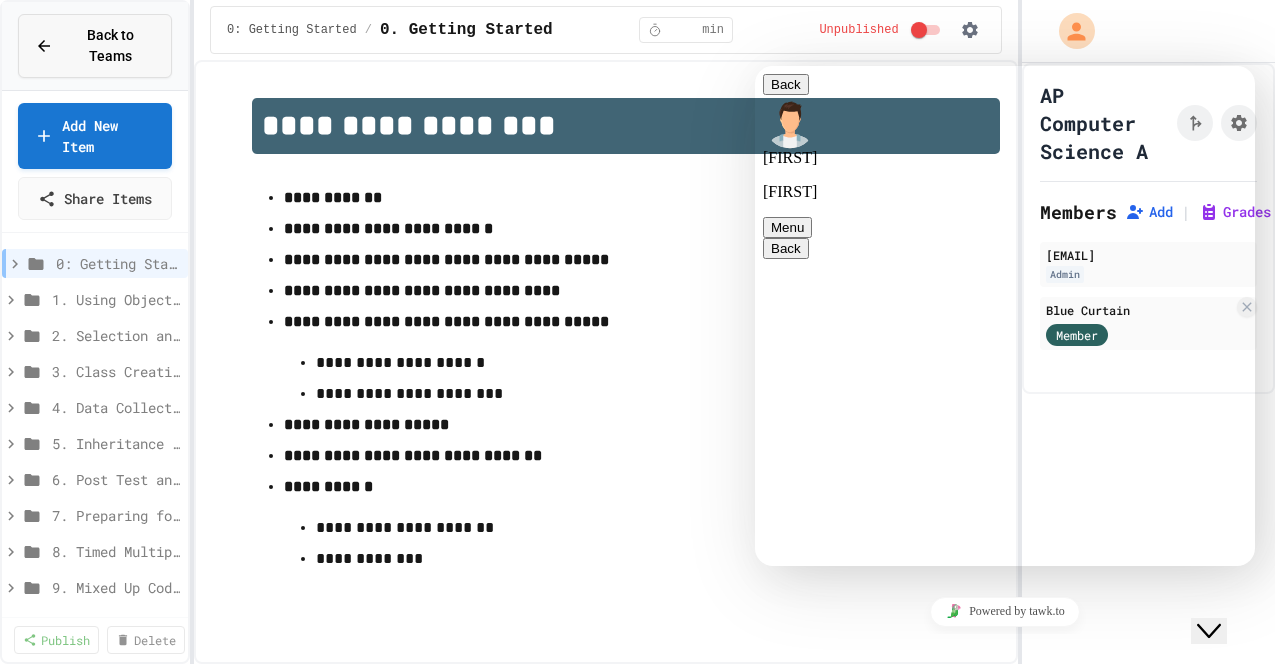 click on "Back to Teams" at bounding box center (110, 46) 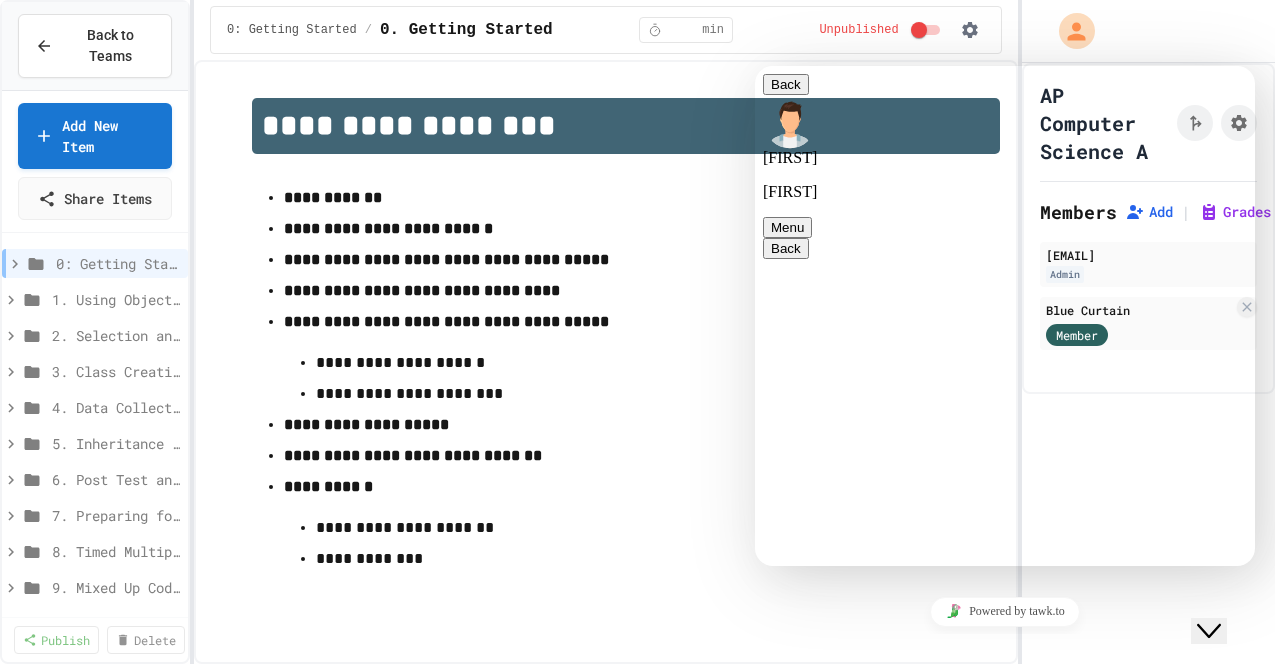 scroll, scrollTop: 4890, scrollLeft: 0, axis: vertical 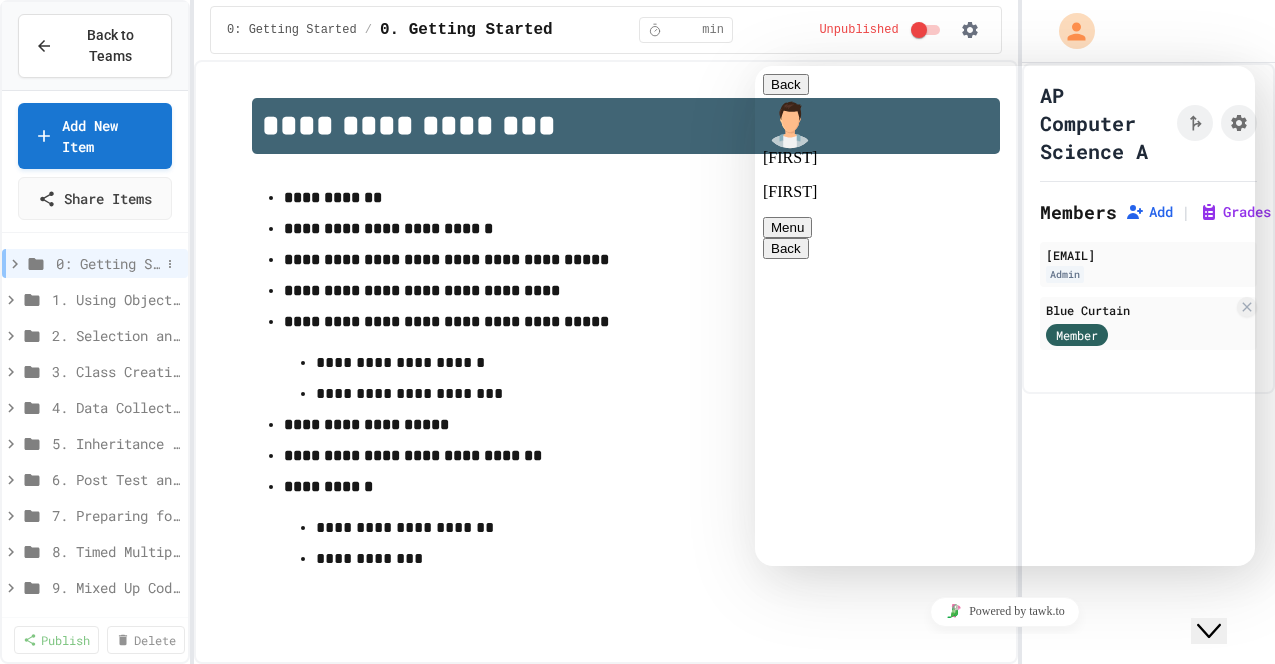 click 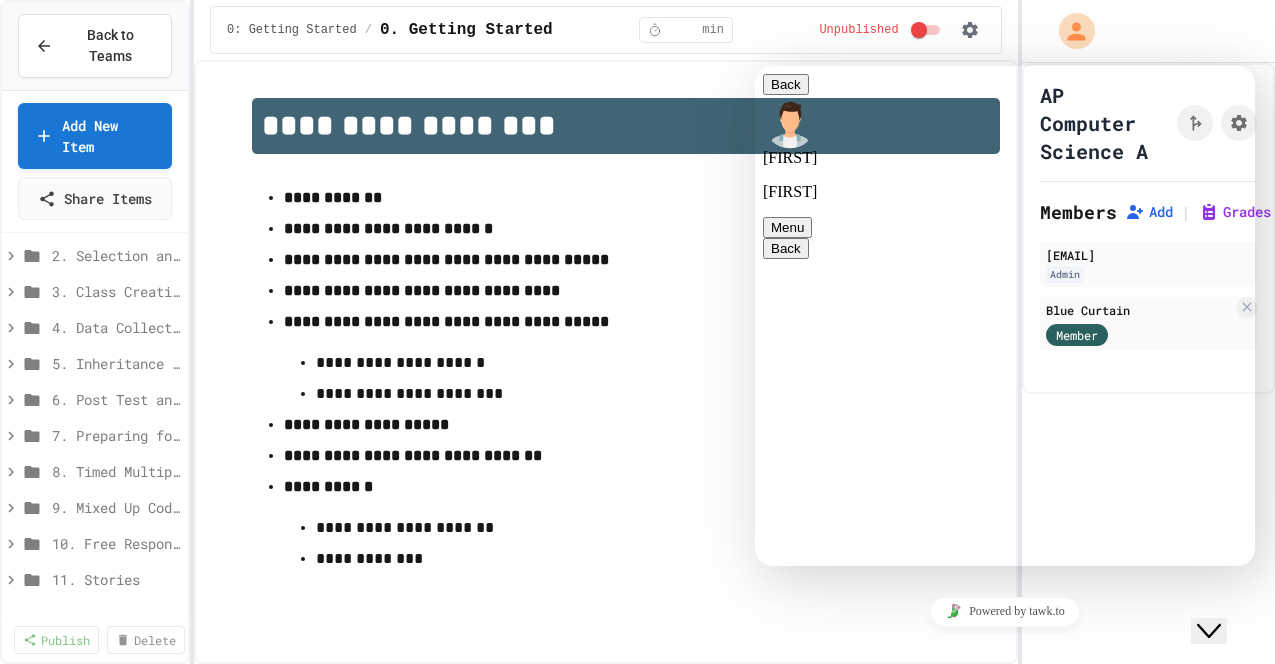 scroll, scrollTop: 321, scrollLeft: 0, axis: vertical 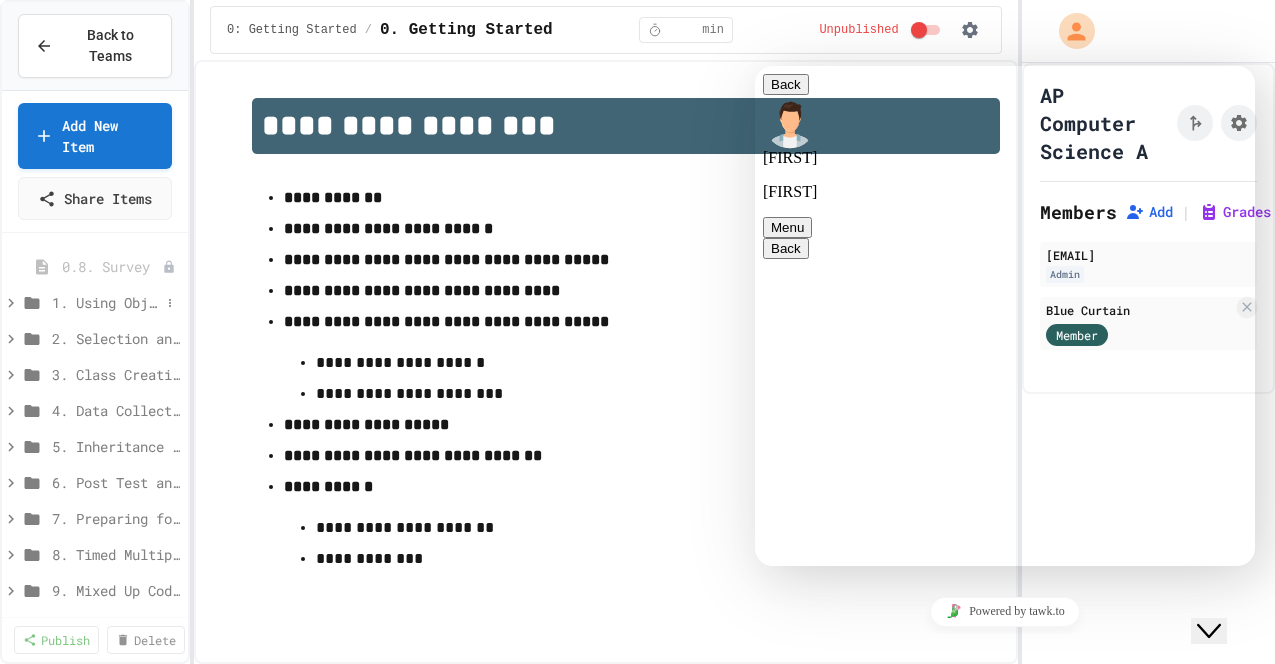click 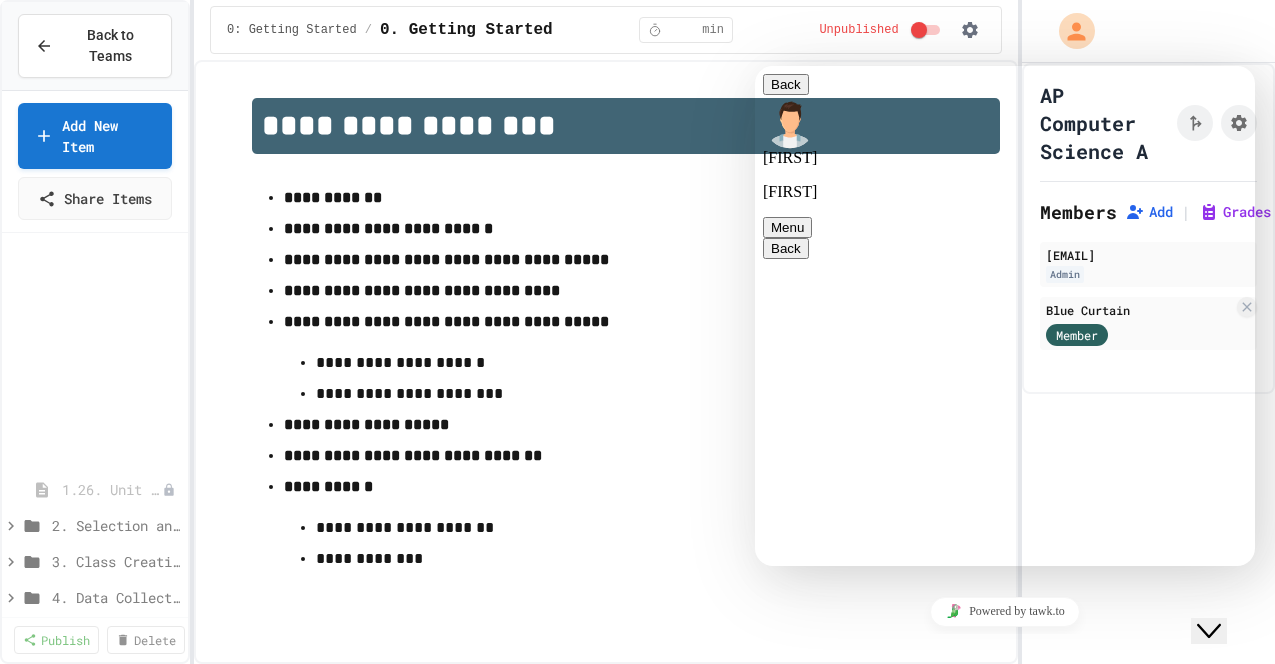 scroll, scrollTop: 1592, scrollLeft: 0, axis: vertical 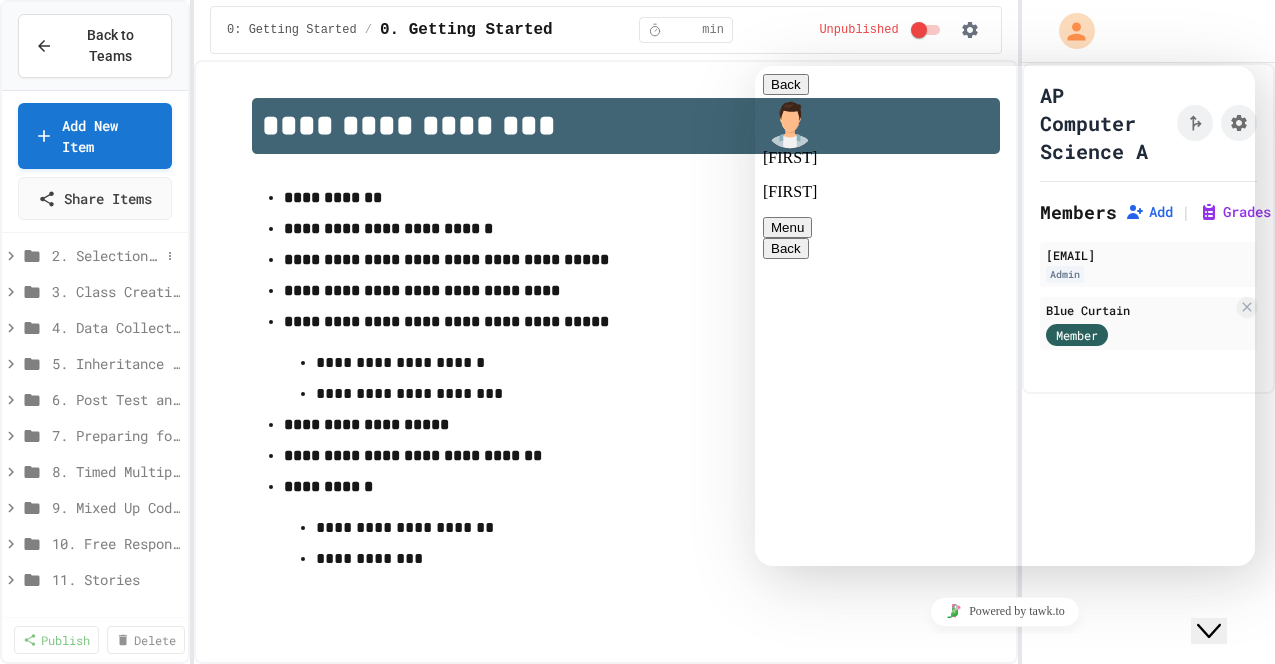click 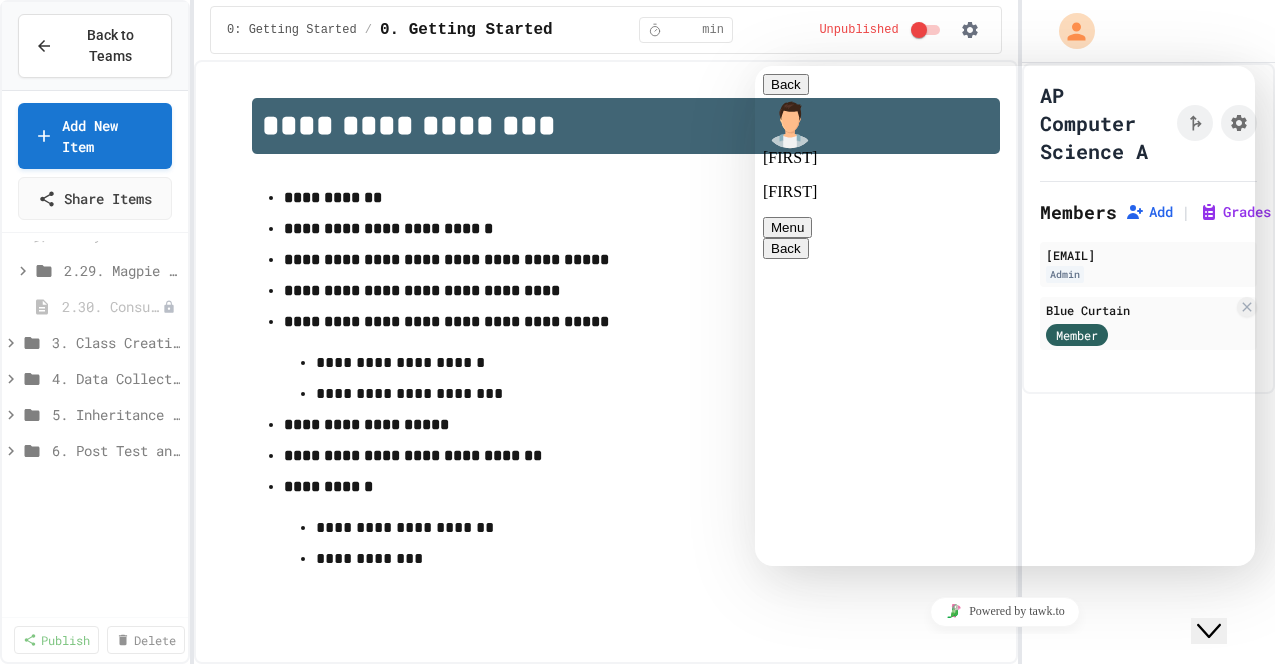 scroll, scrollTop: 3032, scrollLeft: 0, axis: vertical 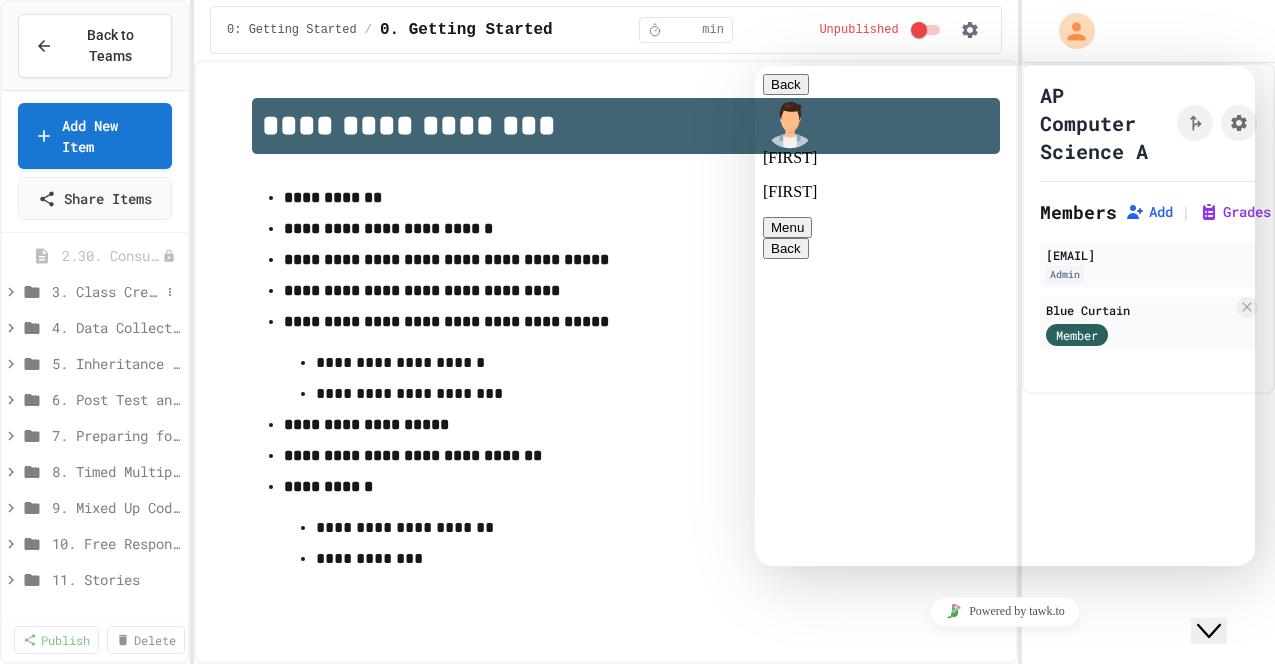 click 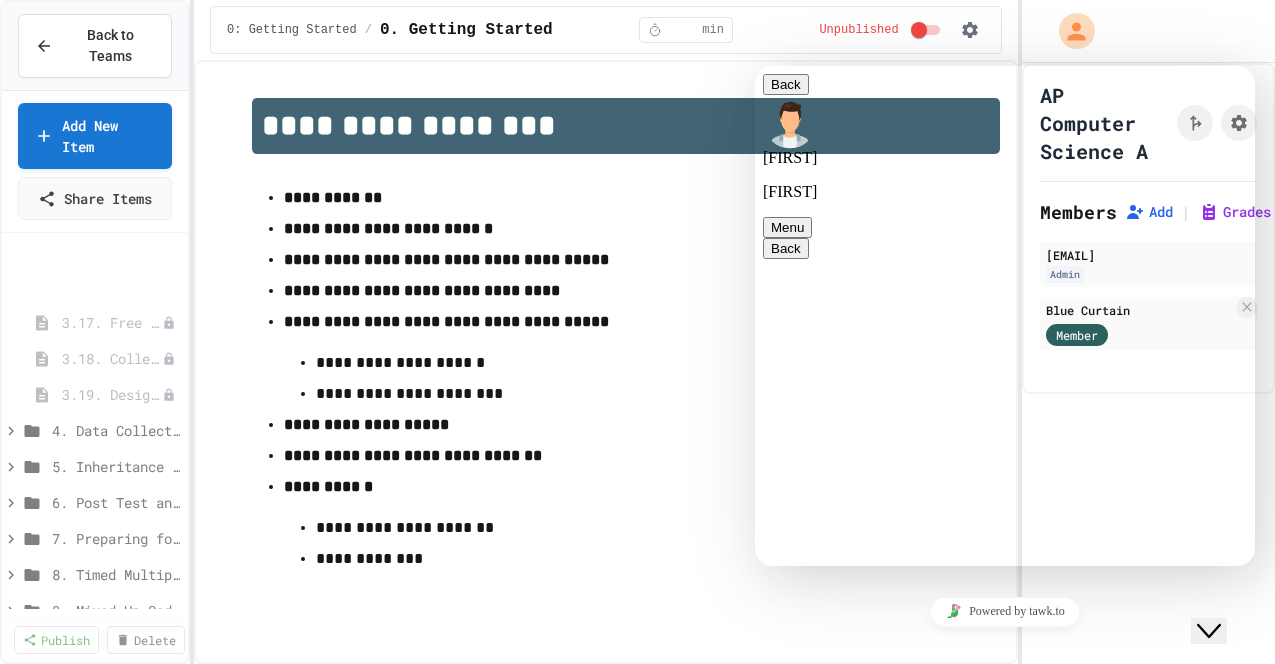scroll, scrollTop: 3932, scrollLeft: 0, axis: vertical 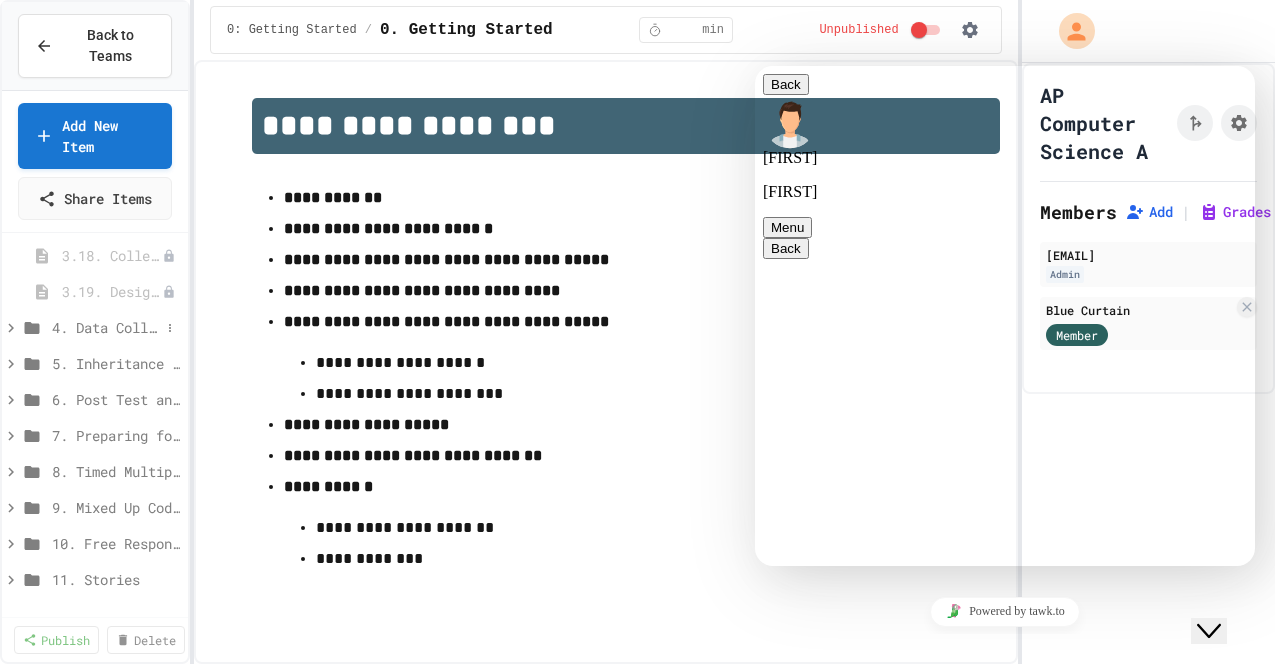 click 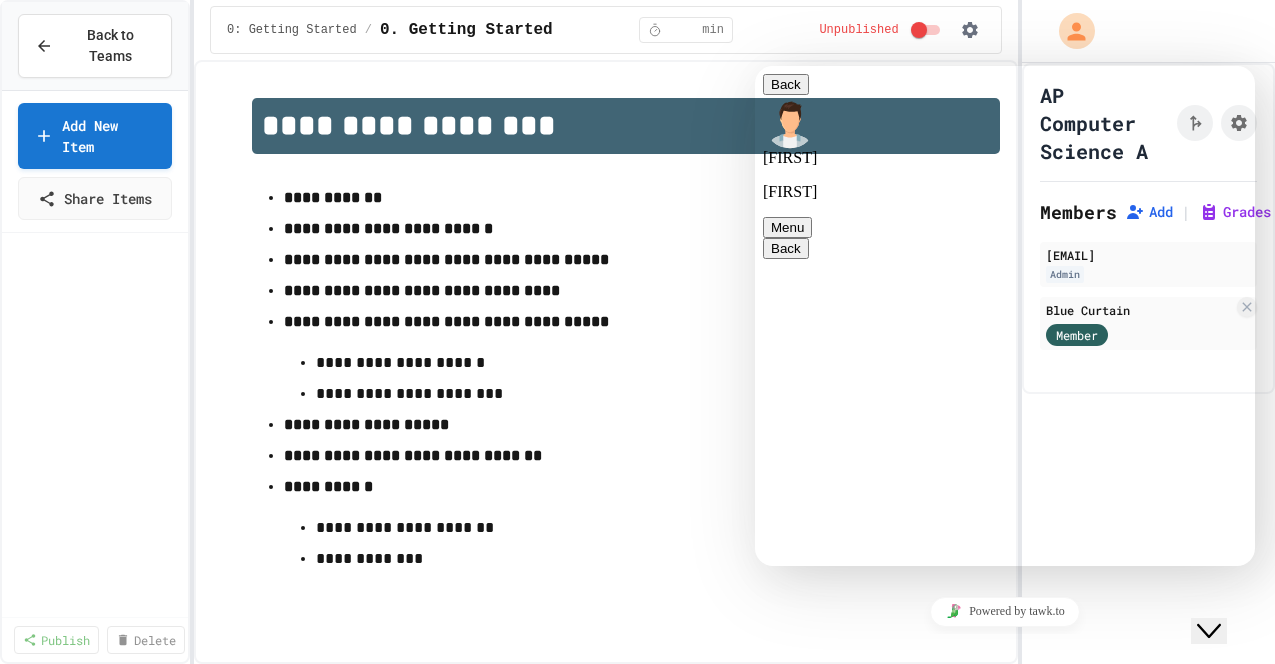scroll, scrollTop: 6884, scrollLeft: 0, axis: vertical 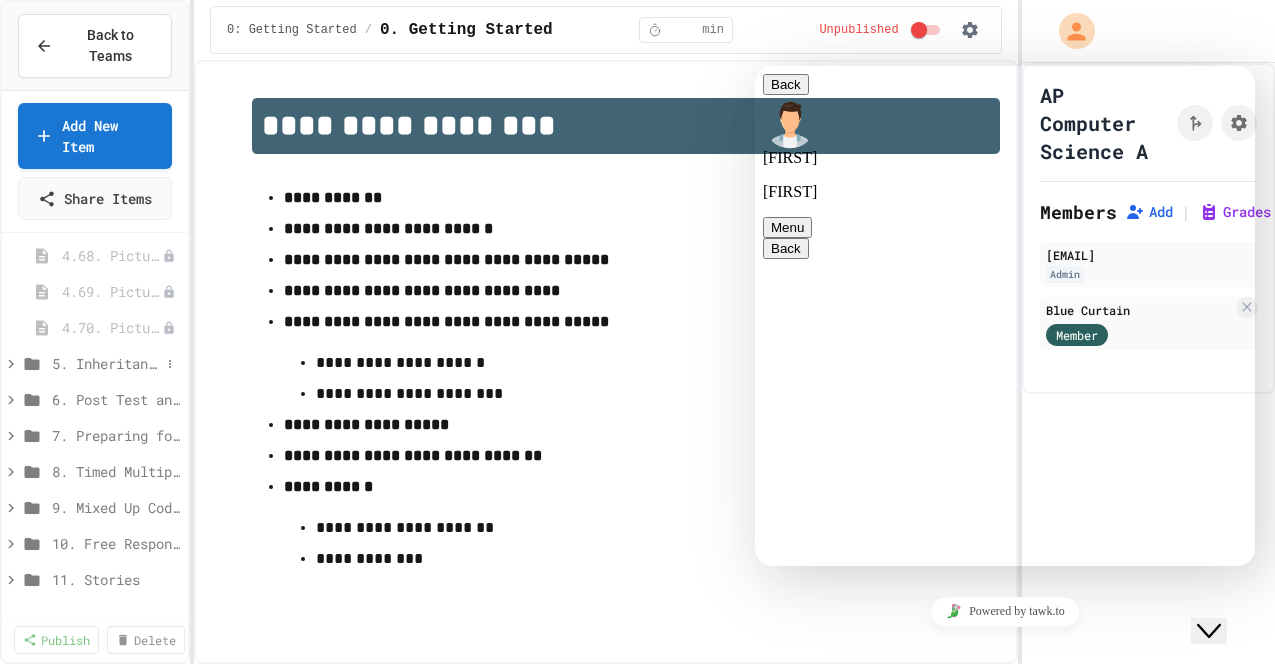 click 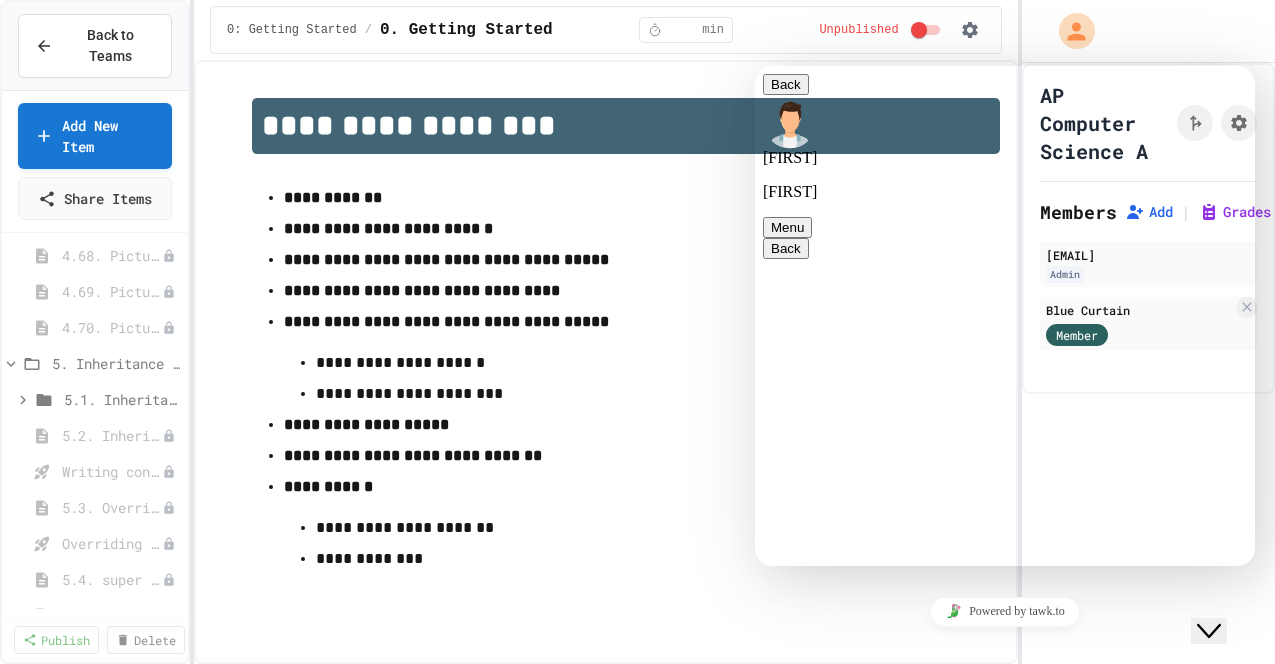 scroll, scrollTop: 7460, scrollLeft: 0, axis: vertical 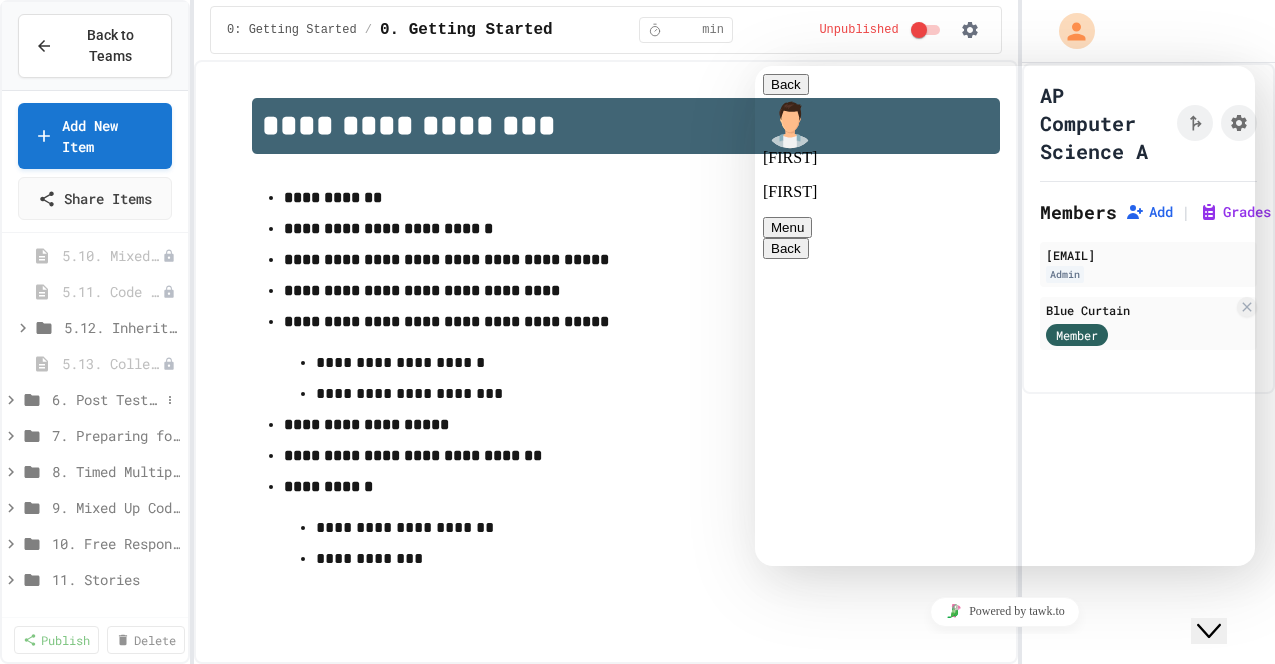 click 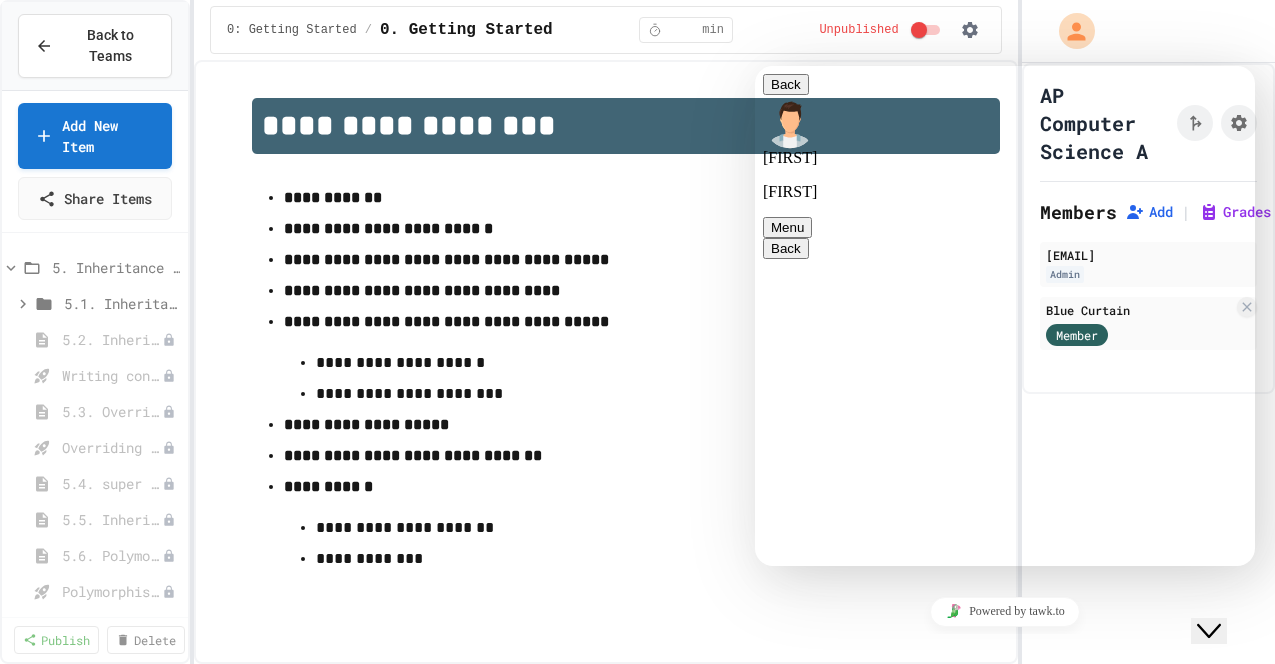 scroll, scrollTop: 6980, scrollLeft: 0, axis: vertical 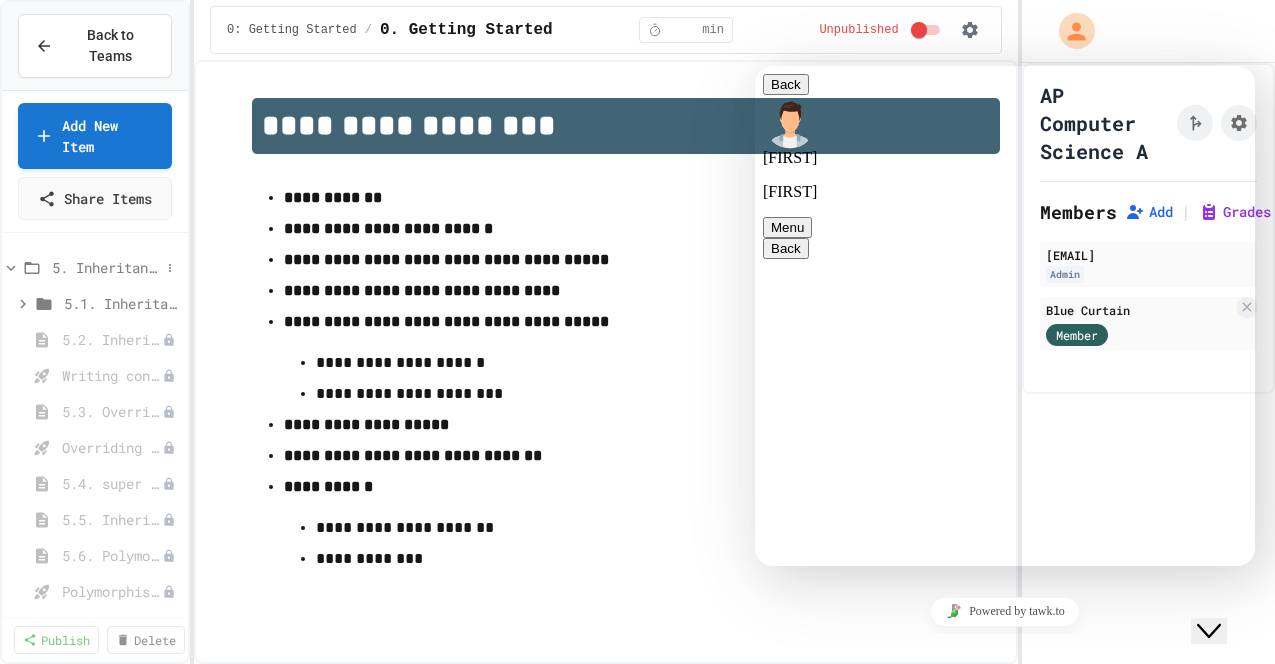 click 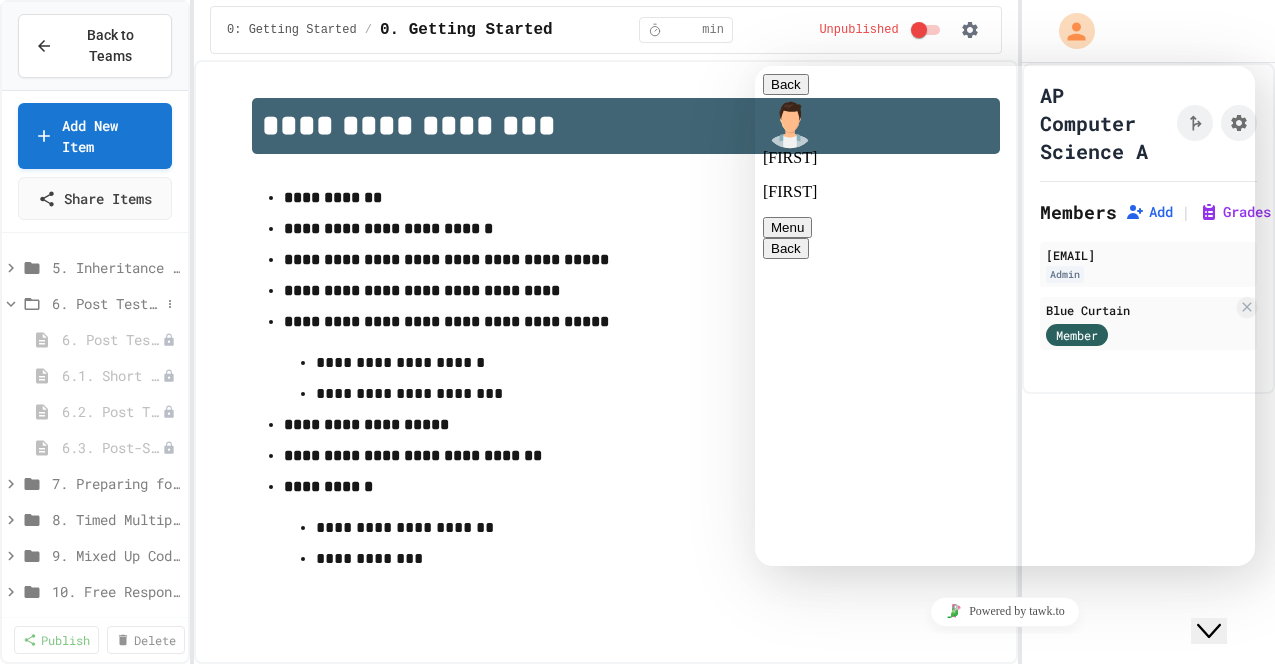 click 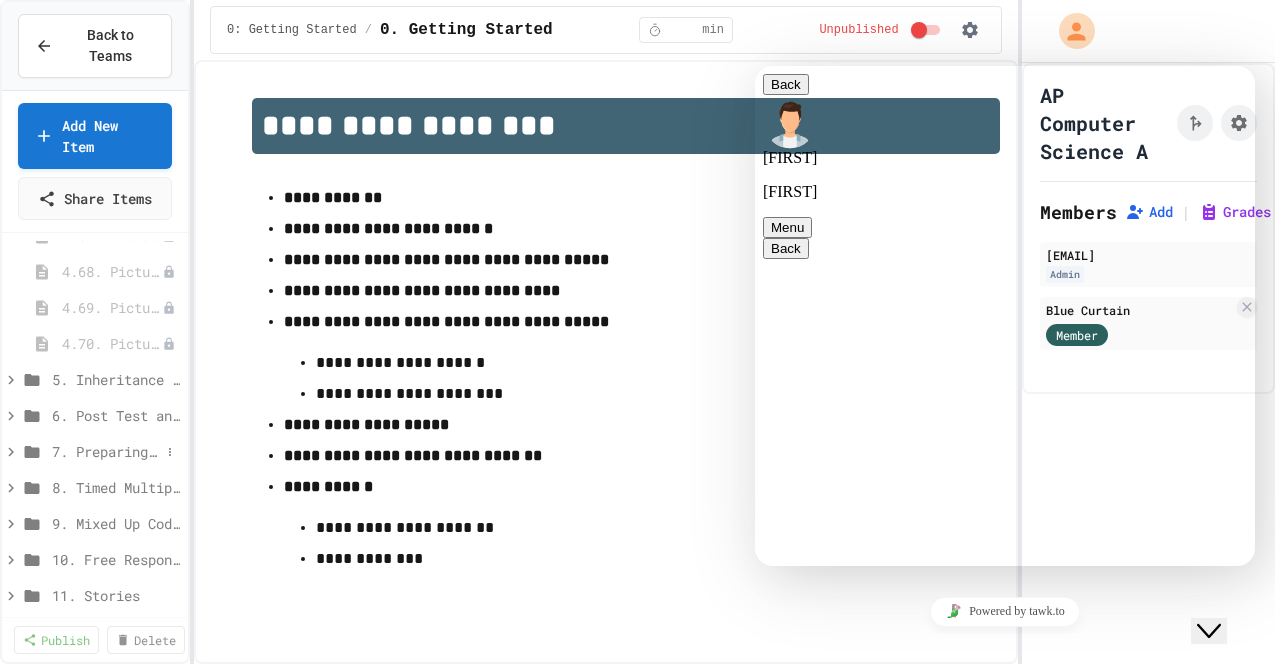 click 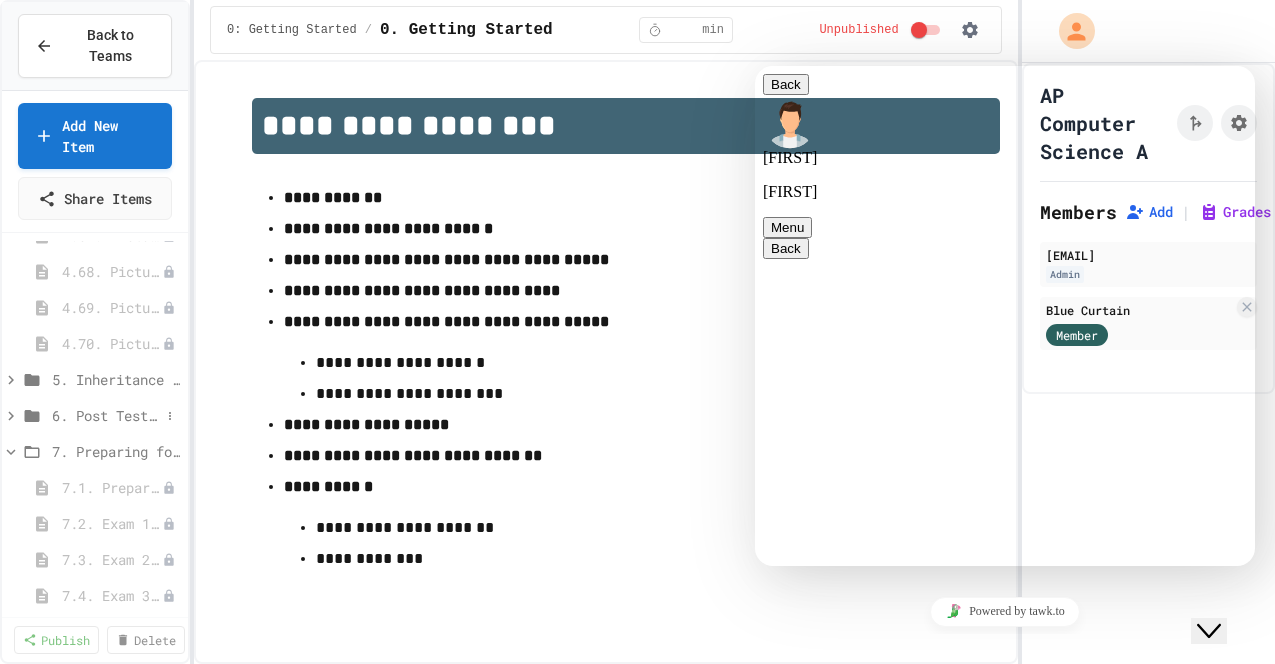 click 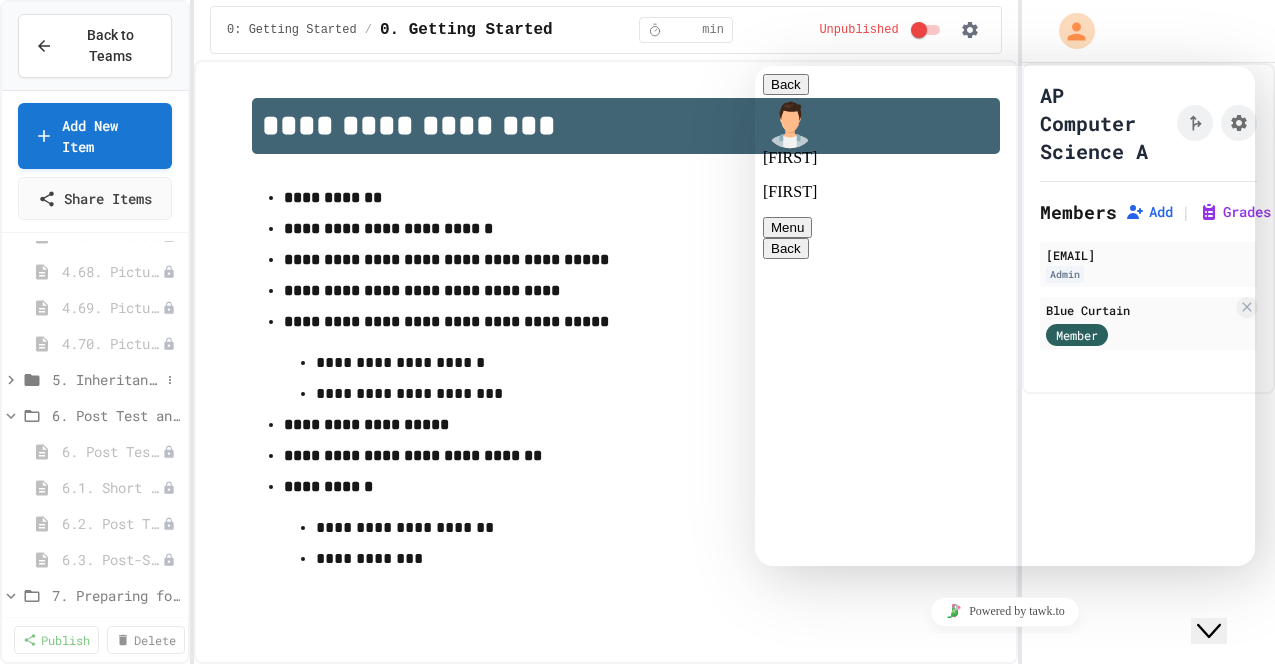 click 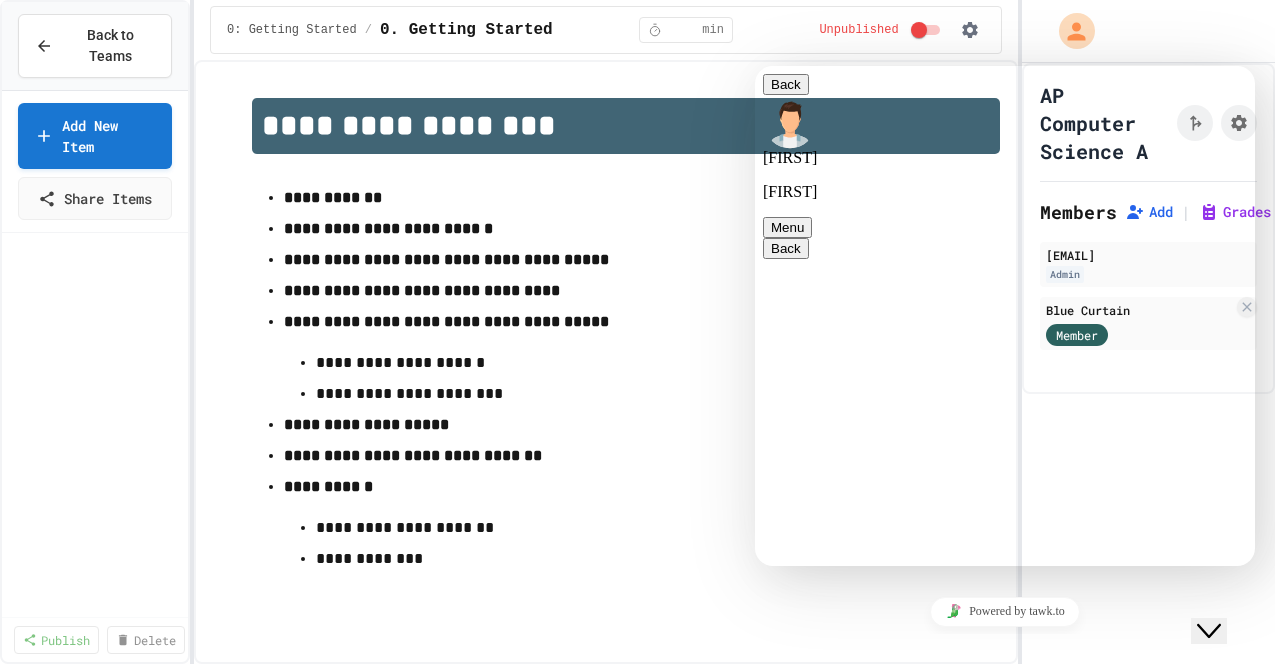 scroll, scrollTop: 0, scrollLeft: 0, axis: both 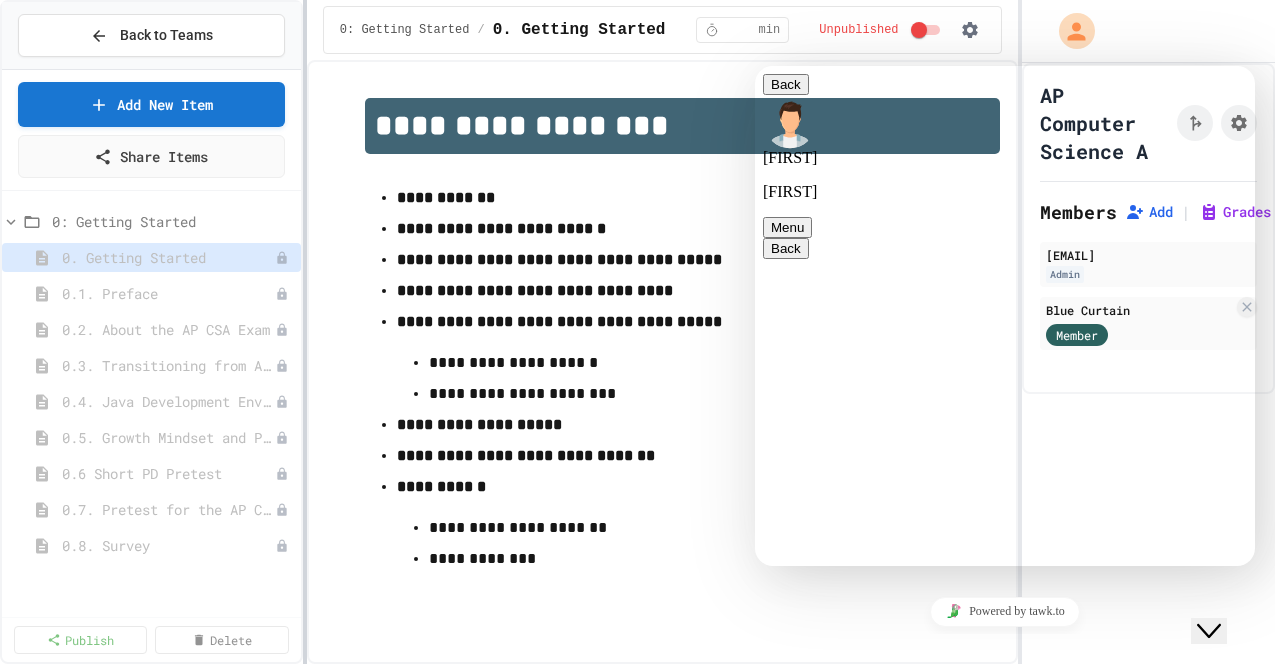 click at bounding box center (305, 332) 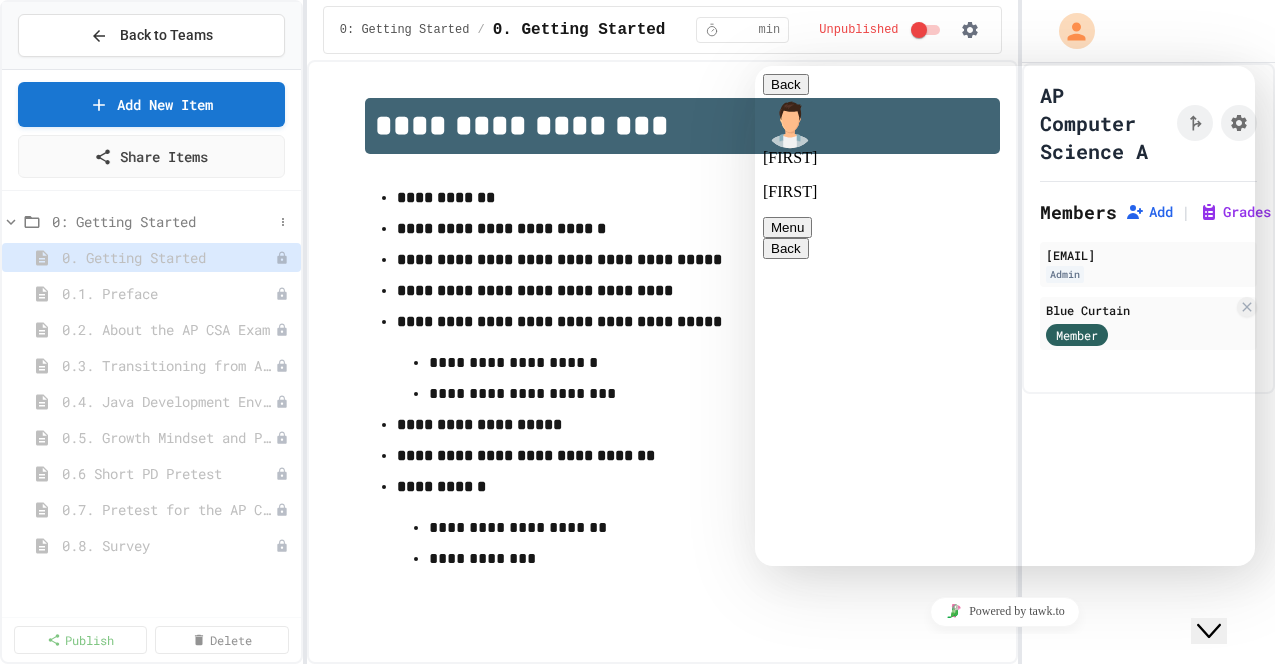 click 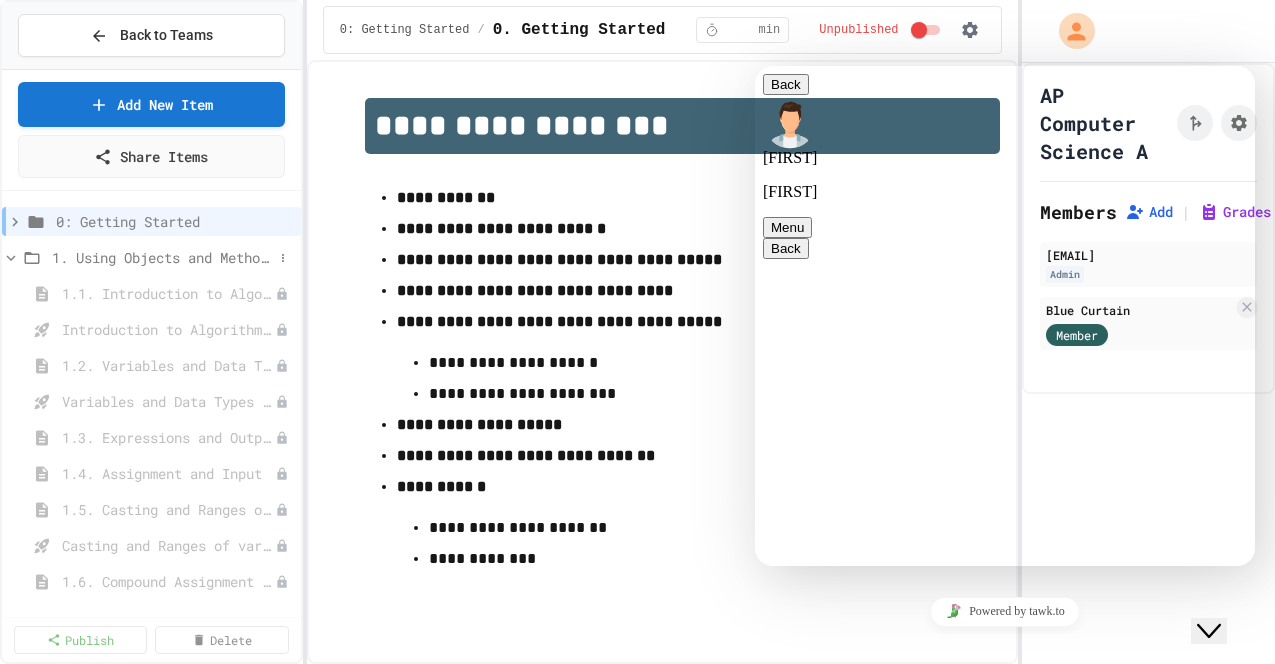 click 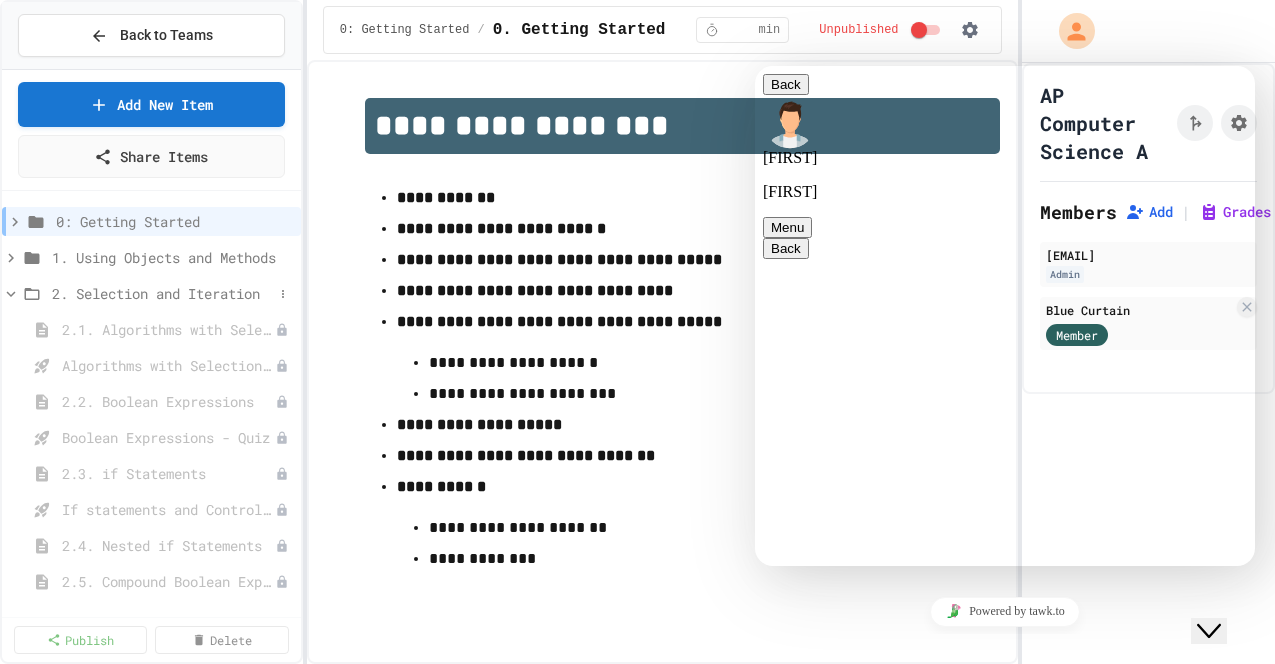 click 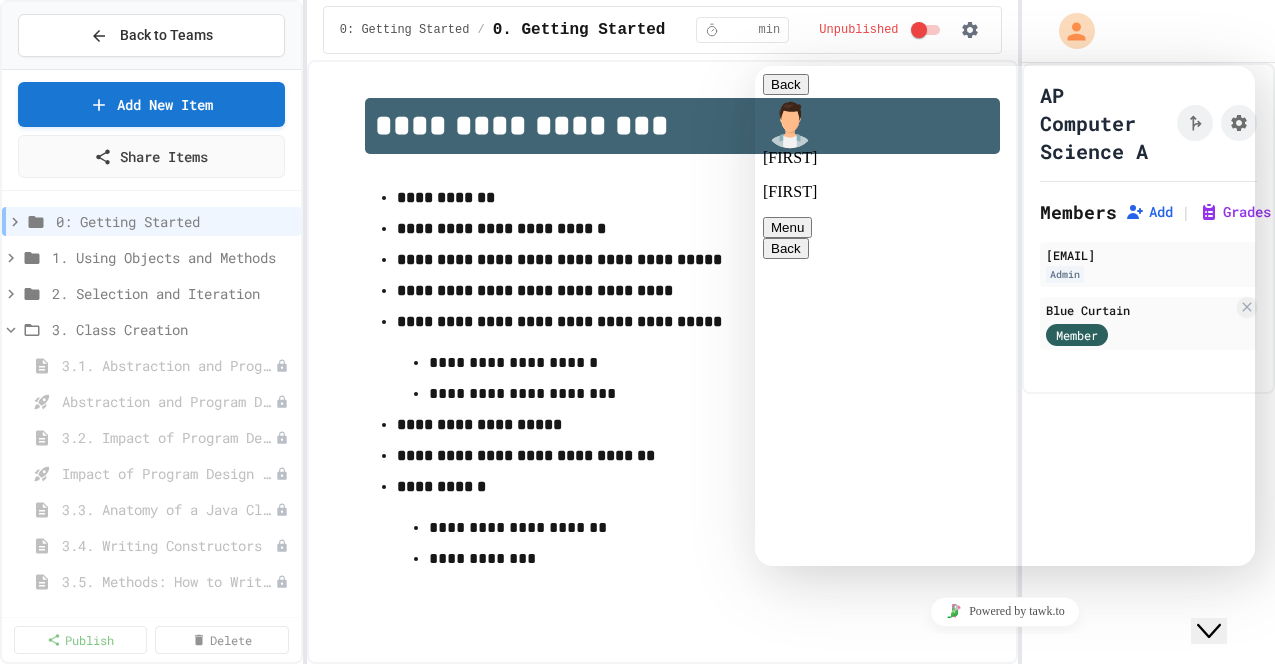 click at bounding box center [755, 66] 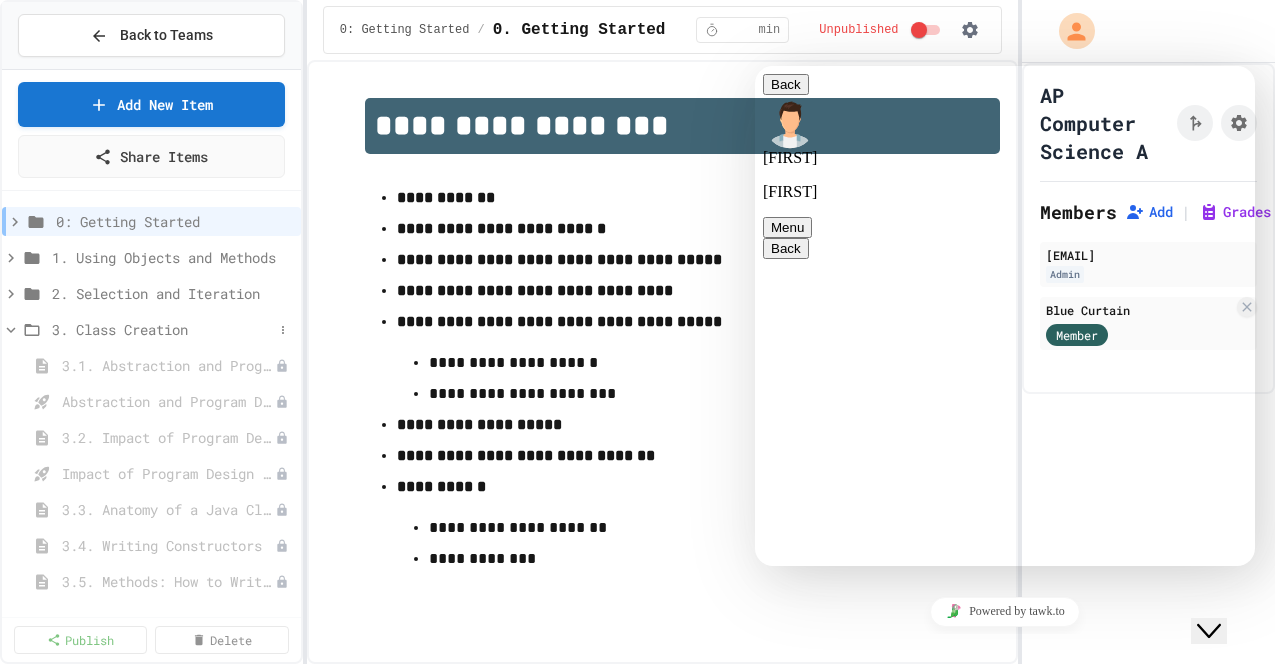 click 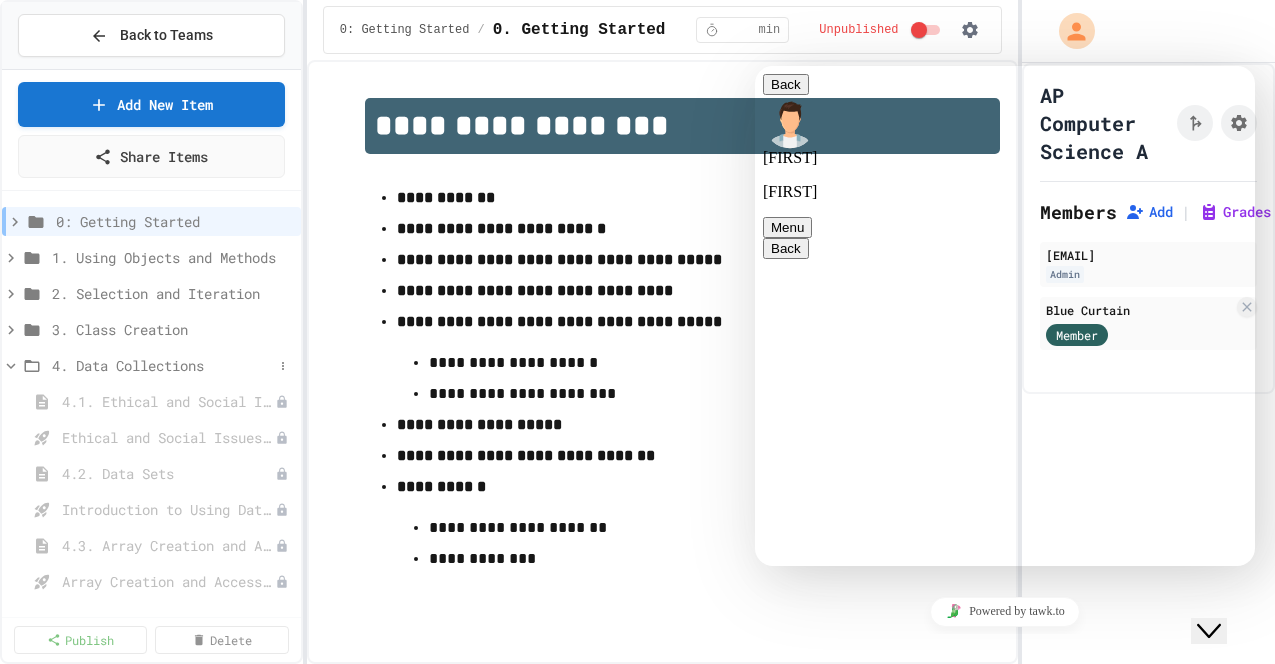 click 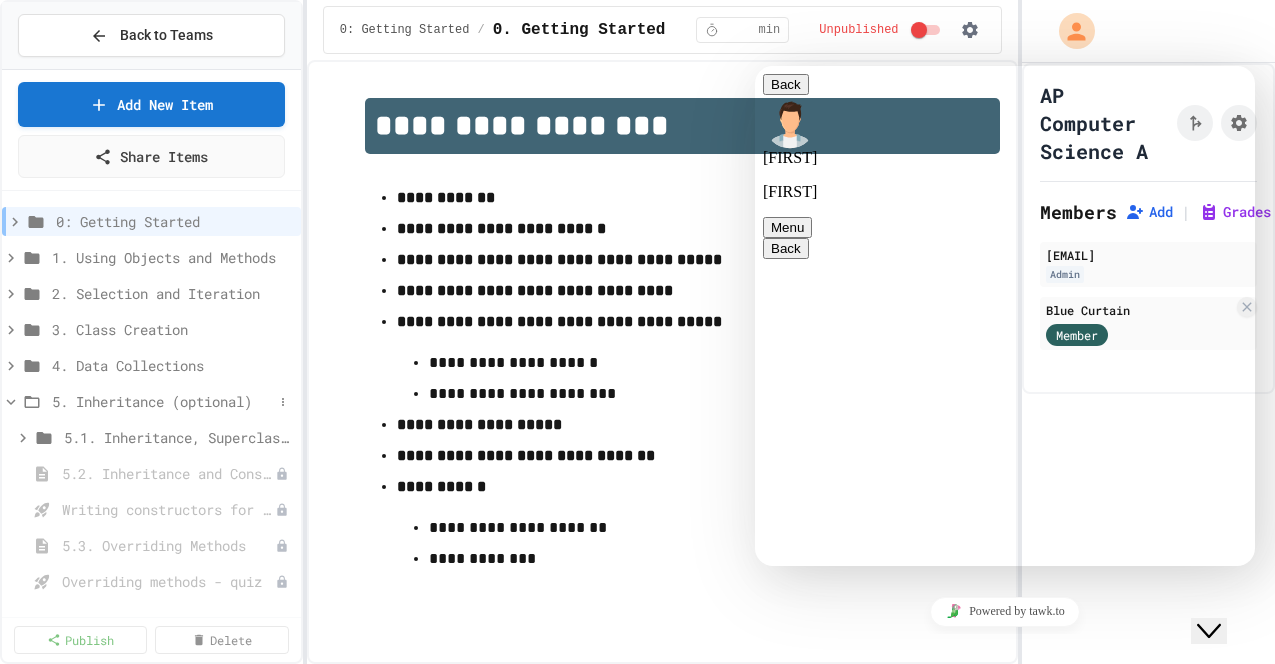 click 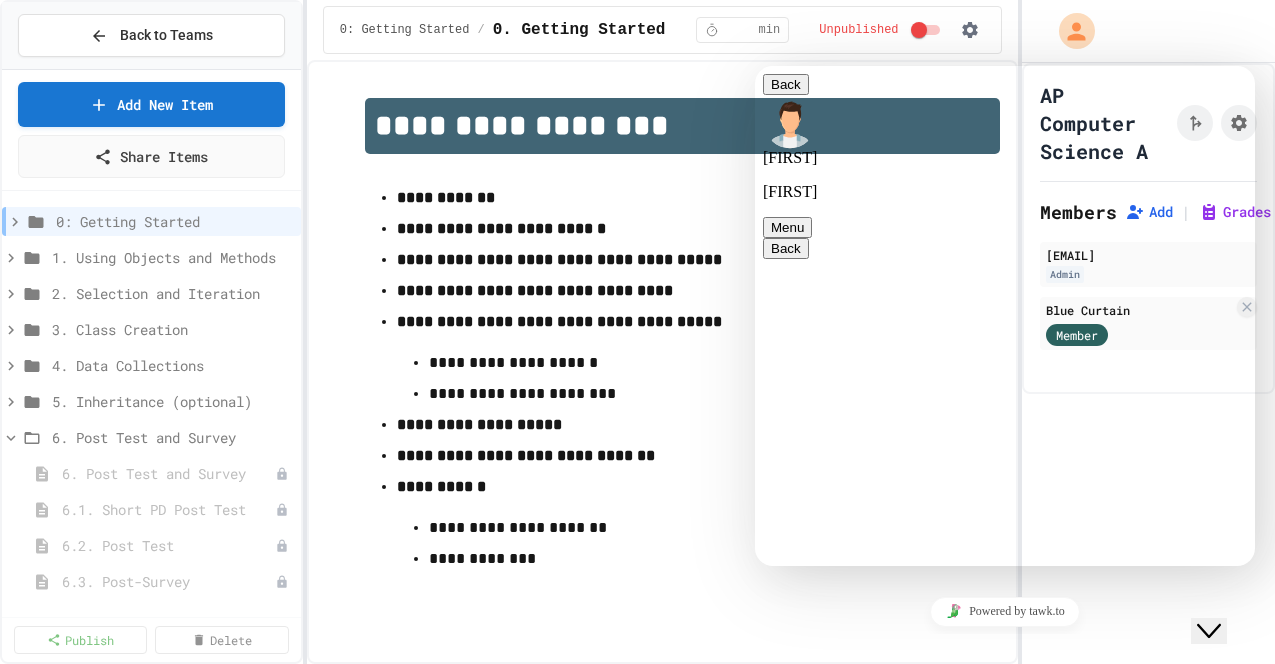click at bounding box center (755, 66) 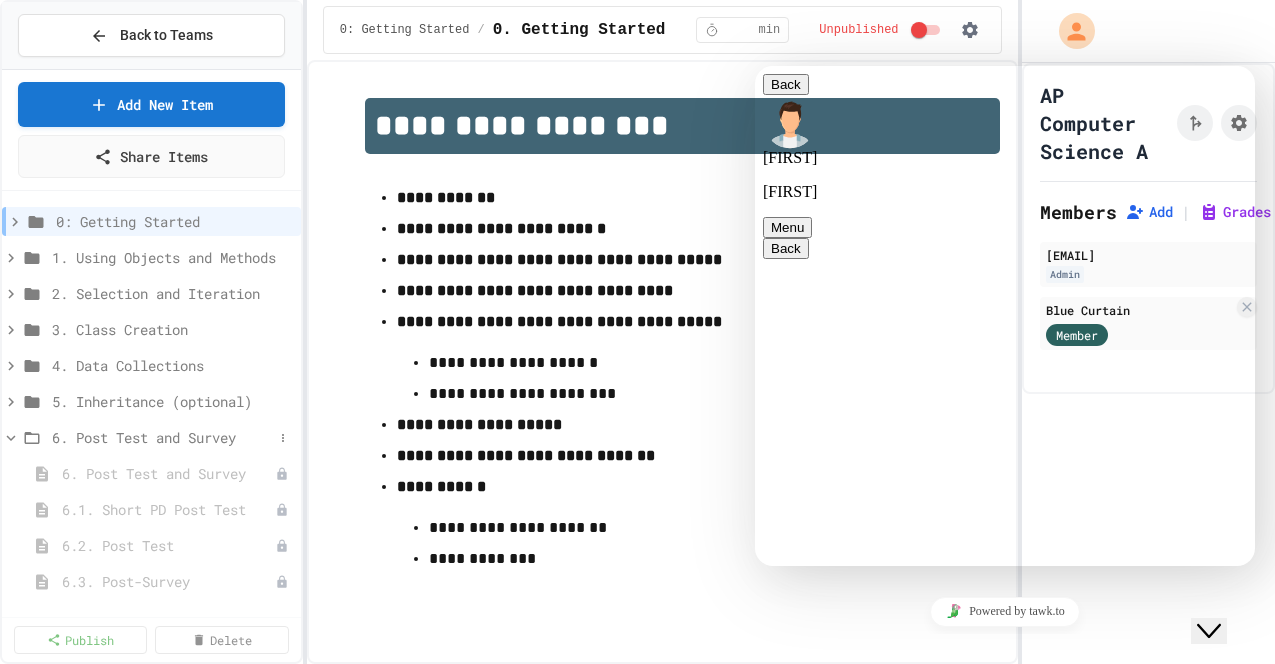 click 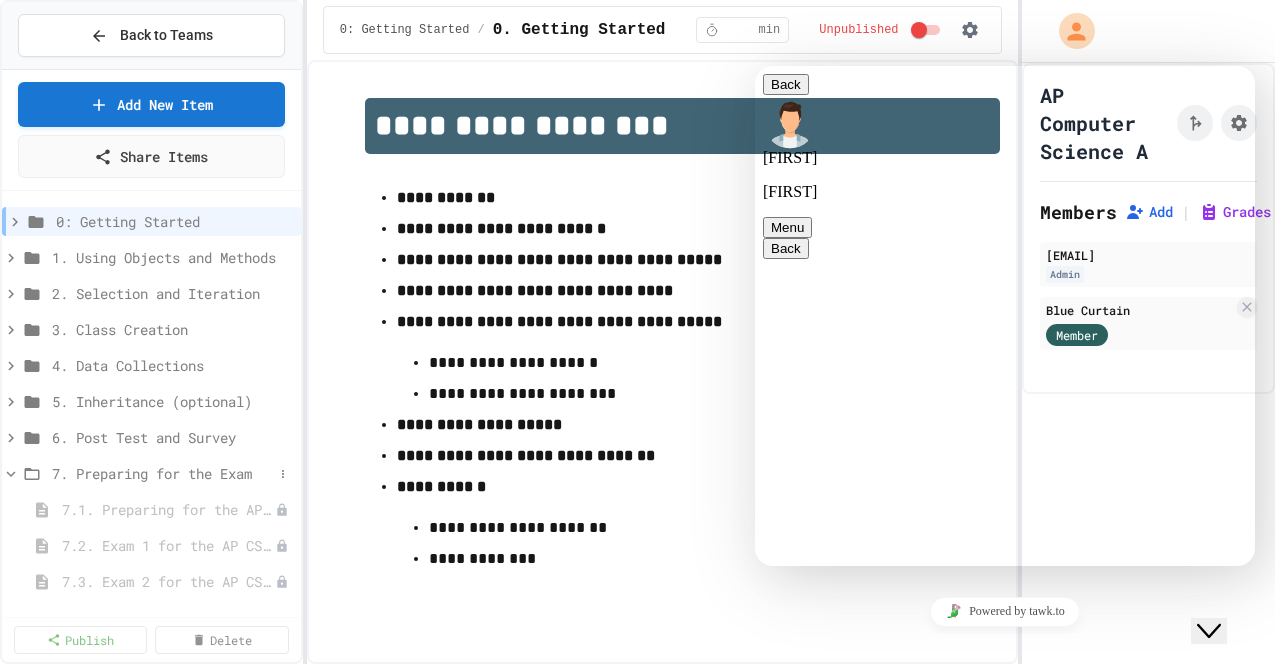 click 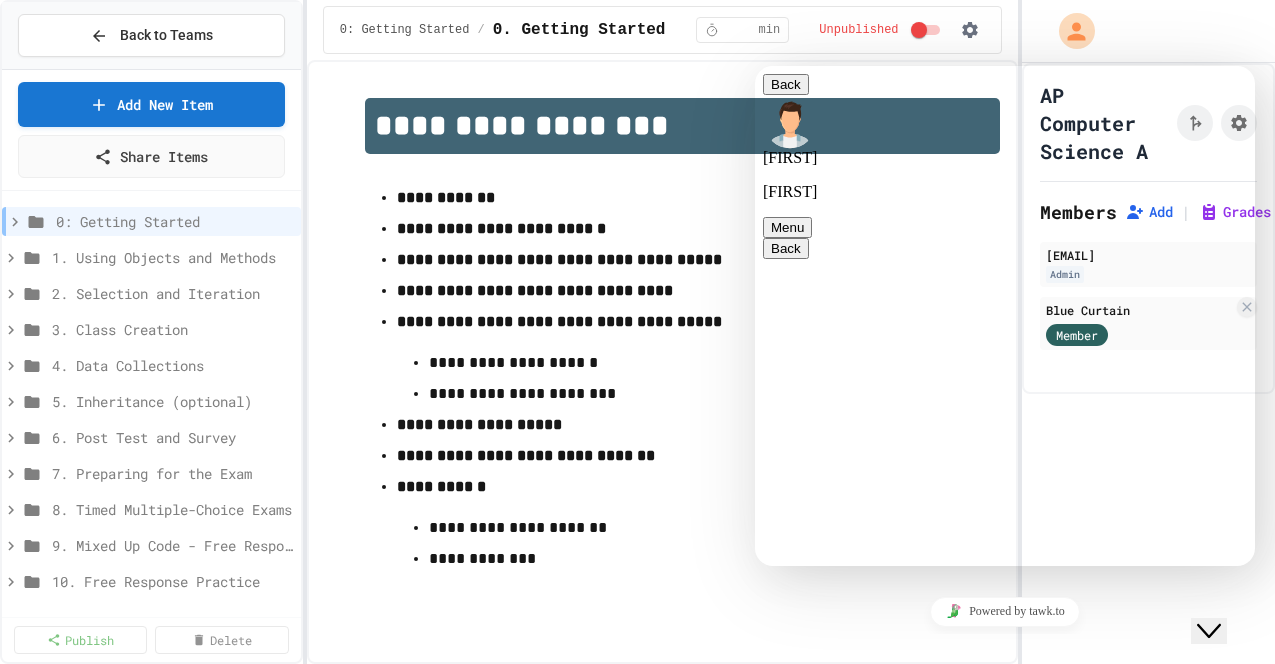 scroll, scrollTop: 38, scrollLeft: 0, axis: vertical 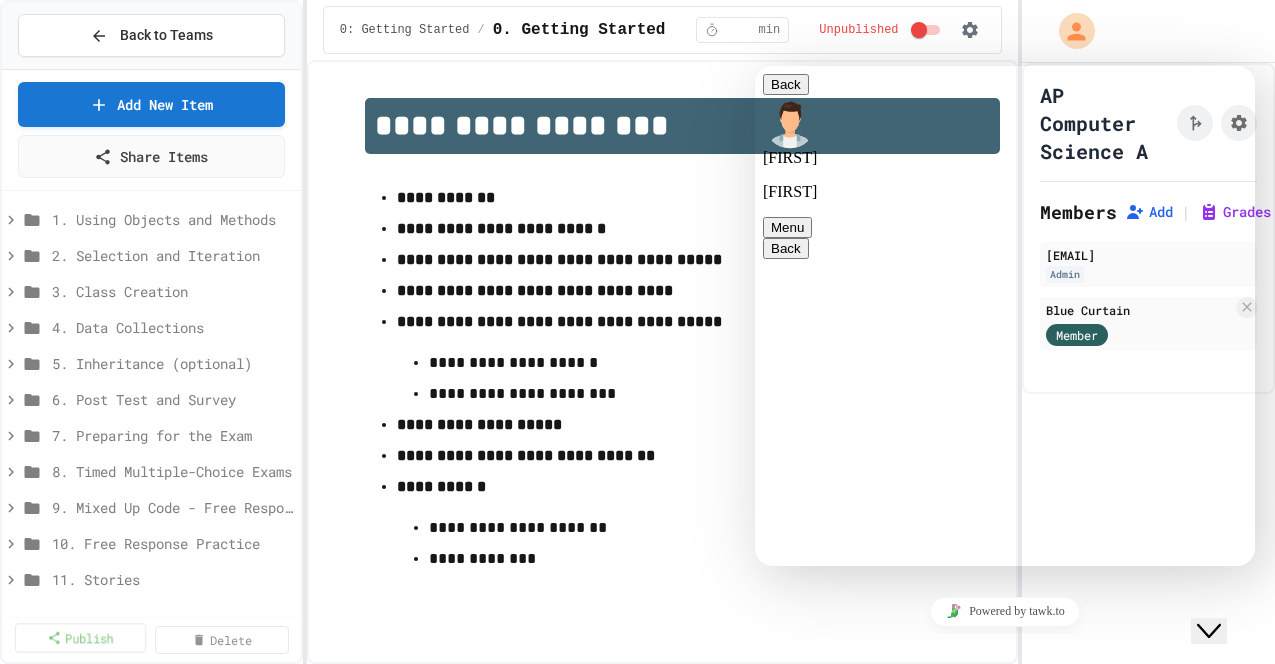 click 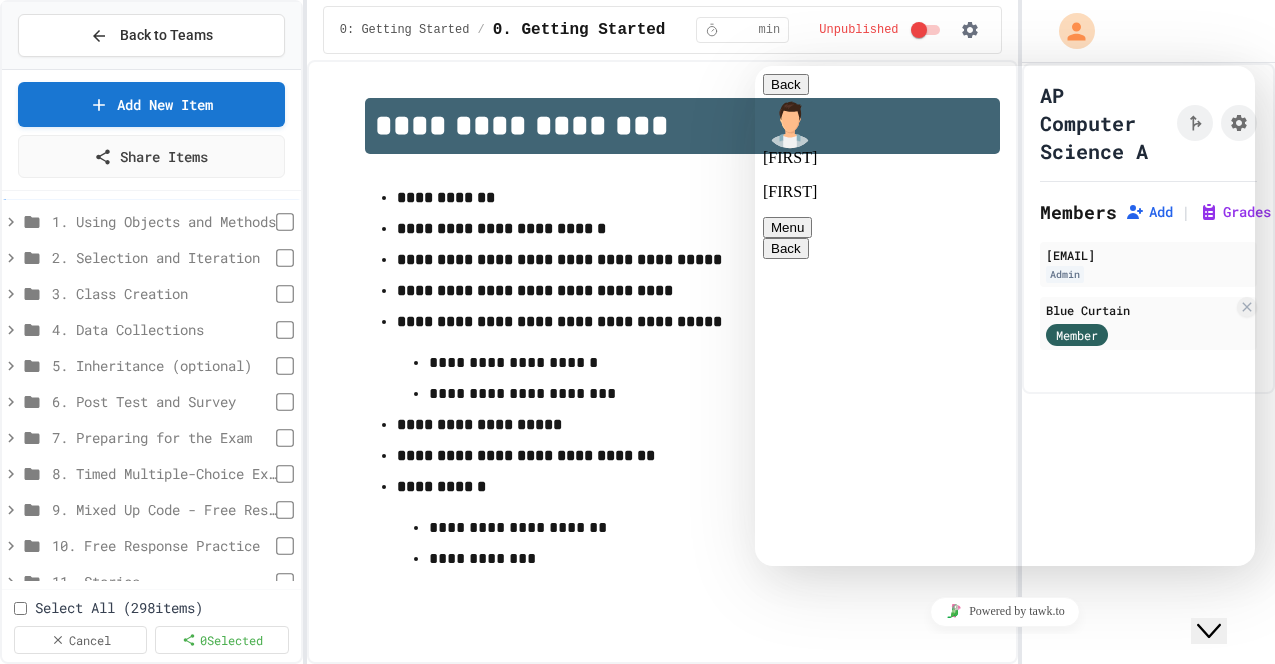 scroll, scrollTop: 66, scrollLeft: 0, axis: vertical 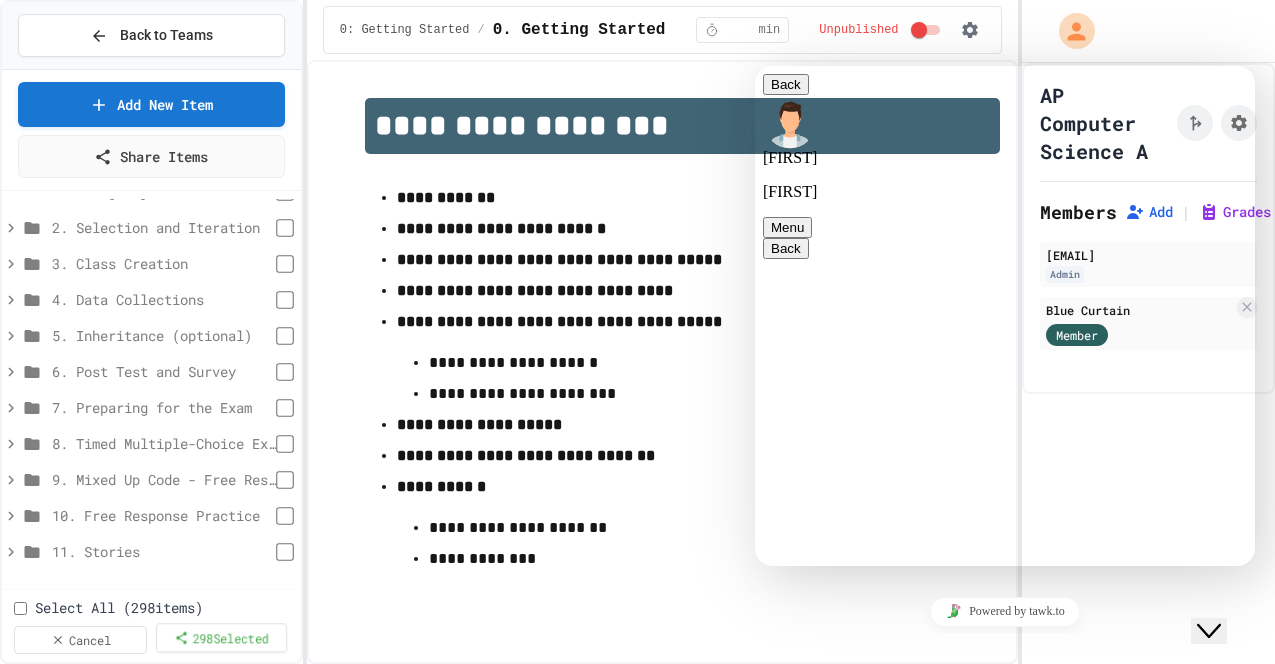 click on "298  Selected" at bounding box center (222, 637) 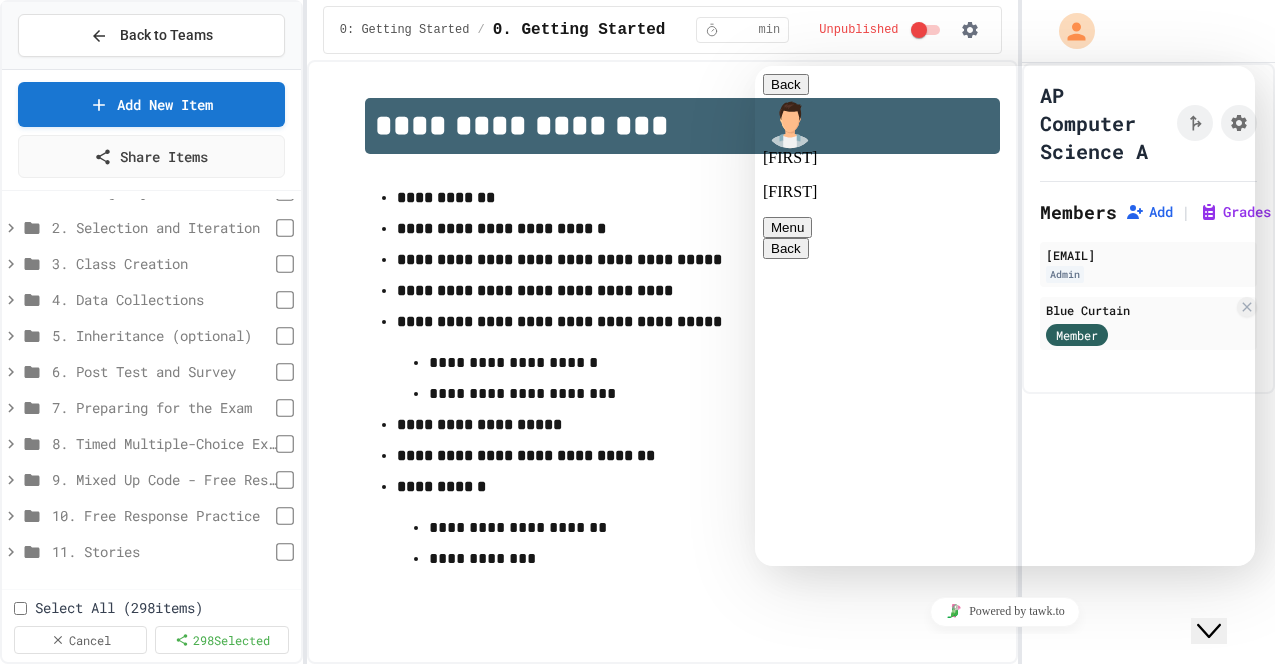 drag, startPoint x: 293, startPoint y: 527, endPoint x: 293, endPoint y: 350, distance: 177 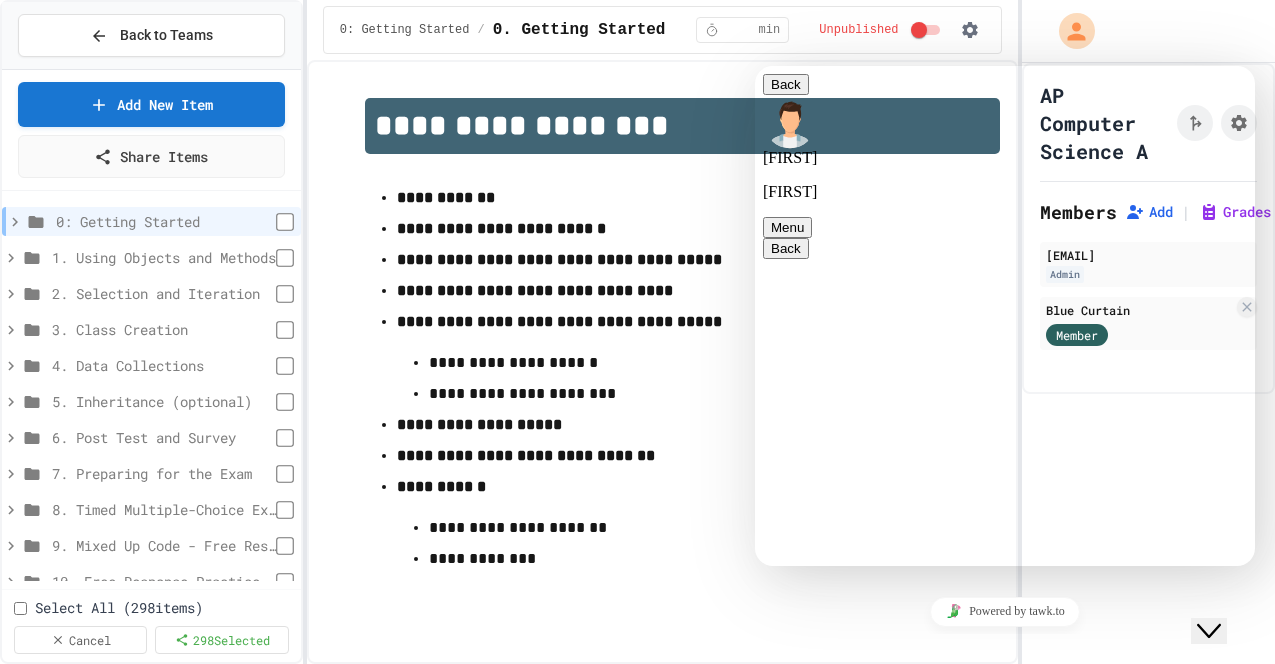 scroll, scrollTop: 66, scrollLeft: 0, axis: vertical 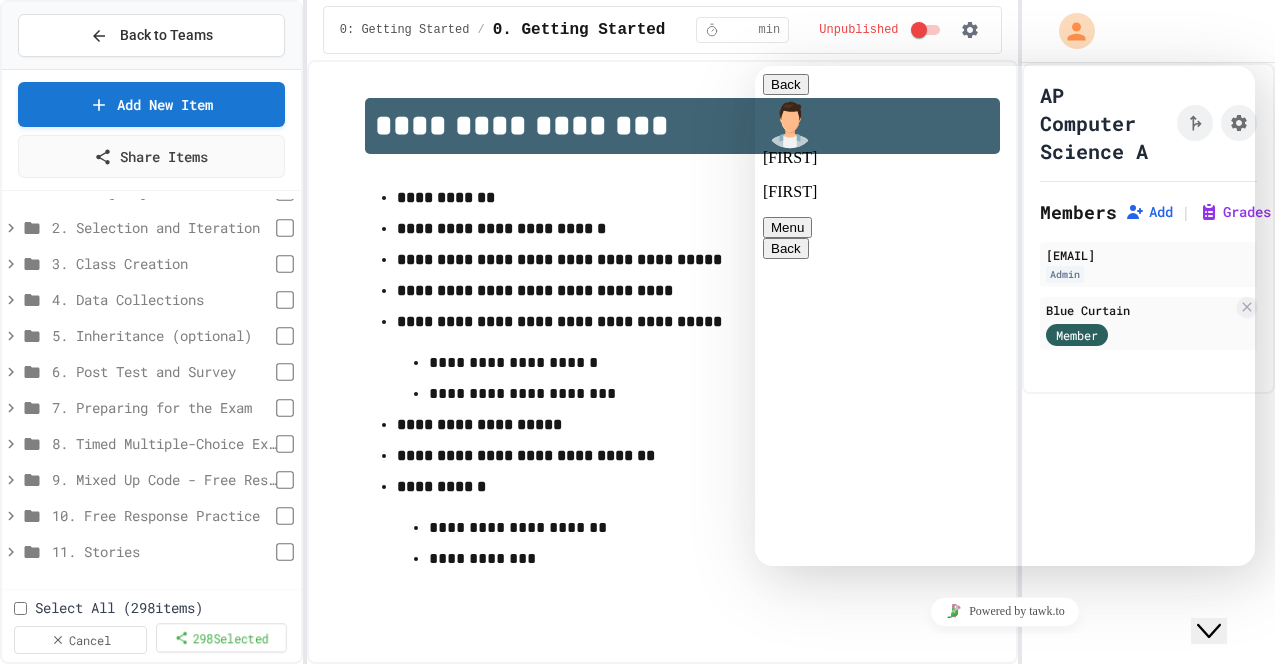 click on "298  Selected" at bounding box center [221, 637] 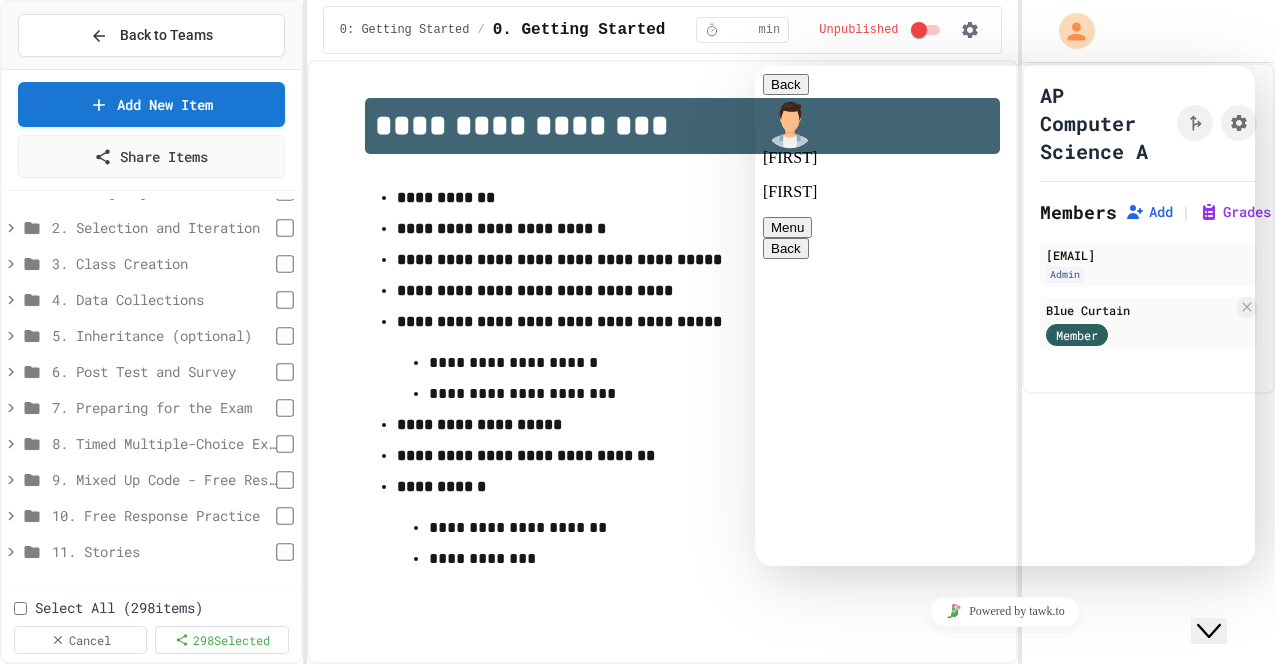 click on "Publish" at bounding box center [688, 814] 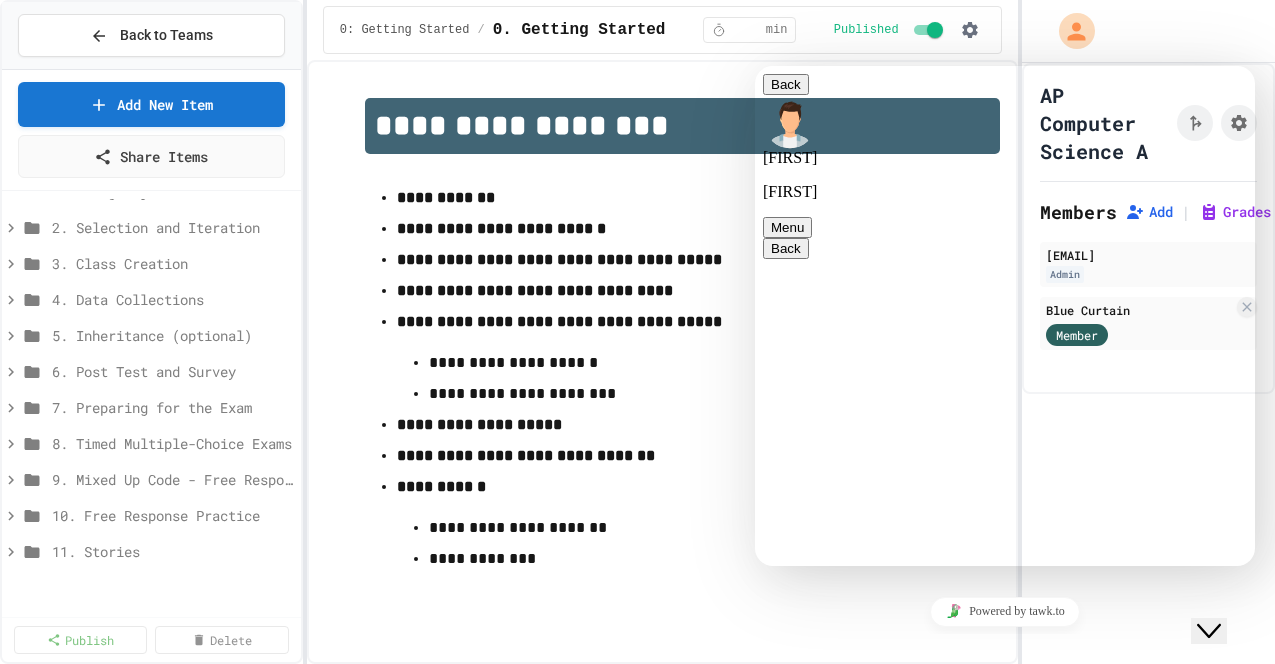 scroll, scrollTop: 38, scrollLeft: 0, axis: vertical 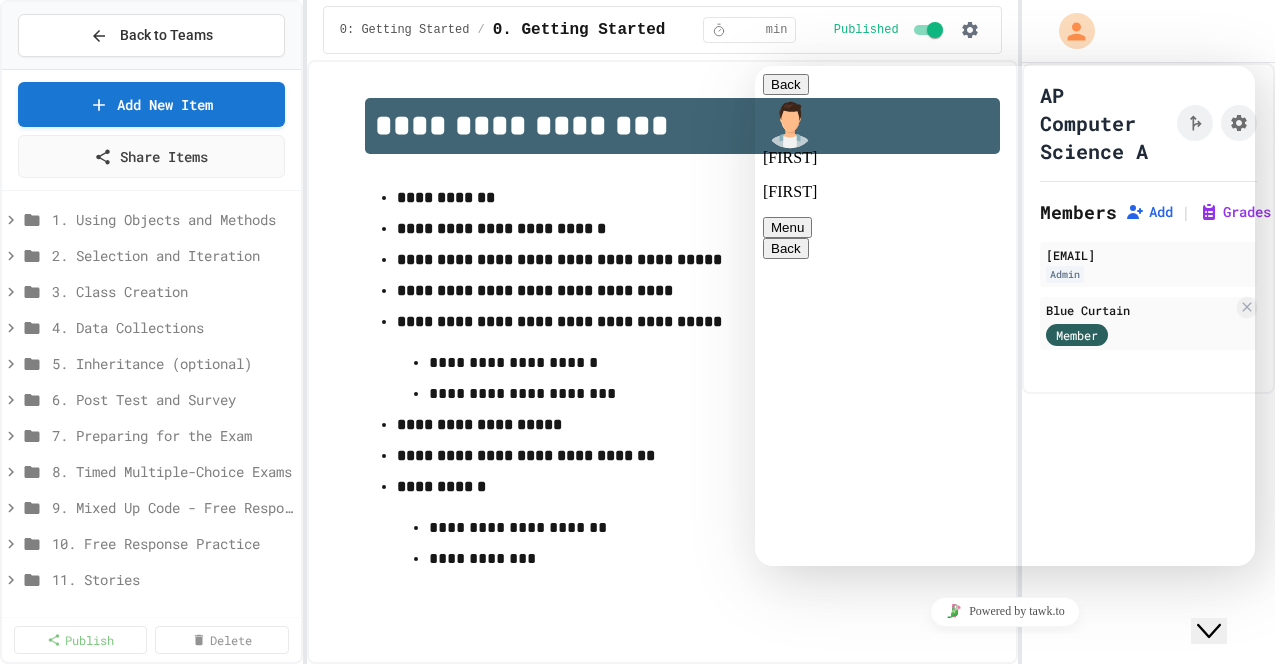 click at bounding box center (755, 66) 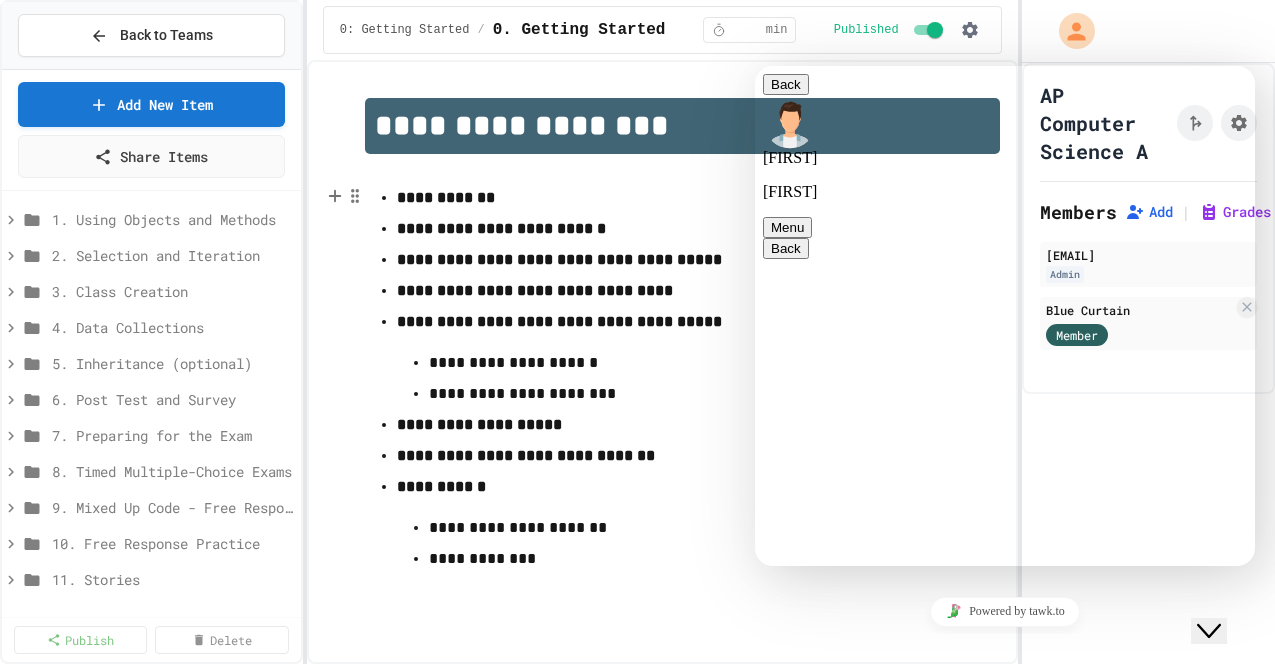 scroll, scrollTop: 5109, scrollLeft: 0, axis: vertical 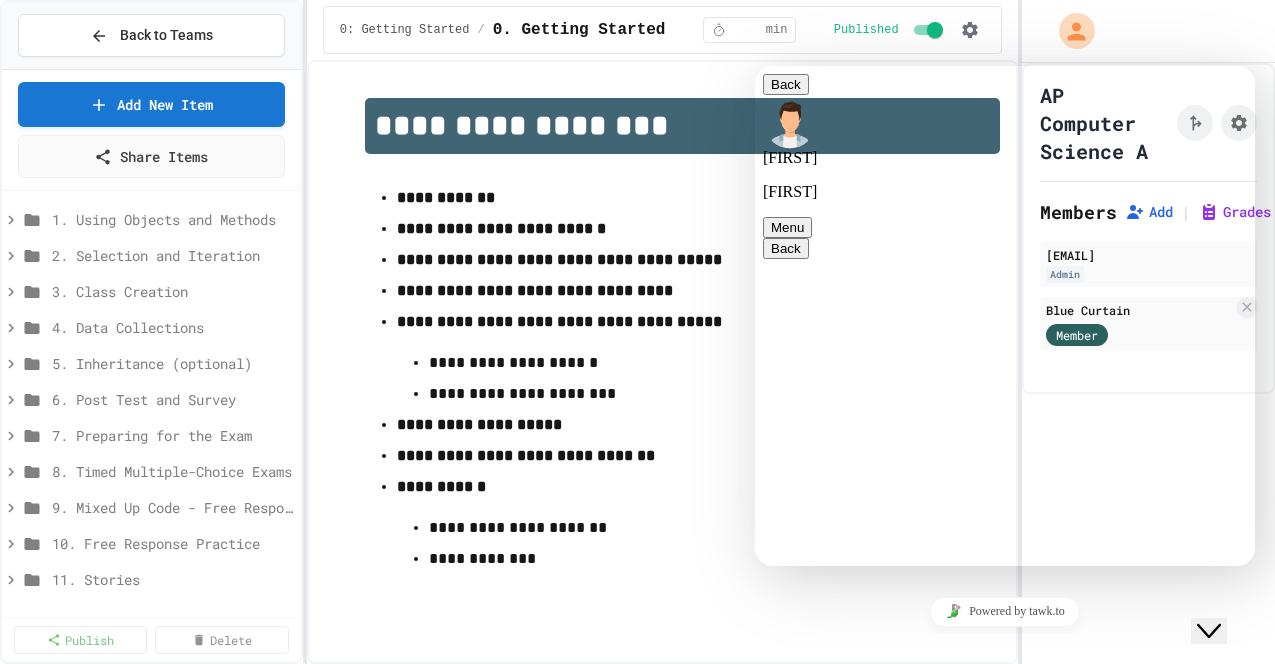 click at bounding box center (755, 66) 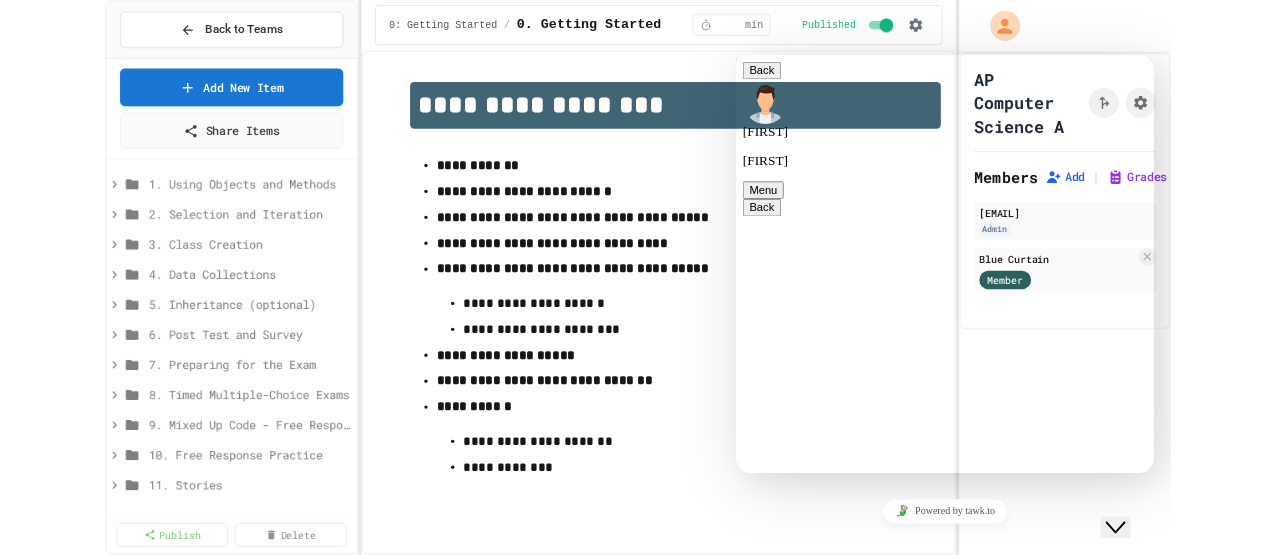 scroll, scrollTop: 5803, scrollLeft: 0, axis: vertical 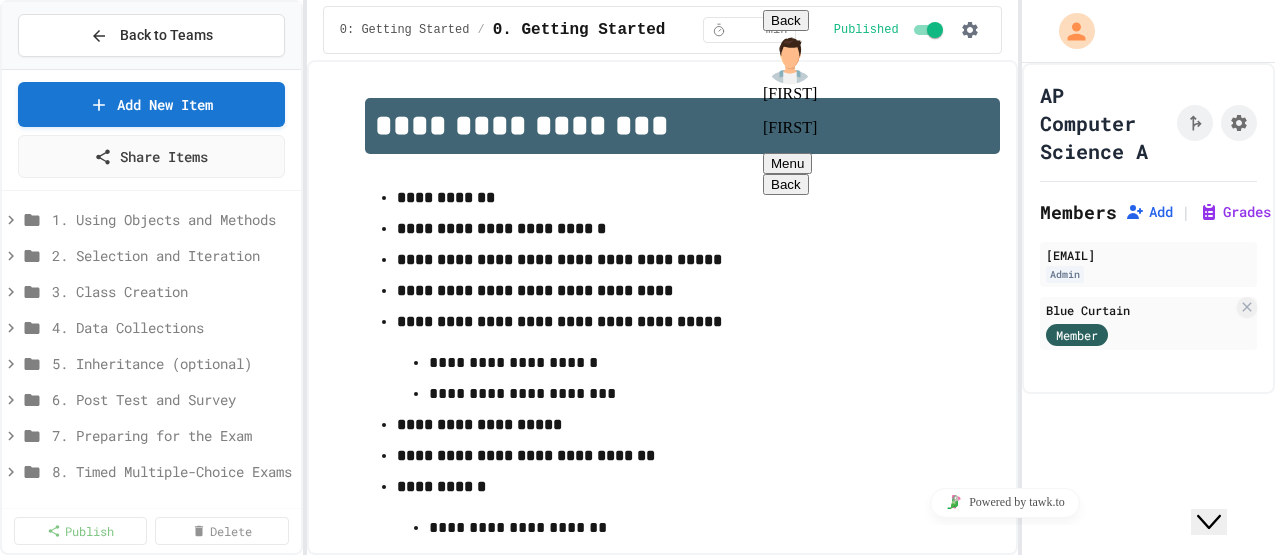 click on "**********" at bounding box center [755, 2] 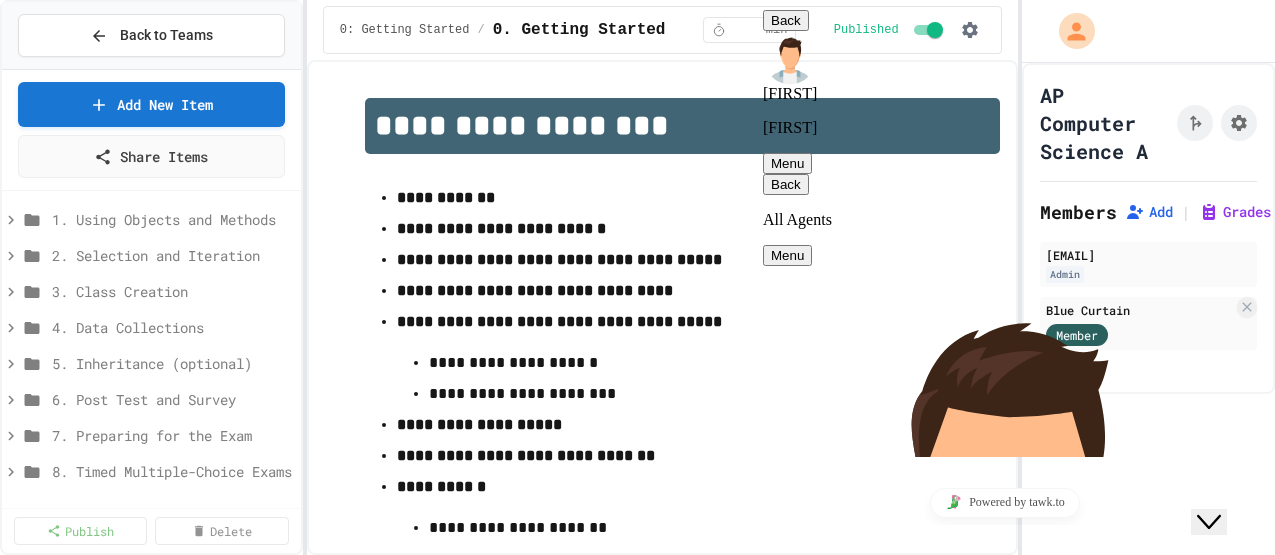 click on "Back" at bounding box center (786, 184) 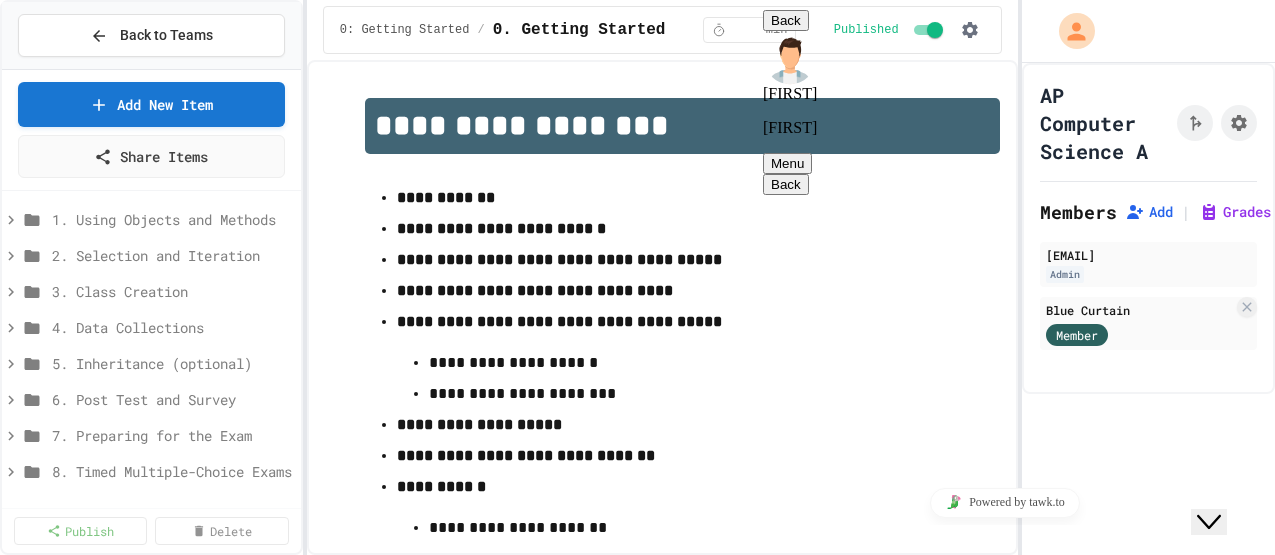 click on "**********" at bounding box center (755, 2) 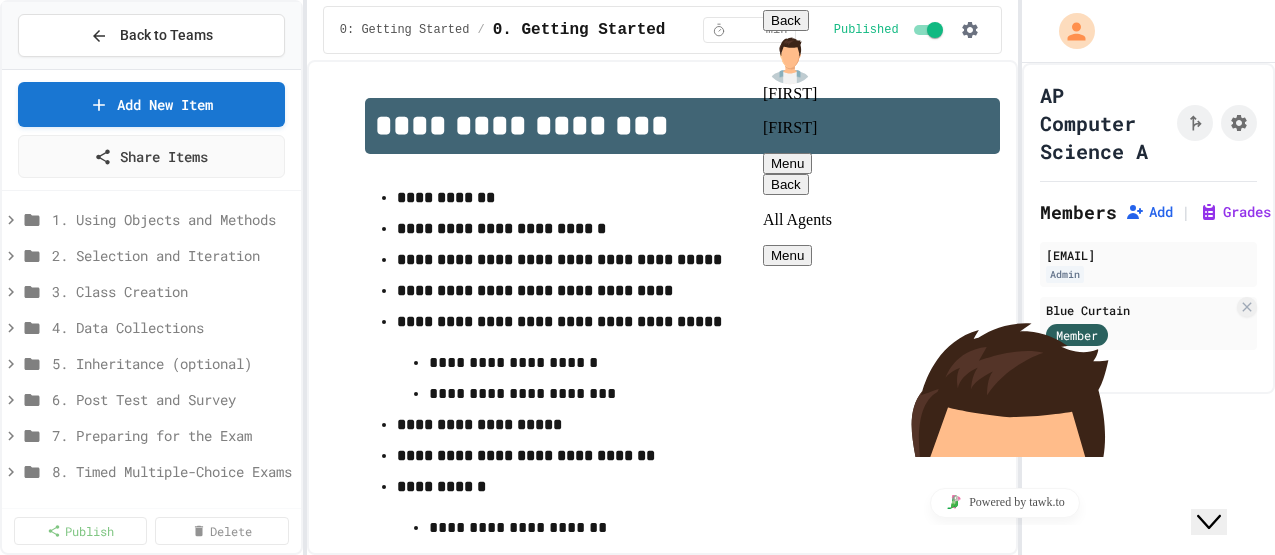 scroll, scrollTop: 6622, scrollLeft: 0, axis: vertical 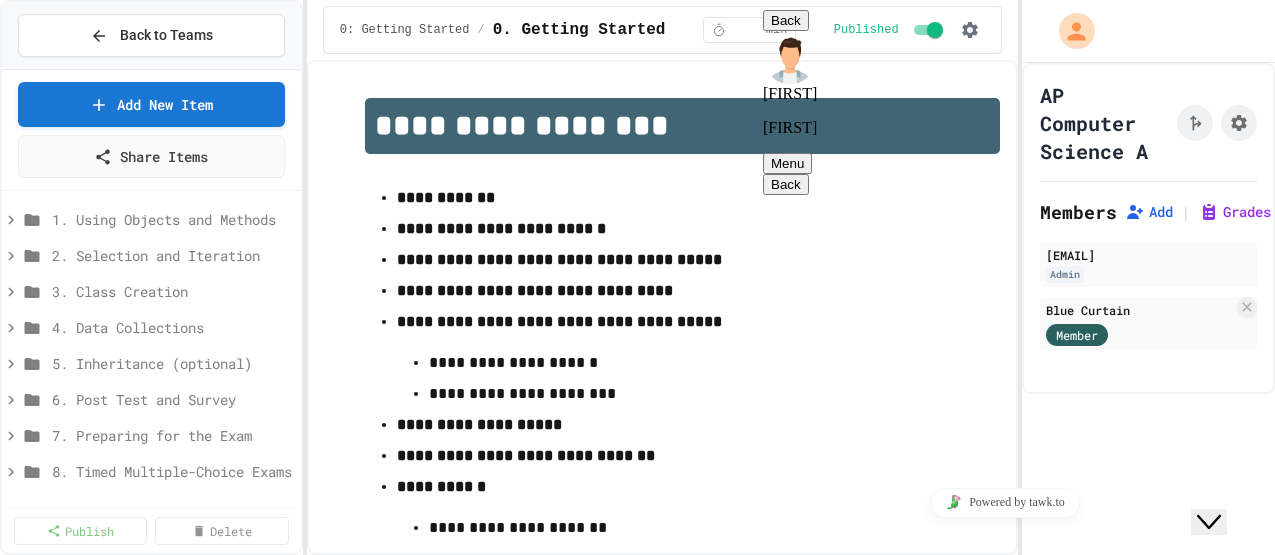 click on "Close Chat This icon closes the chat window." at bounding box center [1209, 522] 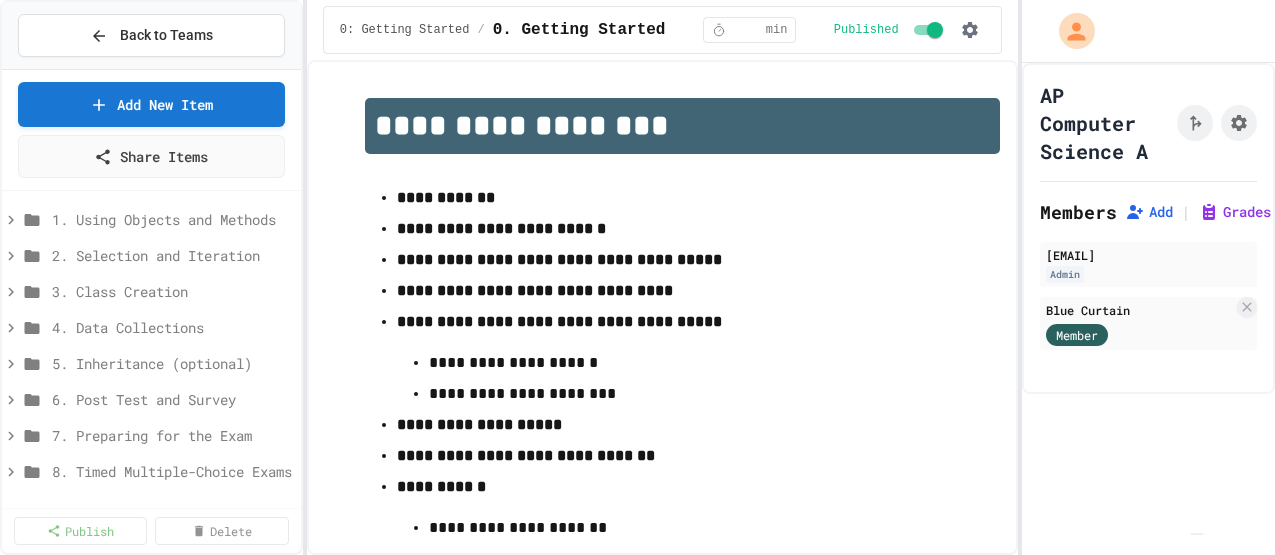 click at bounding box center (1197, 534) 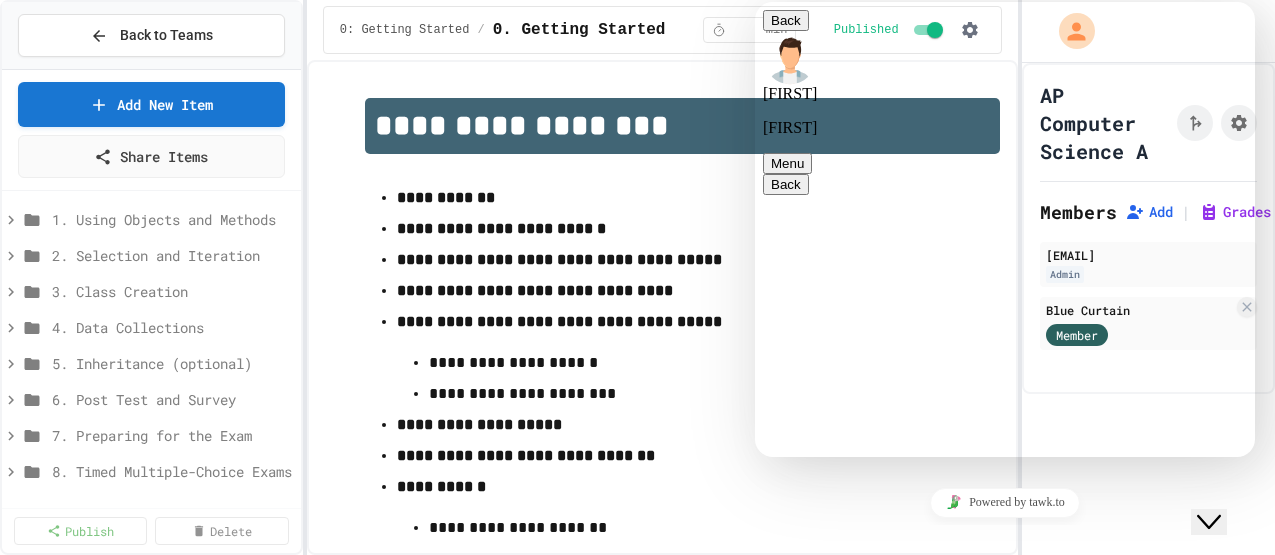 click at bounding box center [771, 23939] 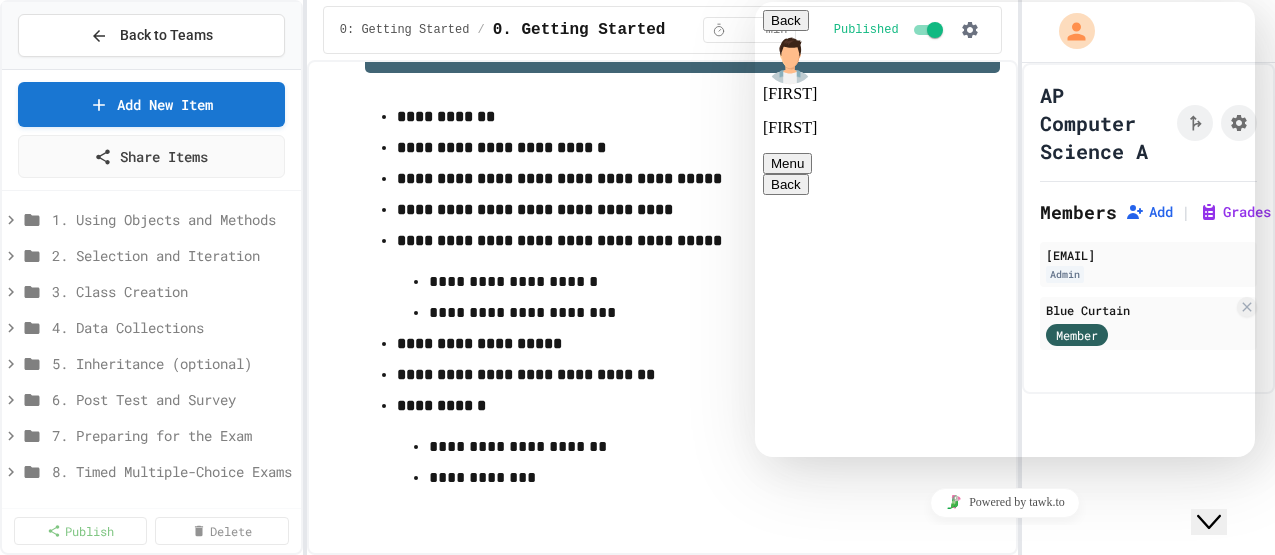 scroll, scrollTop: 101, scrollLeft: 0, axis: vertical 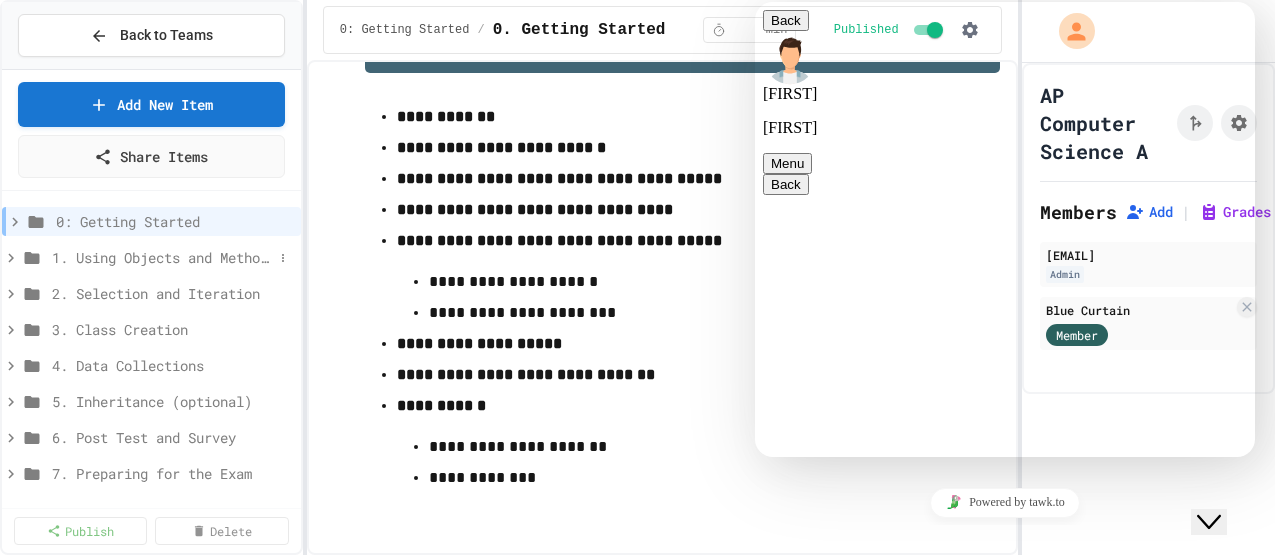 click on "1. Using Objects and Methods" at bounding box center [162, 257] 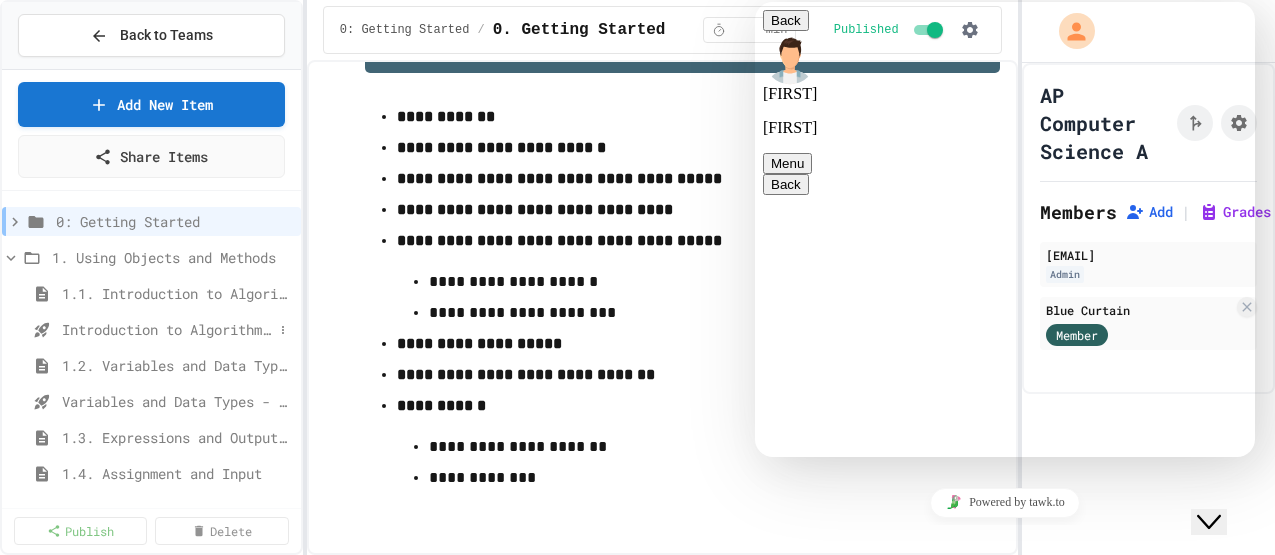 click on "Introduction to Algorithms, Programming, and Compilers" at bounding box center (167, 329) 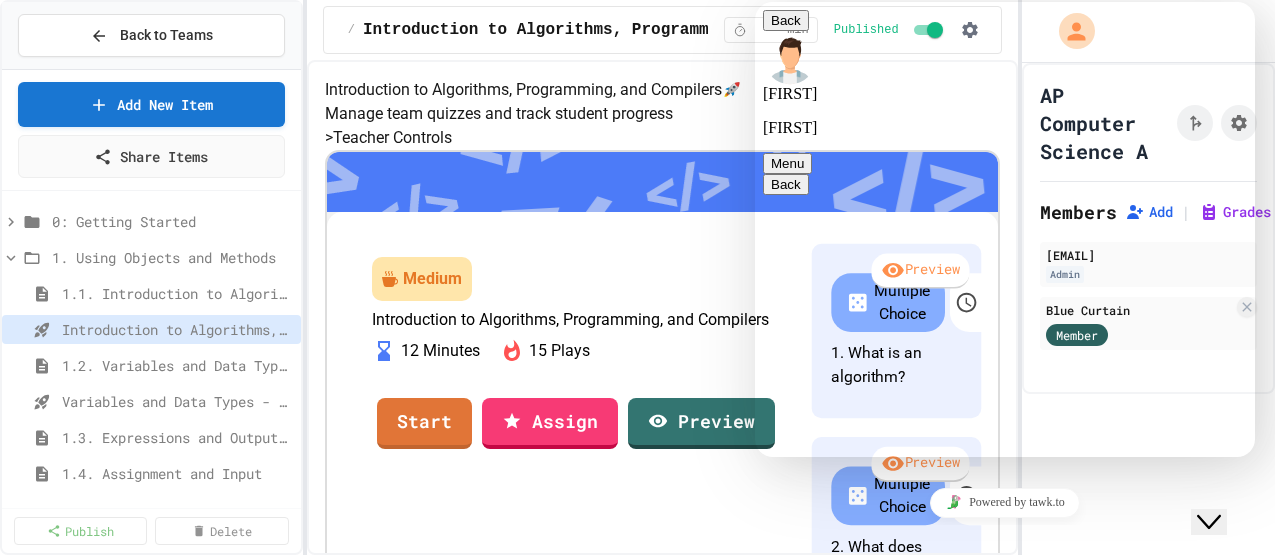drag, startPoint x: 975, startPoint y: 17, endPoint x: 998, endPoint y: 44, distance: 35.468296 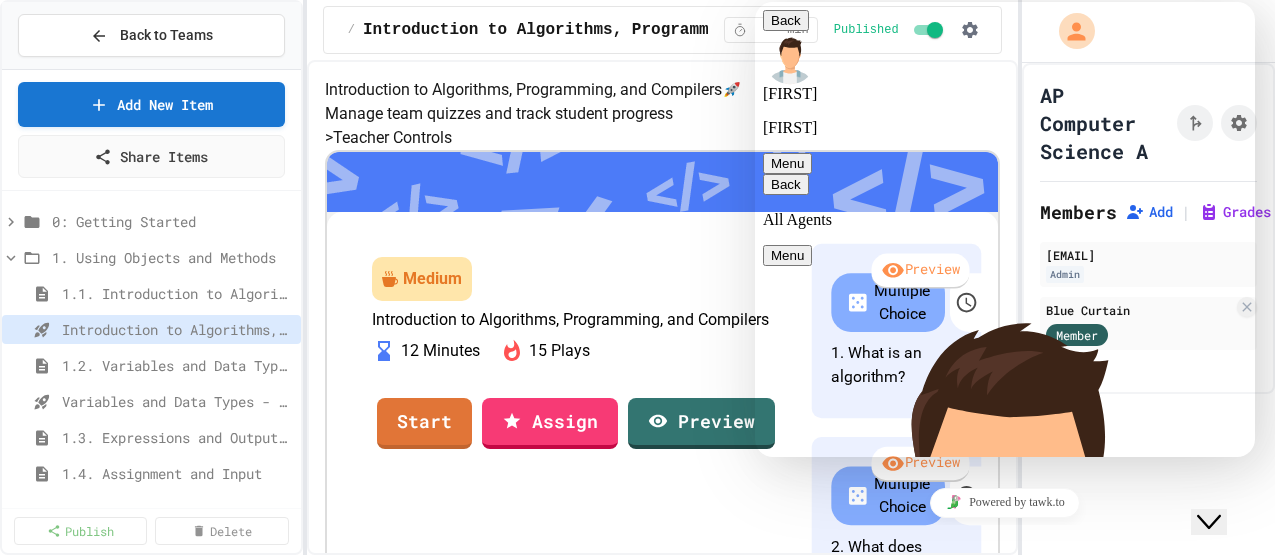 click on "Close Chat This icon closes the chat window." 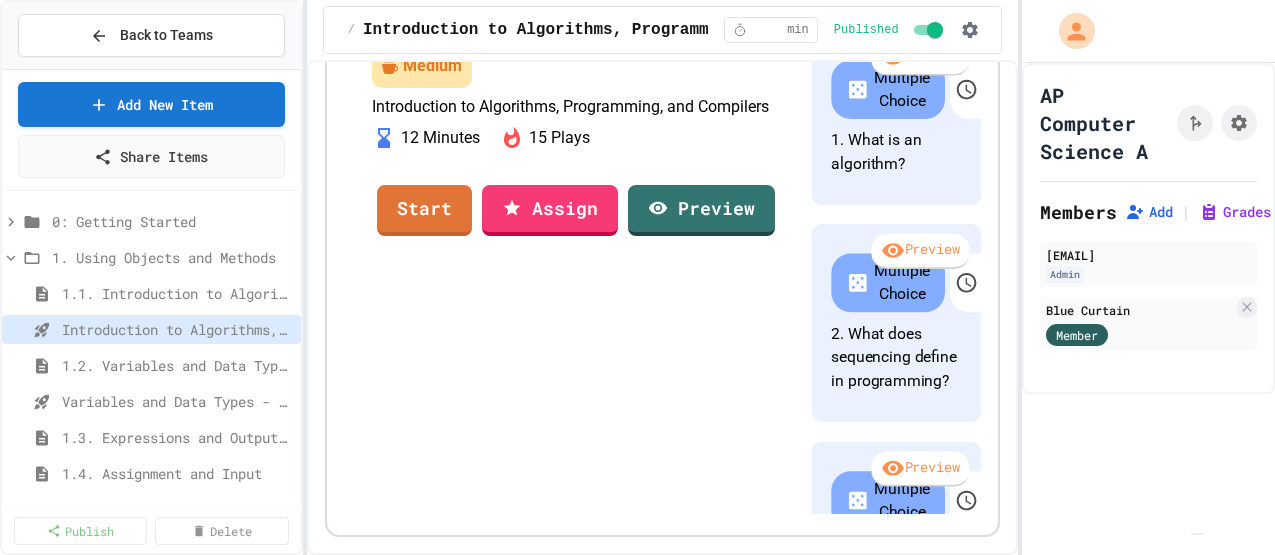 scroll, scrollTop: 490, scrollLeft: 0, axis: vertical 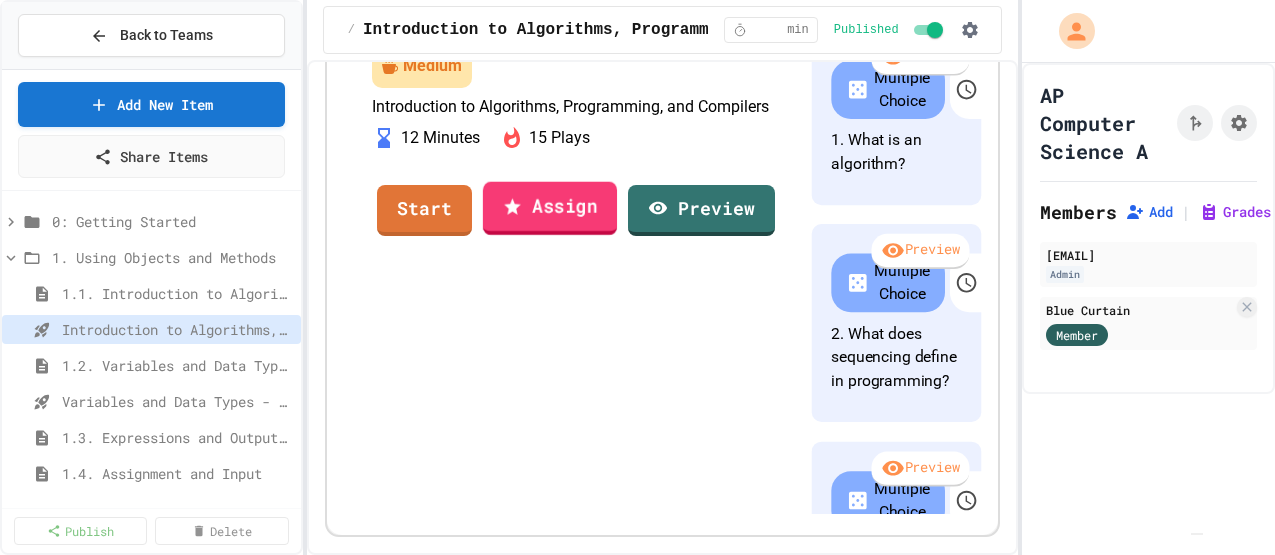 click on "Assign" at bounding box center [550, 208] 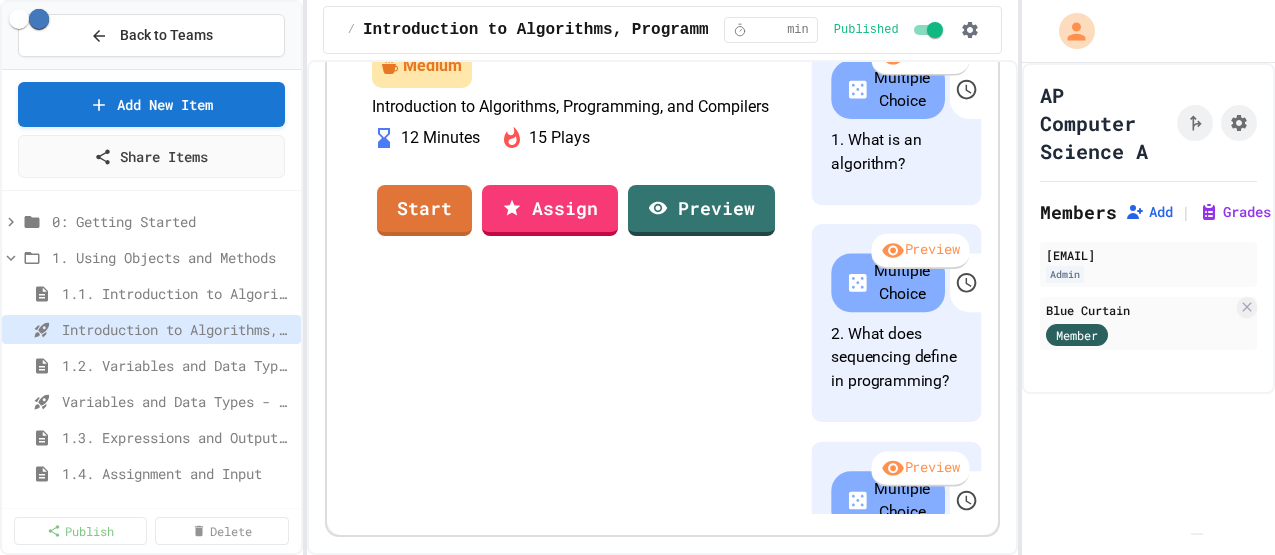 click on "Assign" at bounding box center (695, 847) 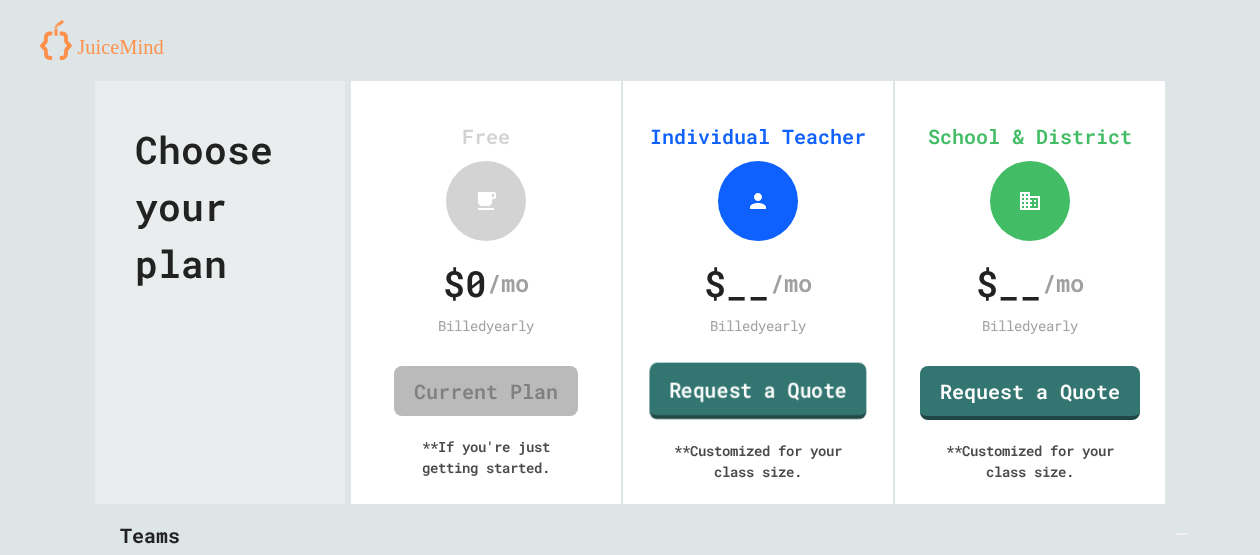 click on "Request a Quote" at bounding box center [757, 391] 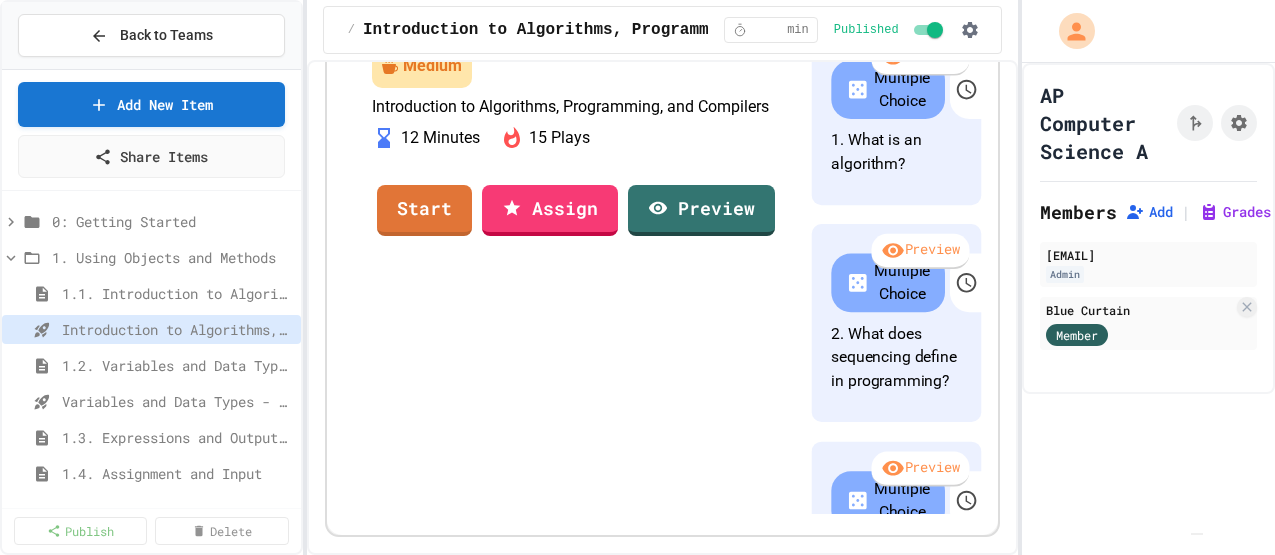 scroll, scrollTop: 467, scrollLeft: 0, axis: vertical 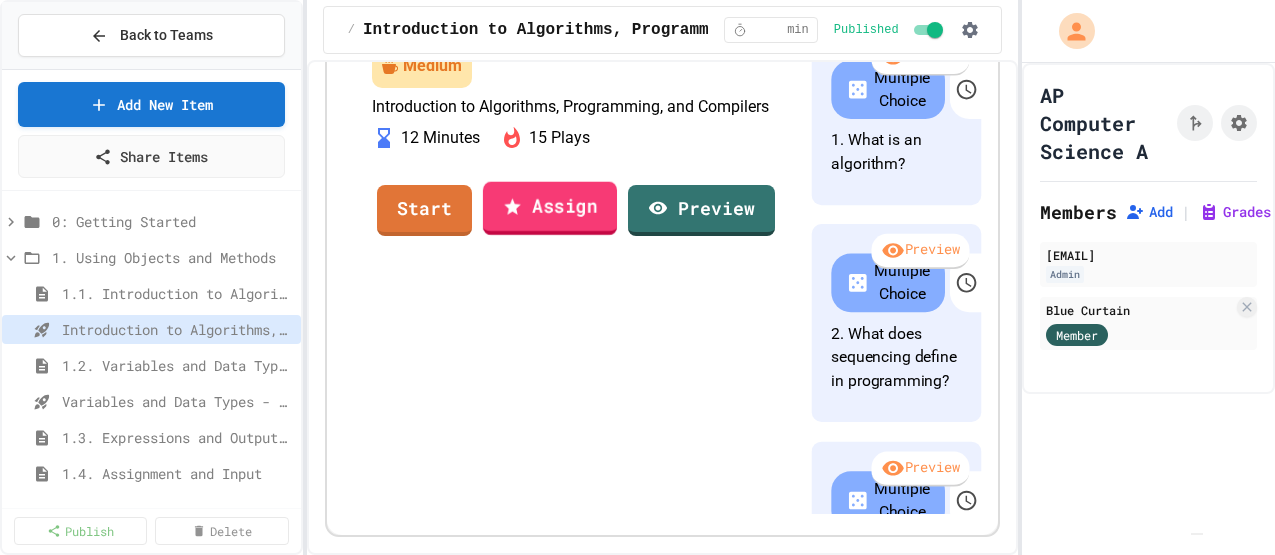 click on "Assign" at bounding box center [550, 208] 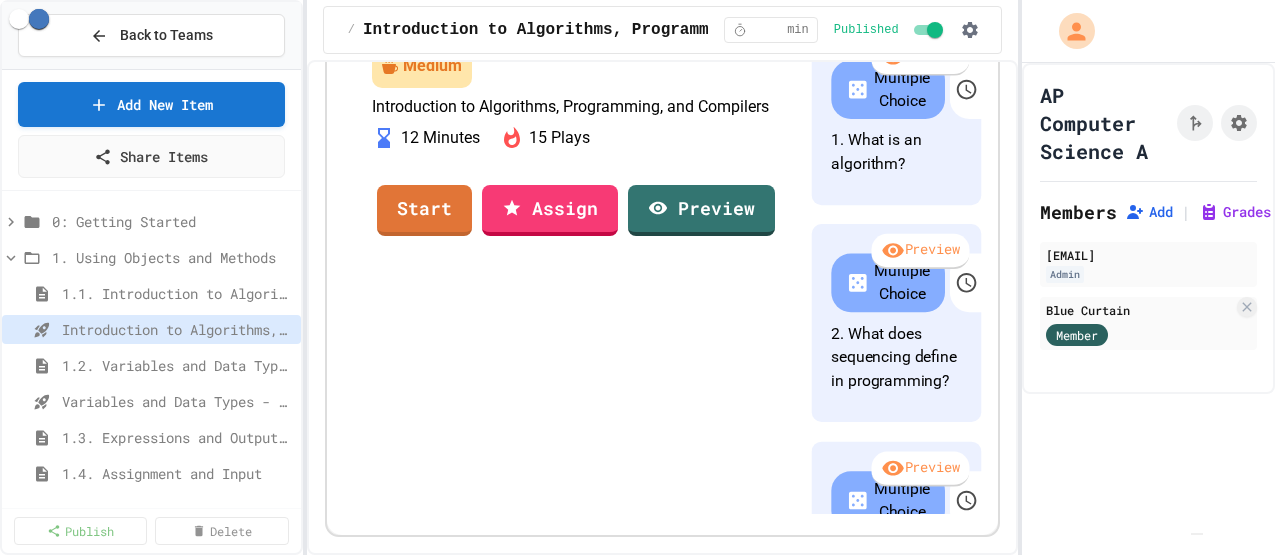 click on "Assign" at bounding box center (695, 847) 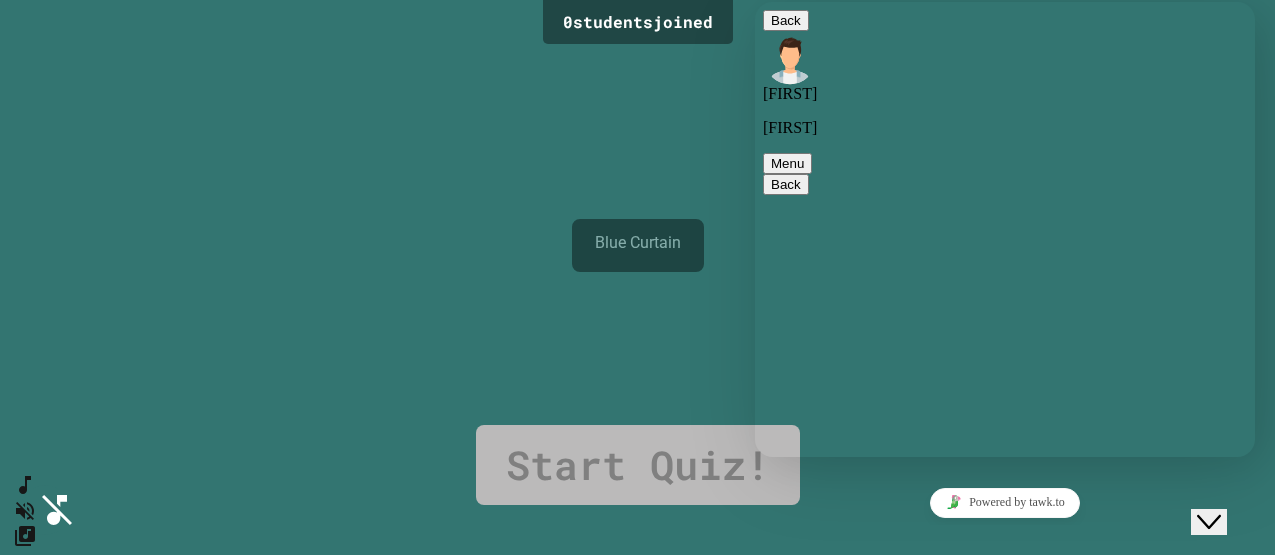 scroll, scrollTop: 6931, scrollLeft: 0, axis: vertical 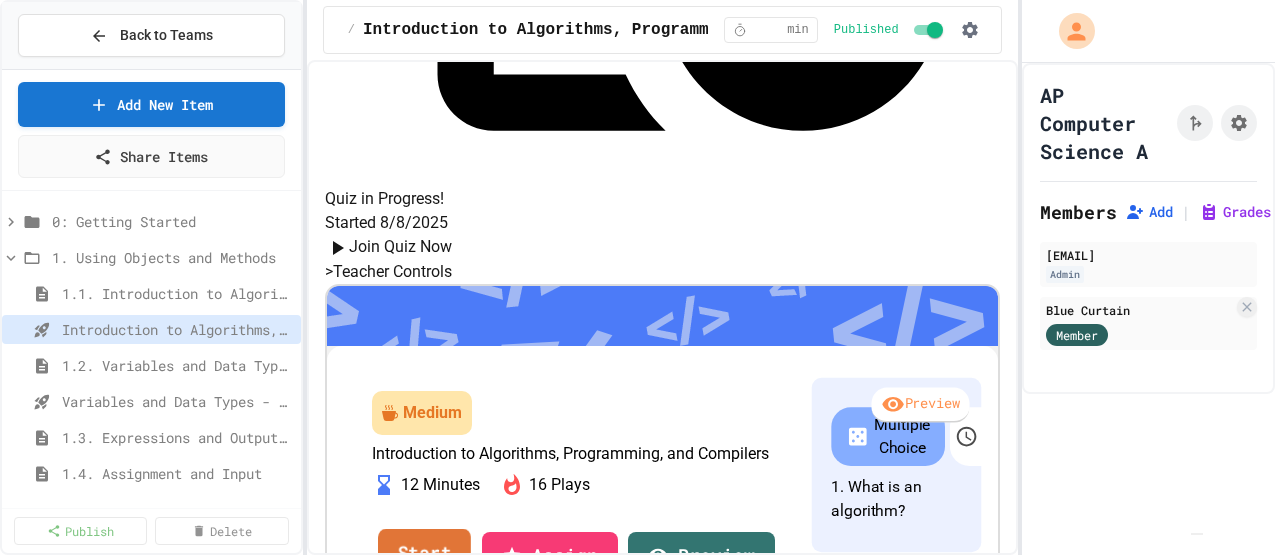 click on "Start" at bounding box center [424, 555] 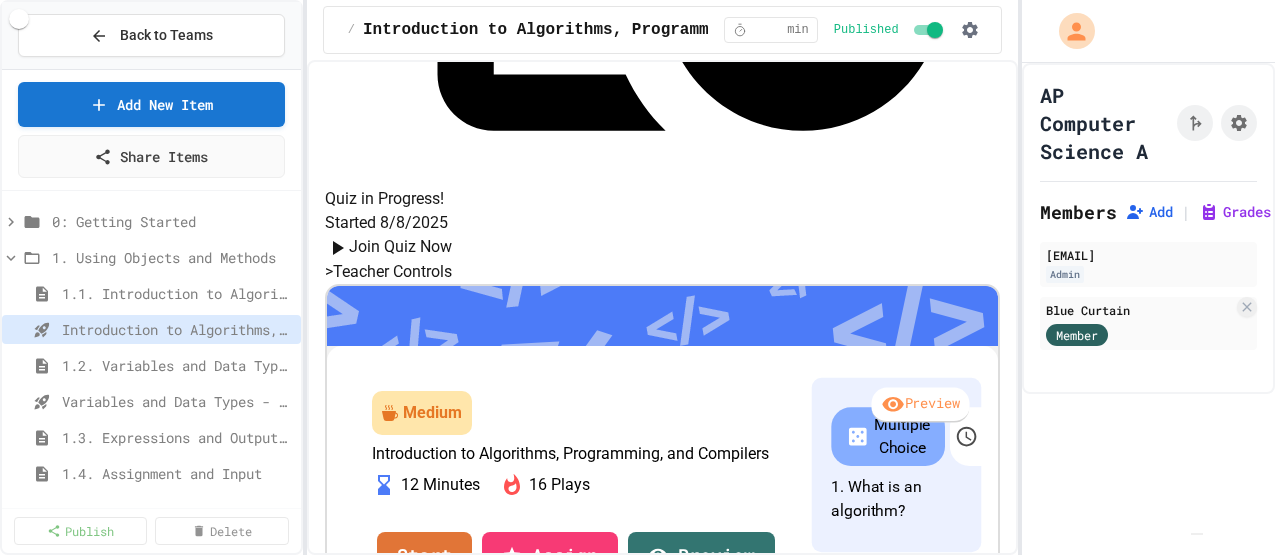 click on "Start" at bounding box center (696, 771) 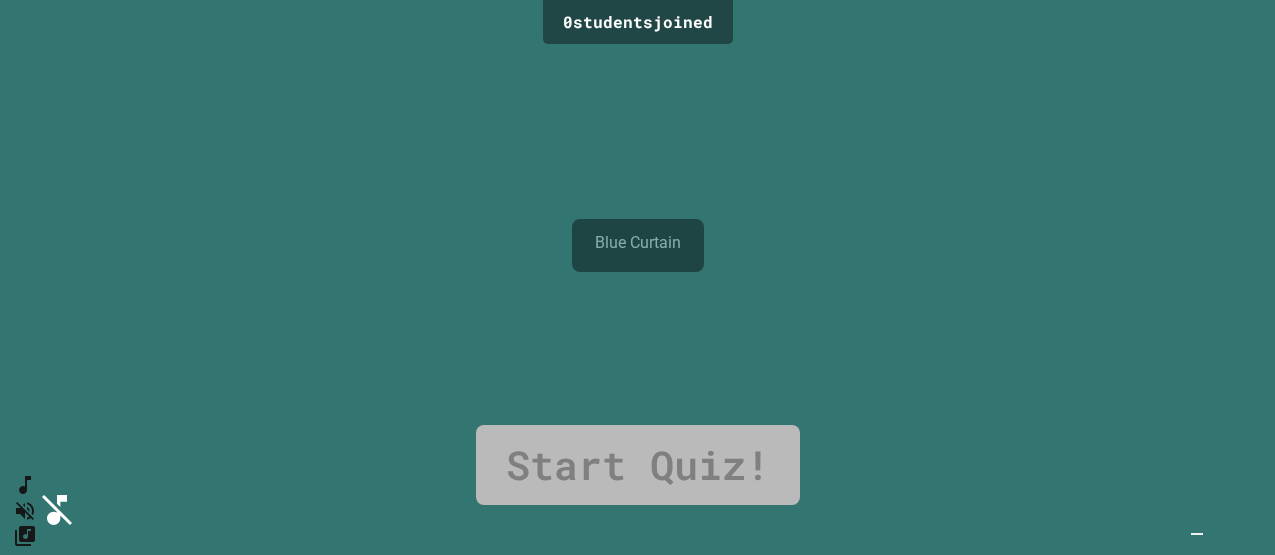 click at bounding box center (1197, 534) 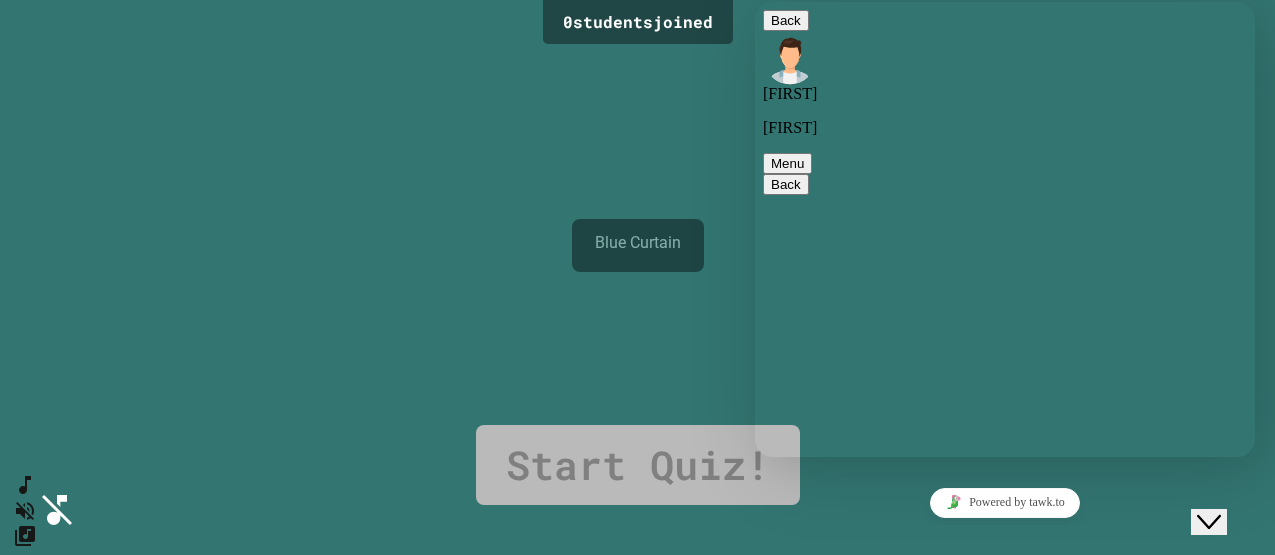 click at bounding box center [1005, 23481] 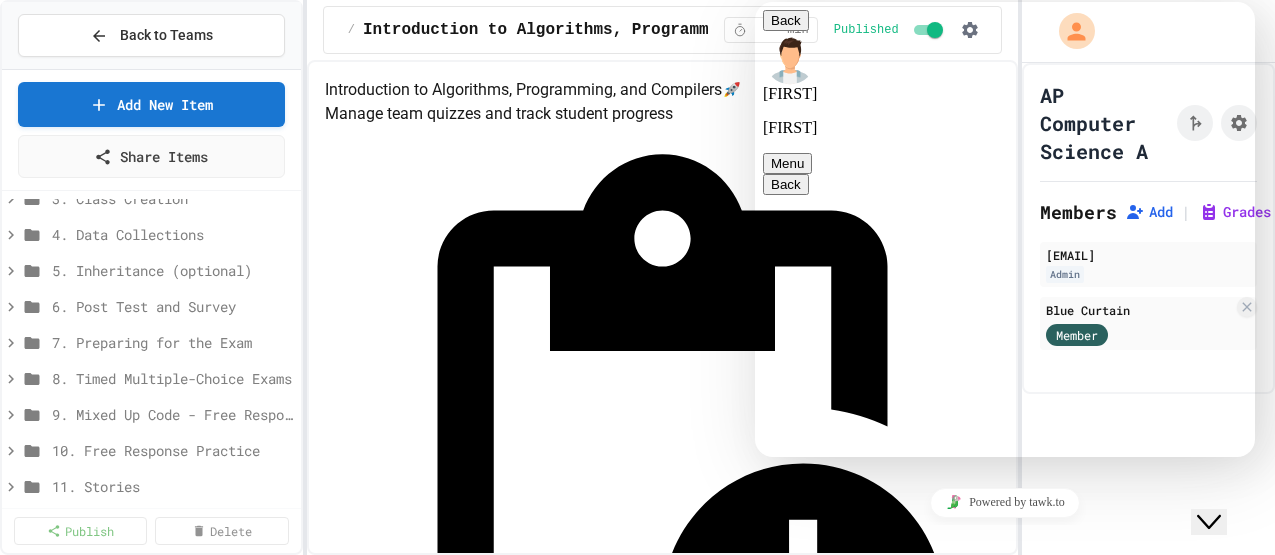 scroll, scrollTop: 1335, scrollLeft: 0, axis: vertical 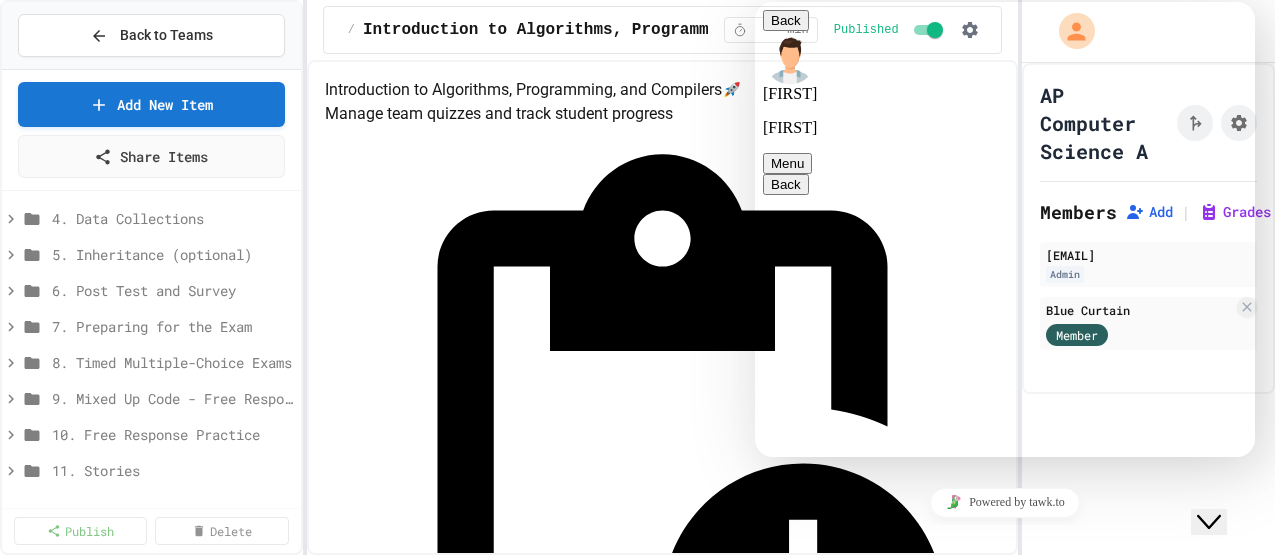drag, startPoint x: 1255, startPoint y: 393, endPoint x: 499, endPoint y: 387, distance: 756.0238 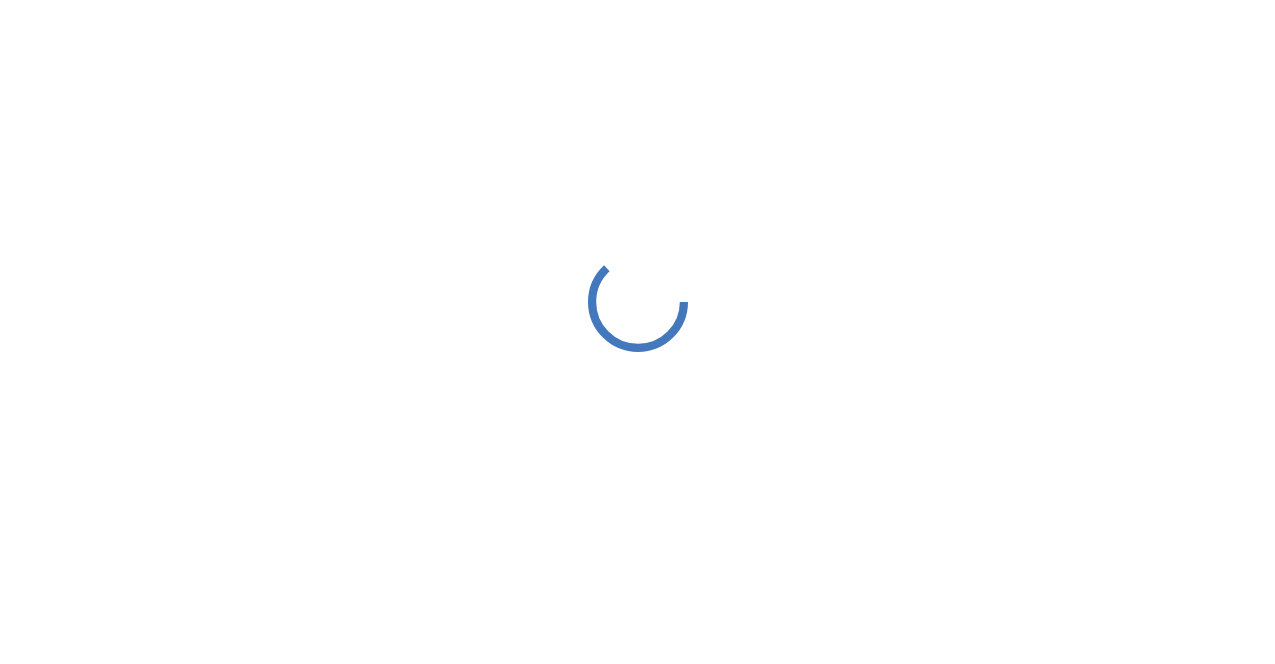 scroll, scrollTop: 0, scrollLeft: 0, axis: both 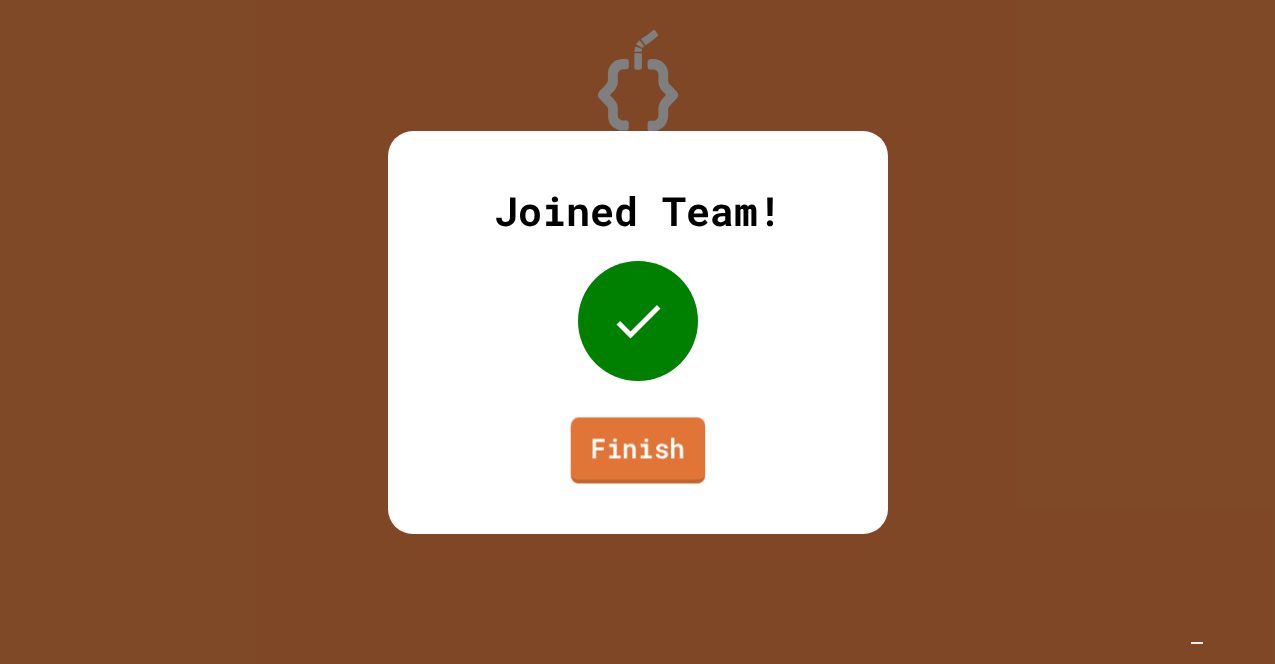 click on "Finish" at bounding box center (637, 450) 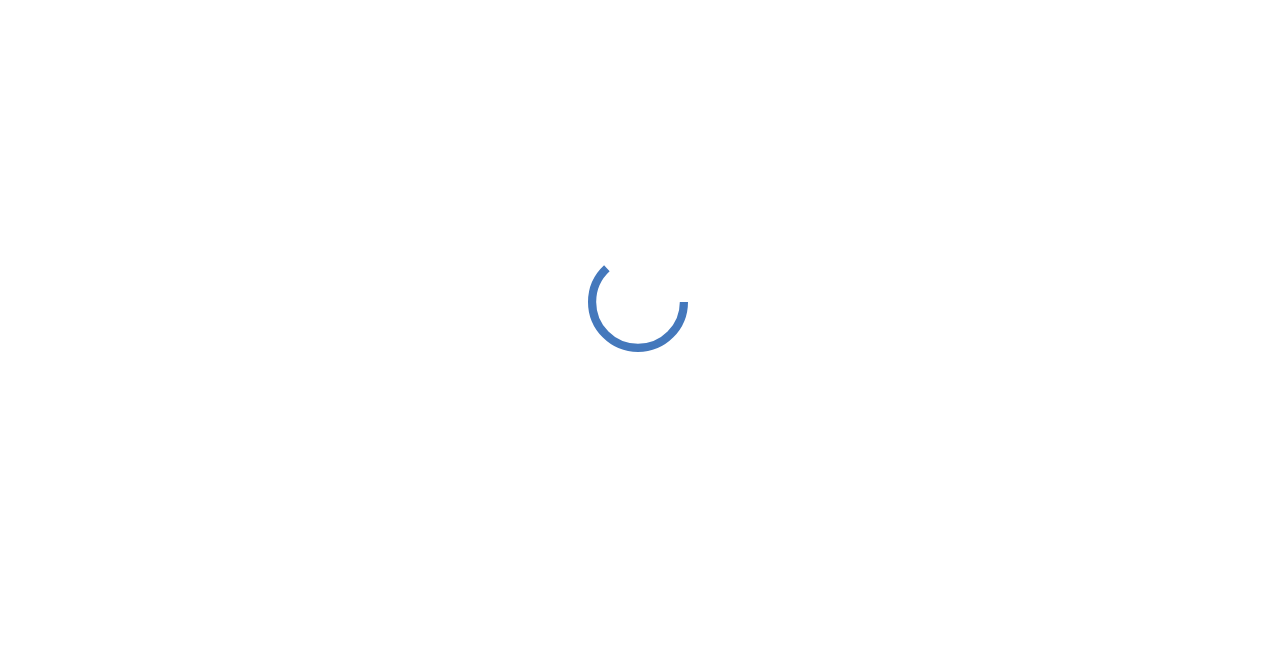 scroll, scrollTop: 0, scrollLeft: 0, axis: both 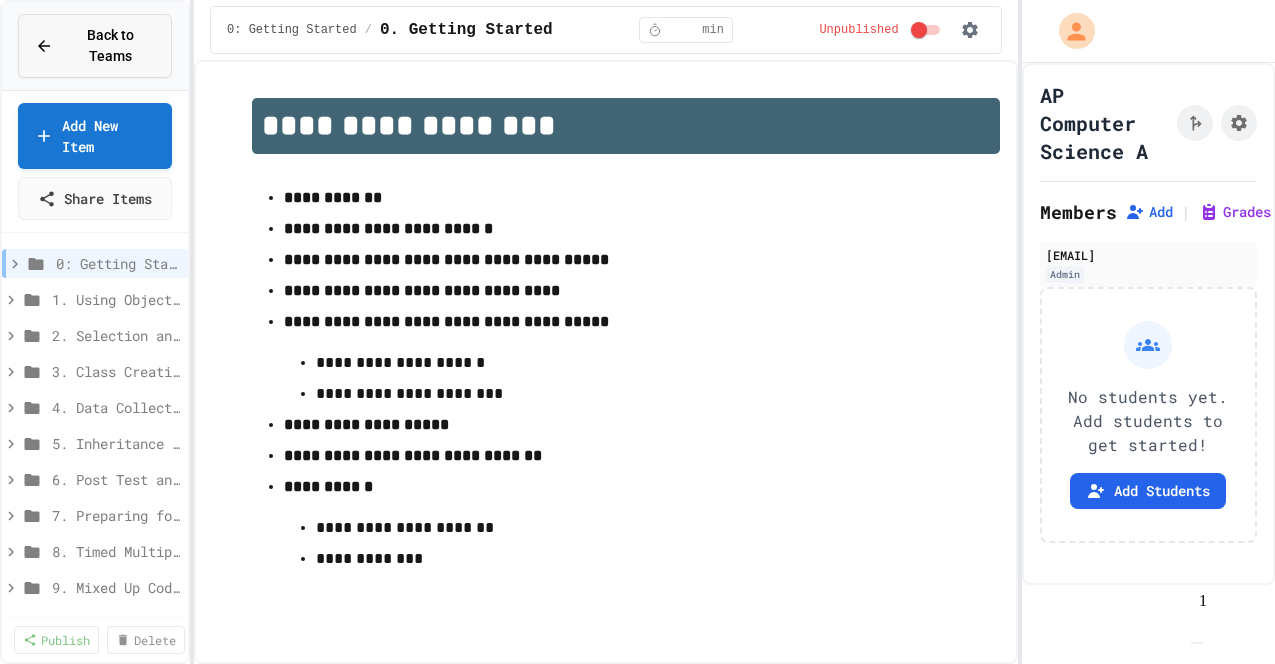 click on "Back to Teams" at bounding box center (110, 46) 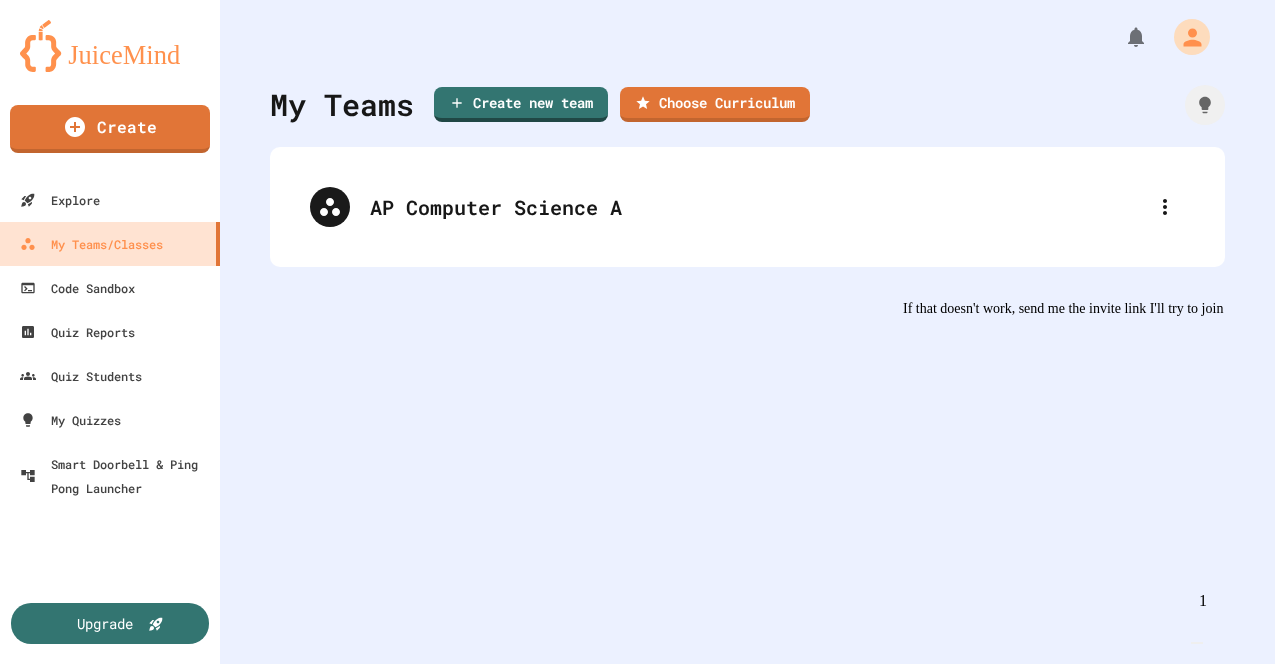 click at bounding box center (110, 46) 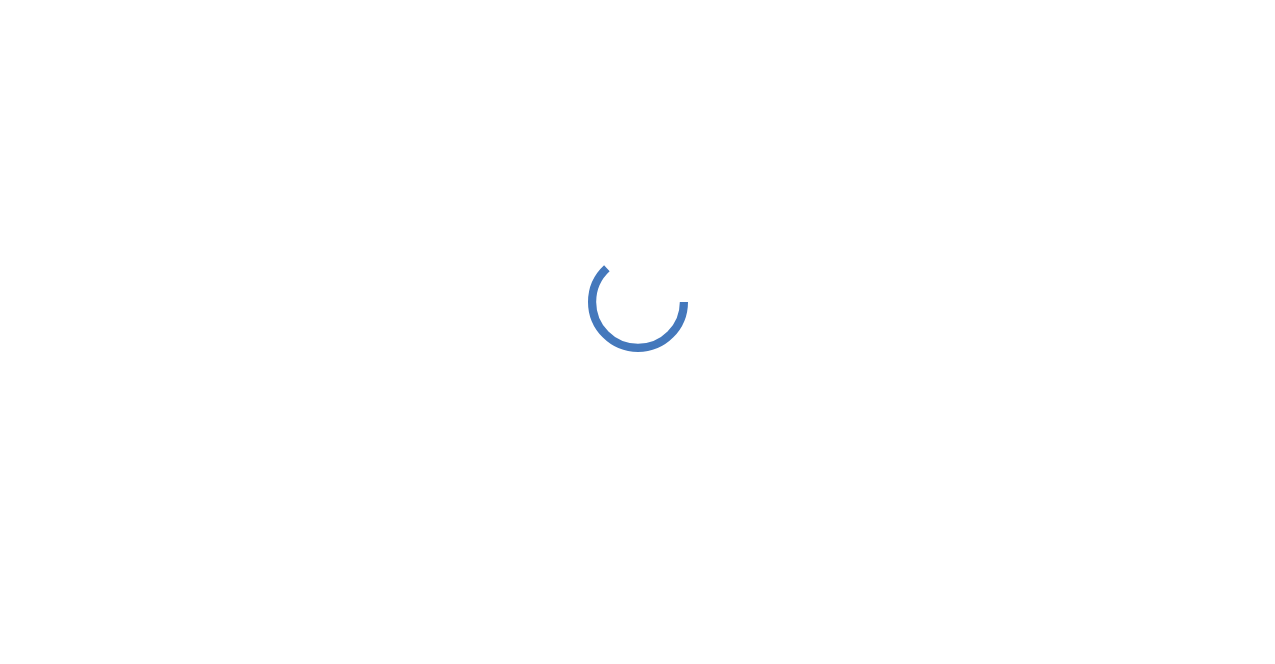scroll, scrollTop: 0, scrollLeft: 0, axis: both 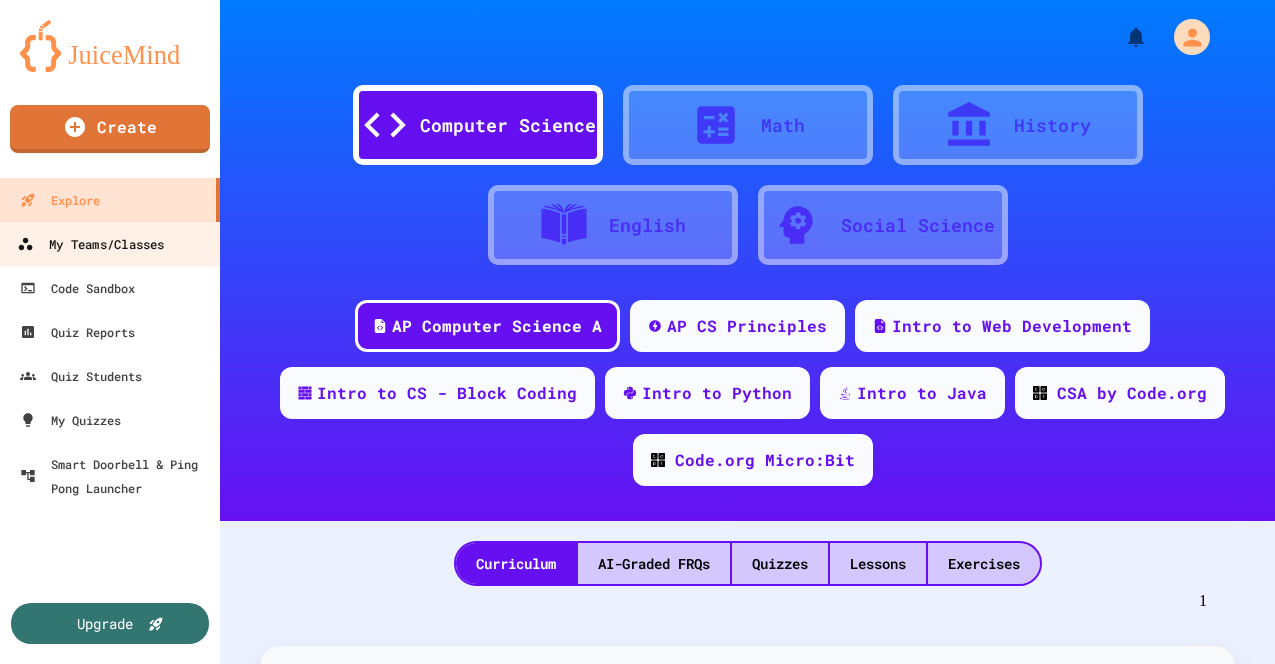 click on "My Teams/Classes" at bounding box center [90, 244] 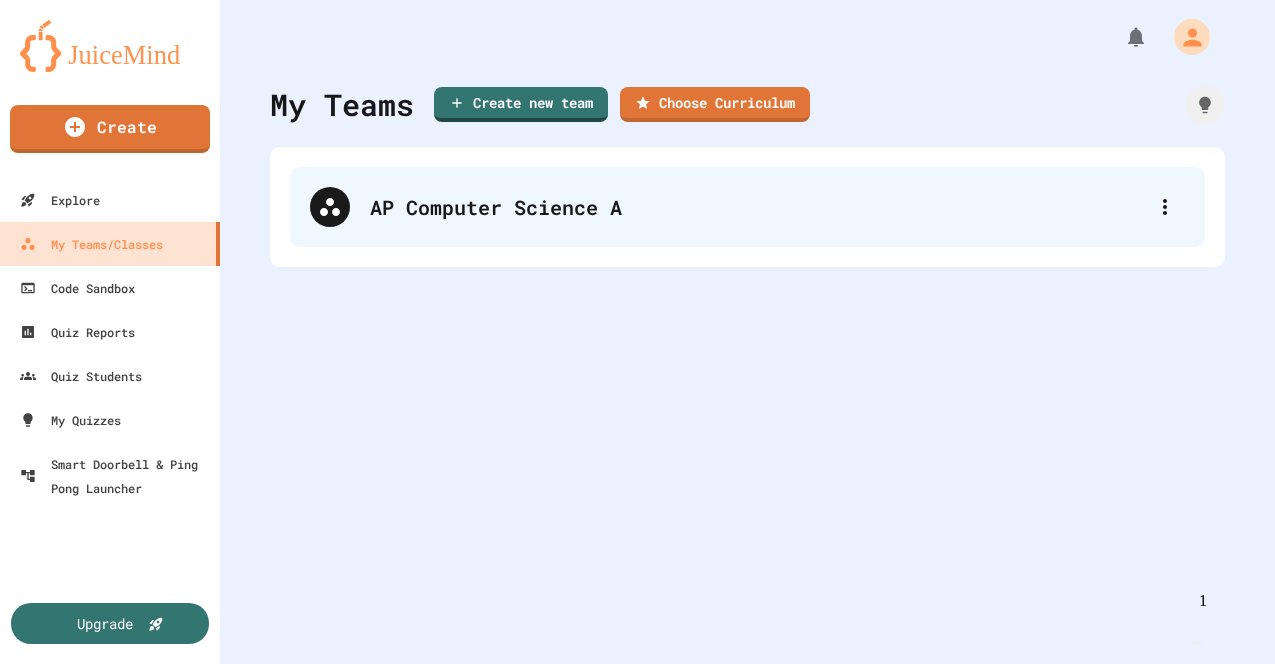 click on "AP Computer Science A" at bounding box center [757, 207] 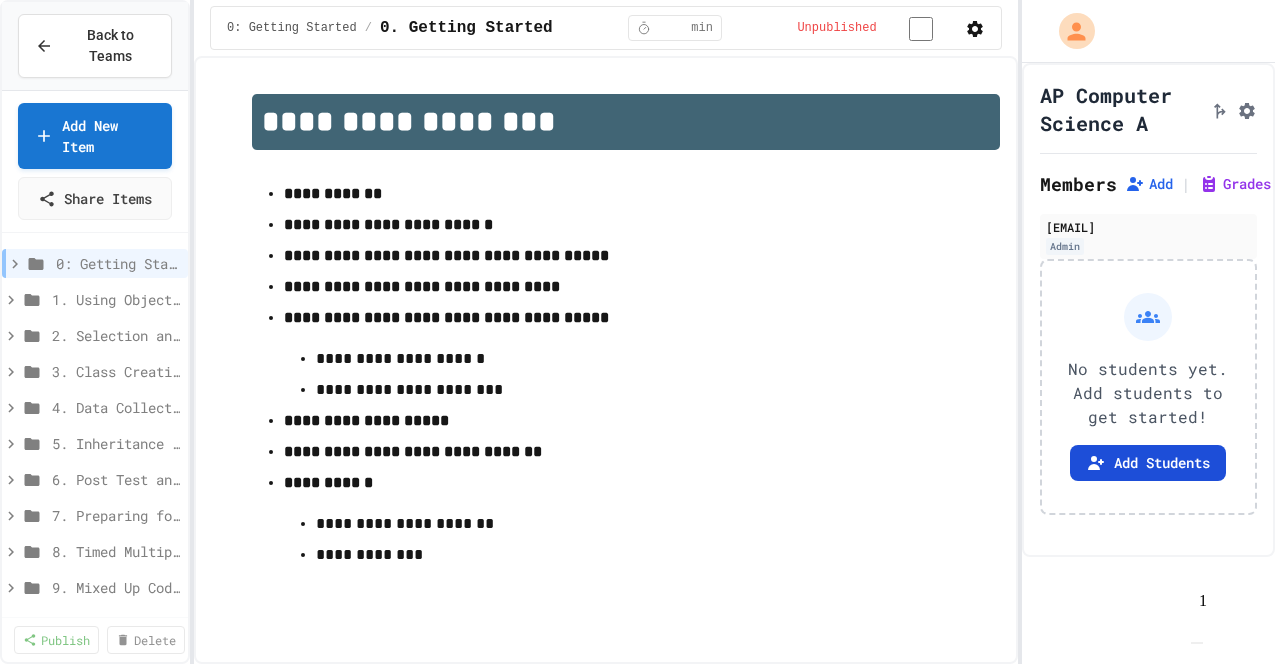 click on "Add Students" at bounding box center [1148, 463] 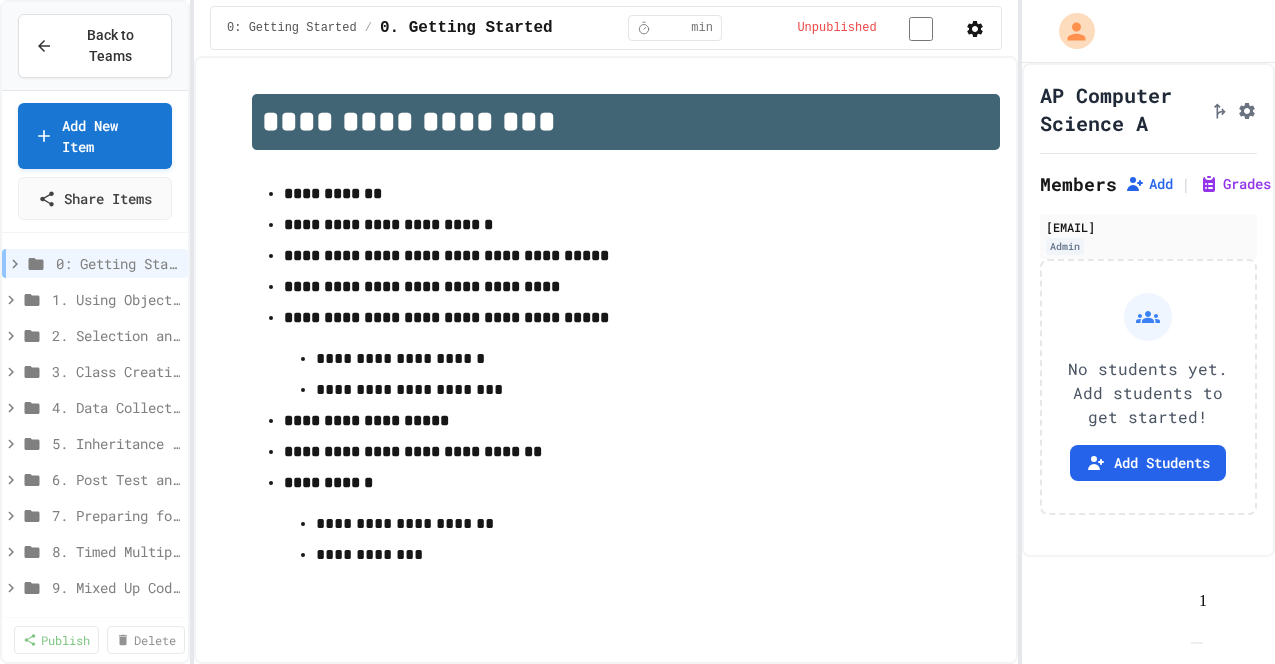 click 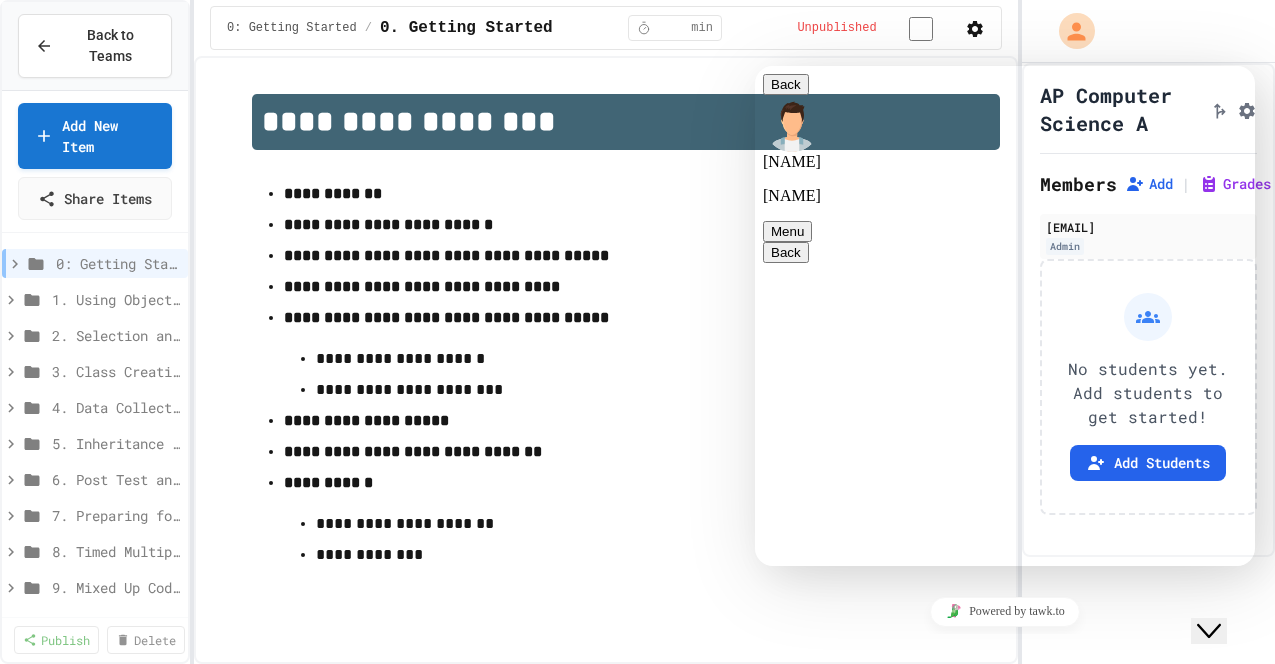 scroll, scrollTop: 3566, scrollLeft: 0, axis: vertical 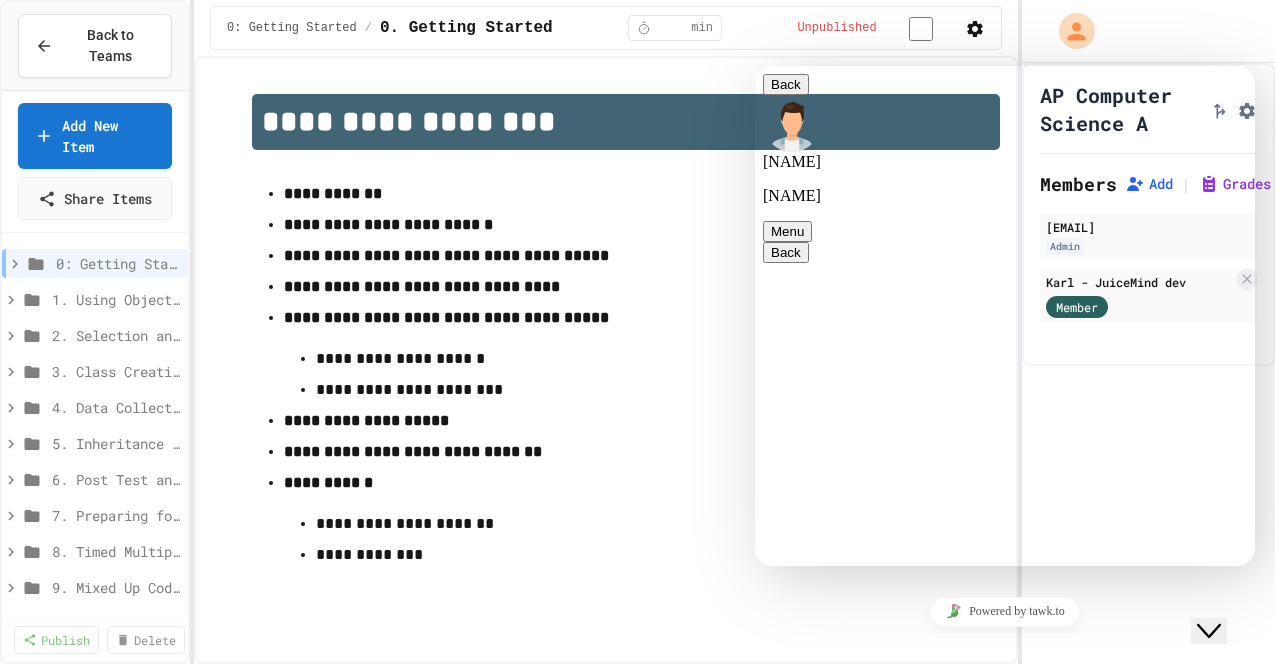 click on "**********" at bounding box center (626, 555) 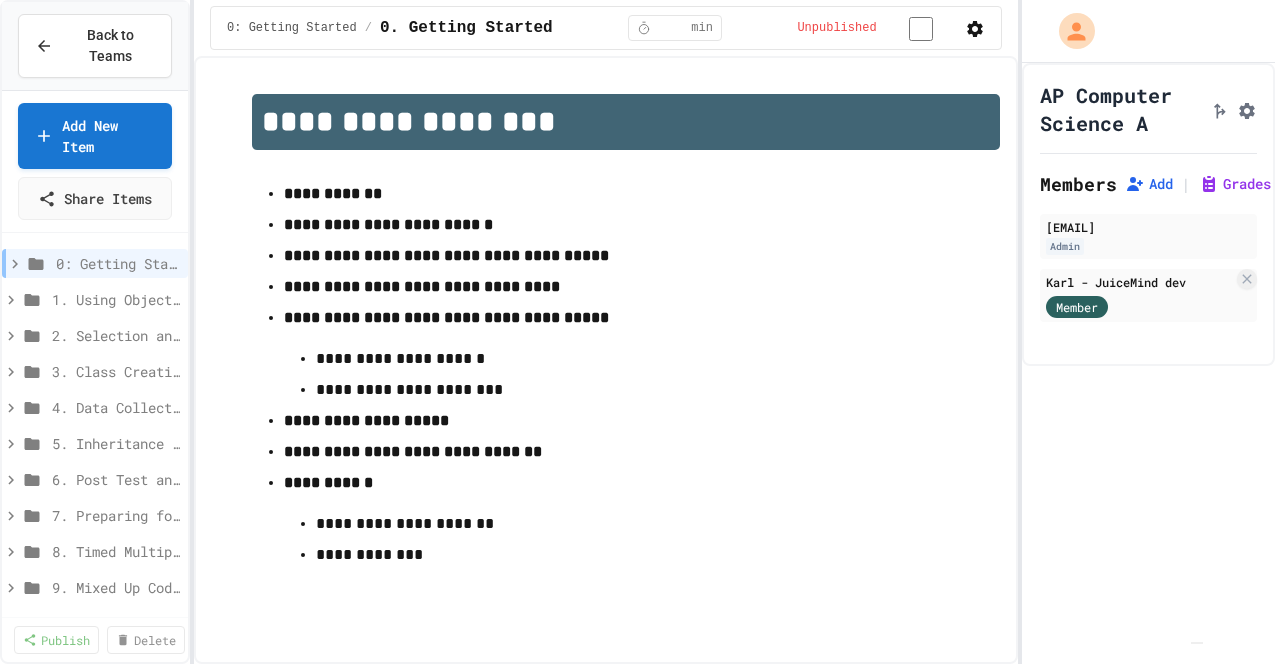 click on "AP Computer Science A Members Add | Grades emmydoc145@gmail.com Admin Karl - JuiceMind dev Member" at bounding box center (1148, 363) 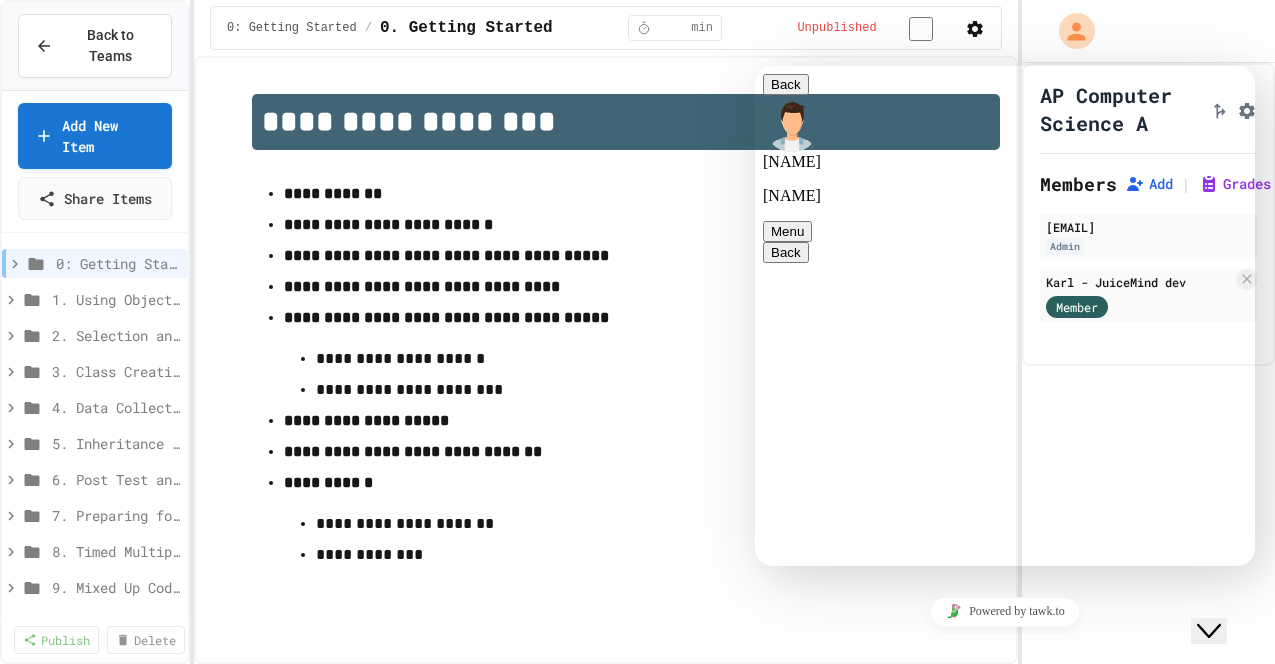 click at bounding box center (755, 66) 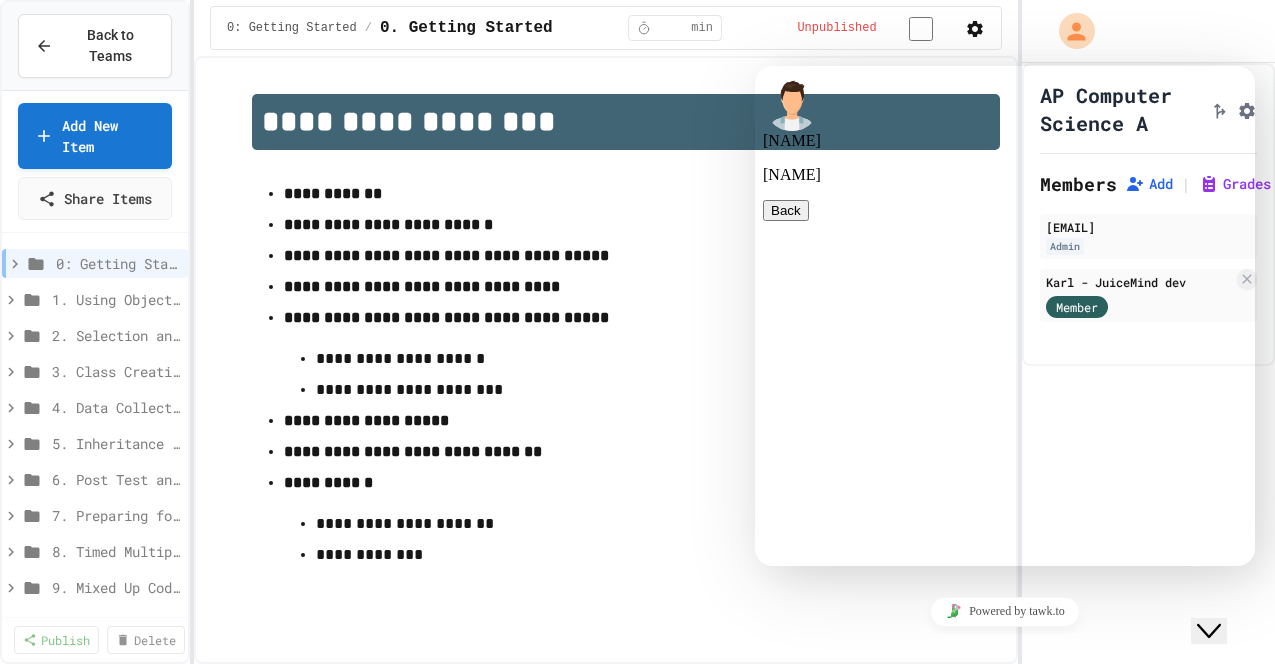 scroll, scrollTop: 3992, scrollLeft: 0, axis: vertical 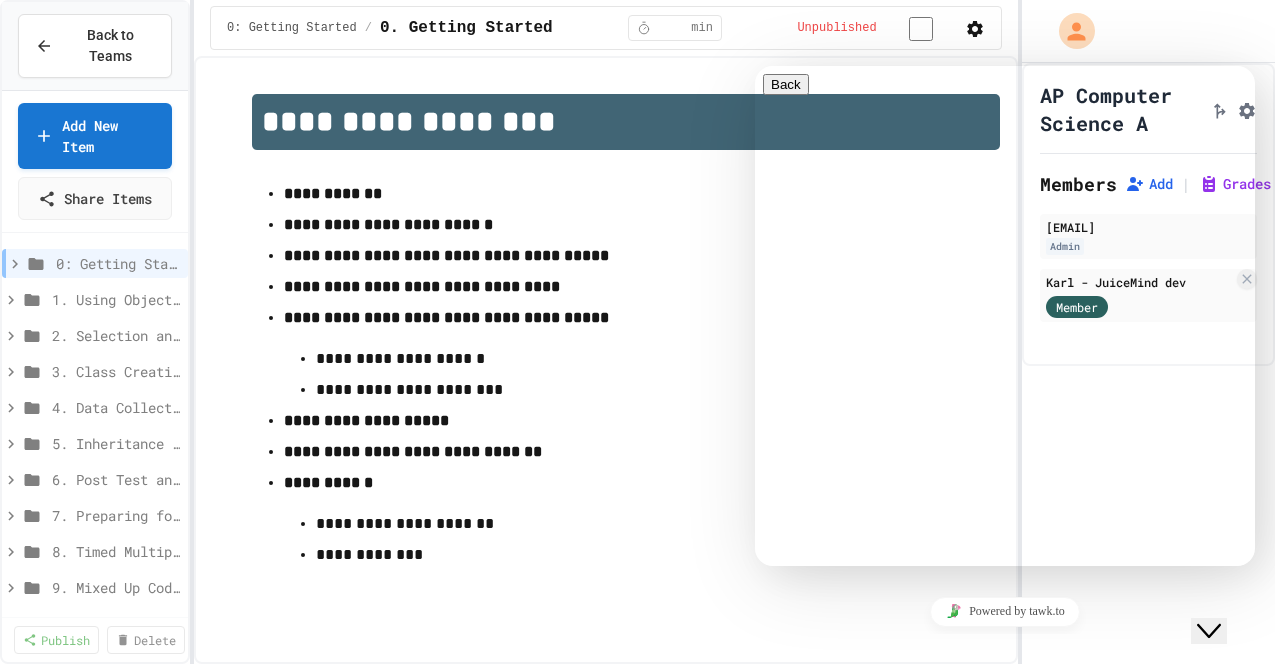 click at bounding box center (771, 835) 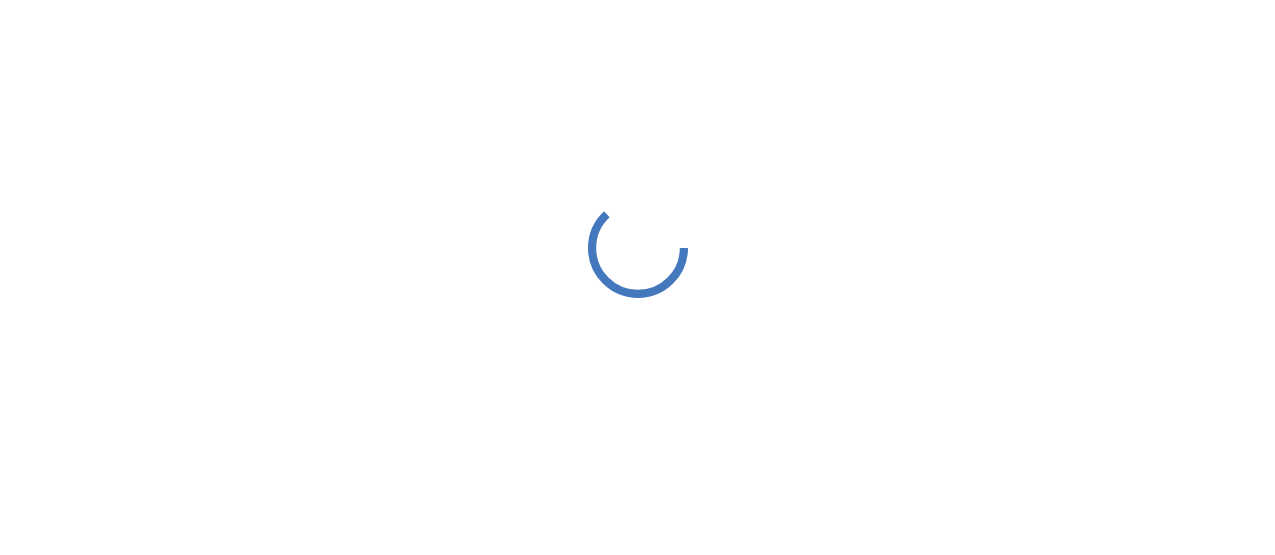 scroll, scrollTop: 0, scrollLeft: 0, axis: both 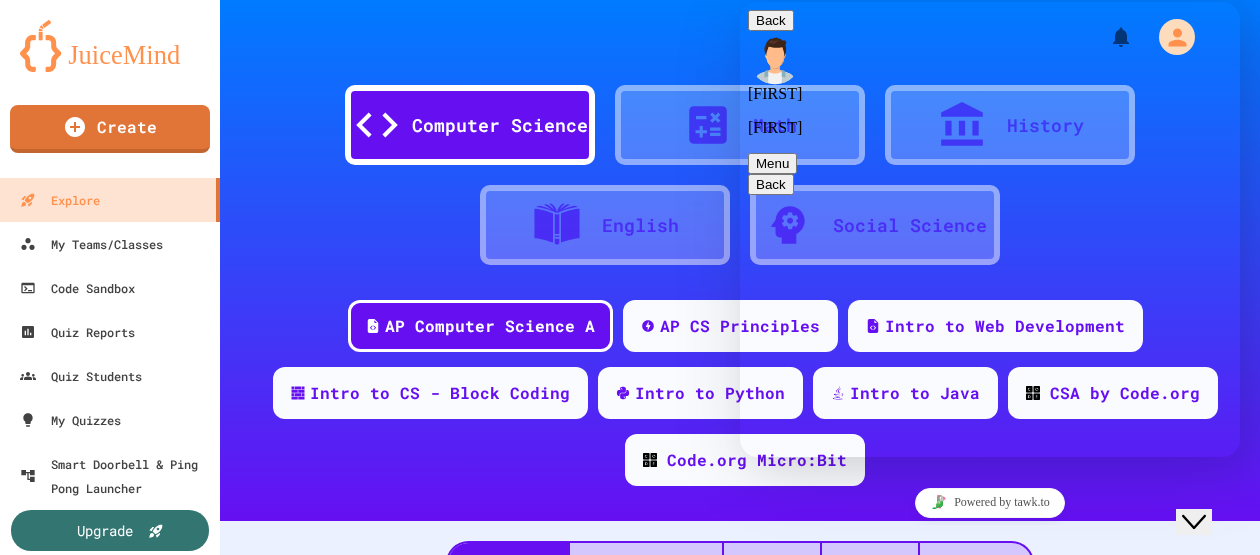 drag, startPoint x: 1238, startPoint y: 398, endPoint x: 1237, endPoint y: 433, distance: 35.014282 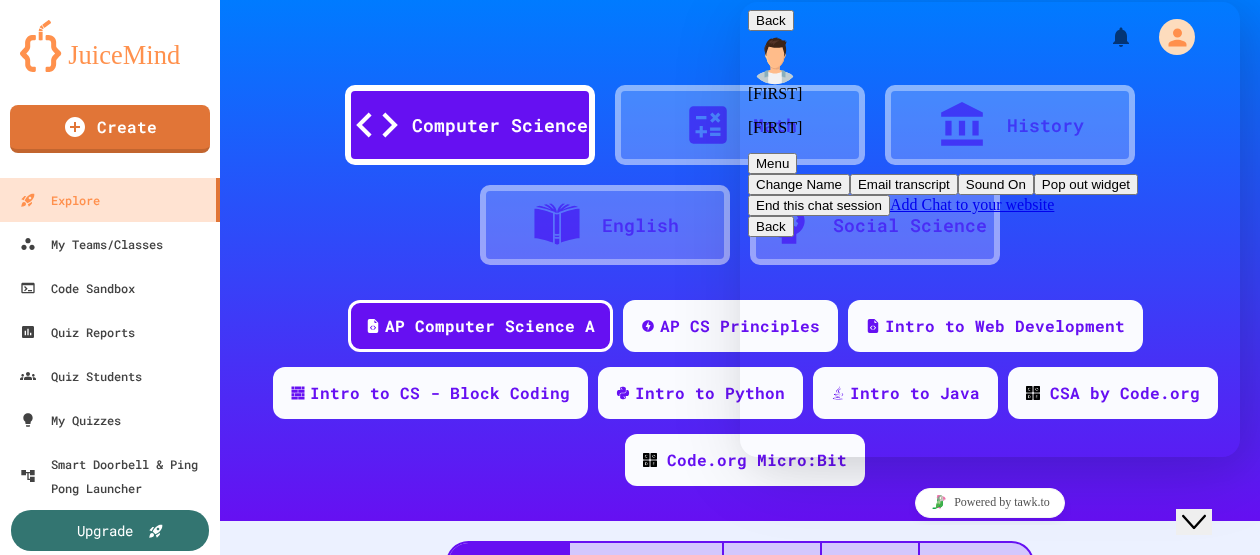 click on "Email transcript" at bounding box center [904, 184] 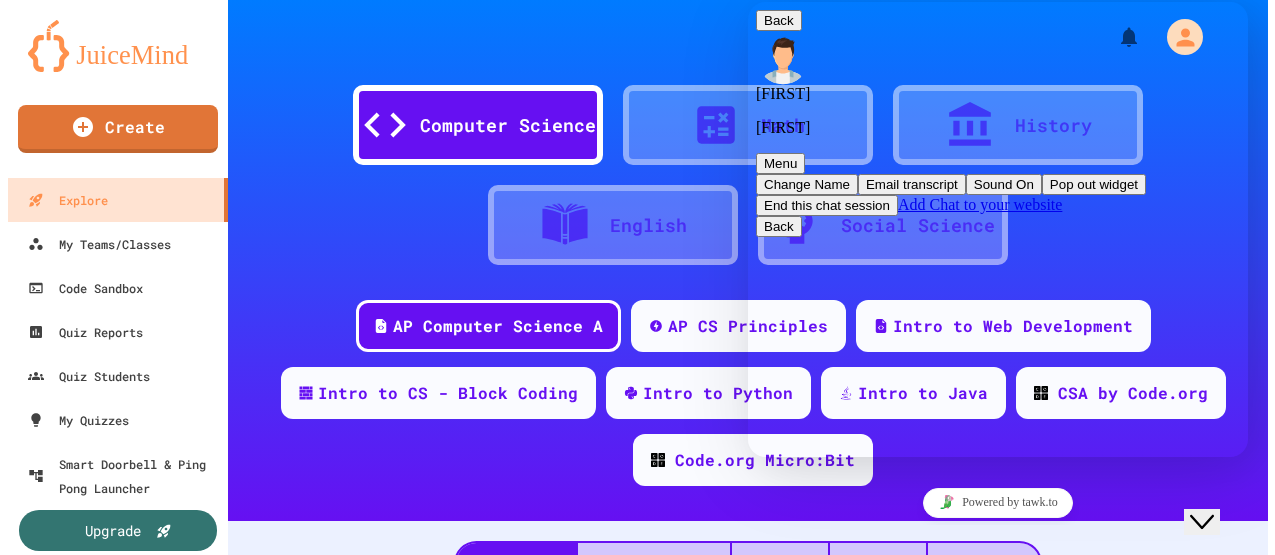 scroll, scrollTop: 0, scrollLeft: 0, axis: both 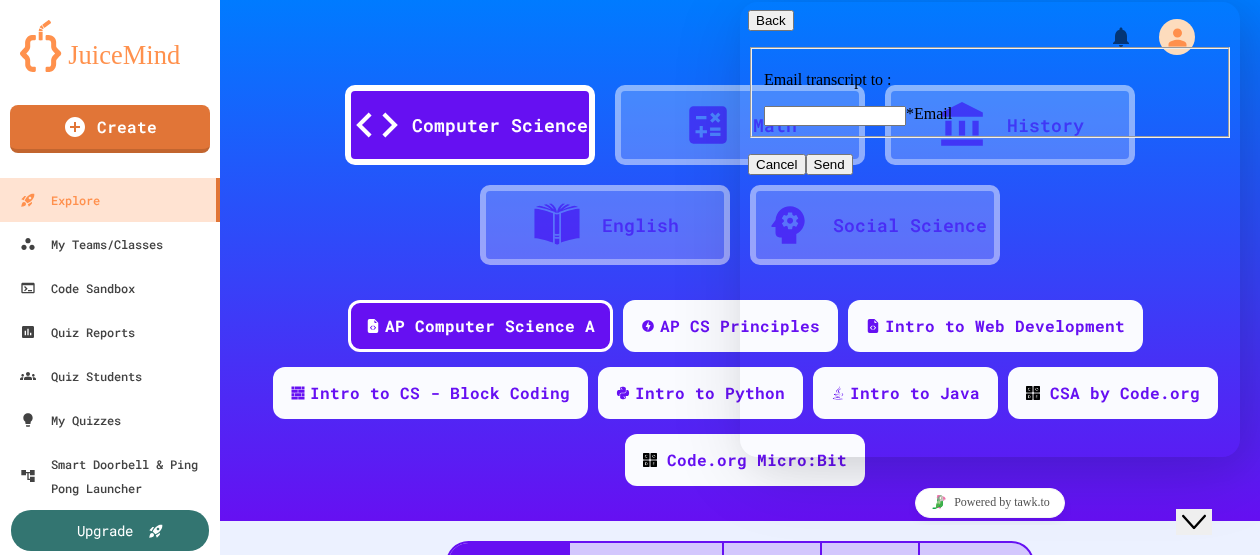 click on "*  Email" at bounding box center (835, 116) 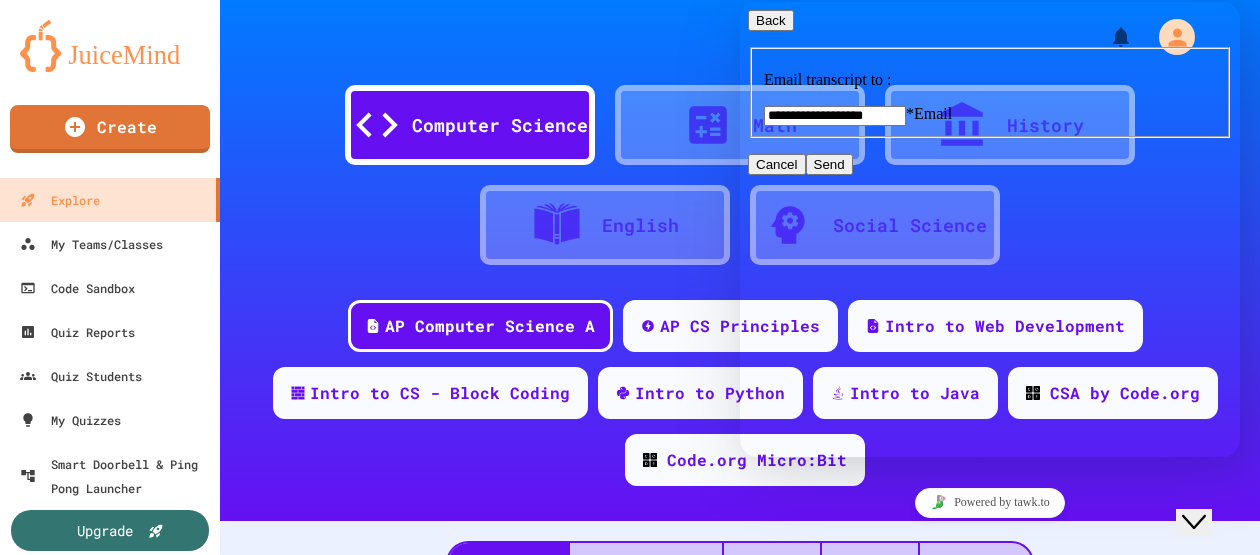 type on "**********" 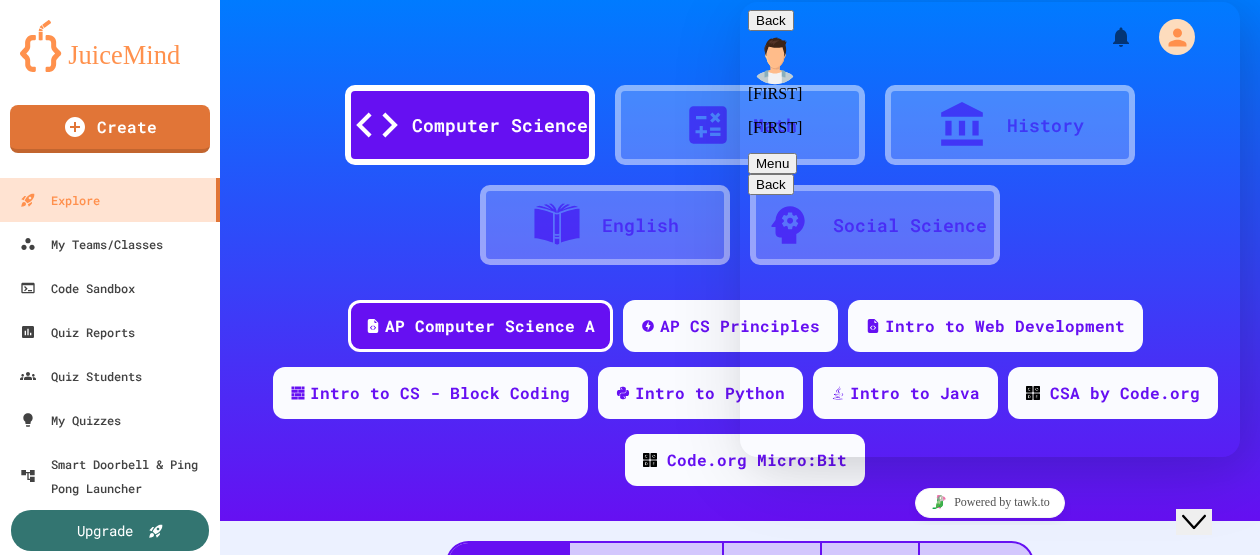 click at bounding box center (990, 27739) 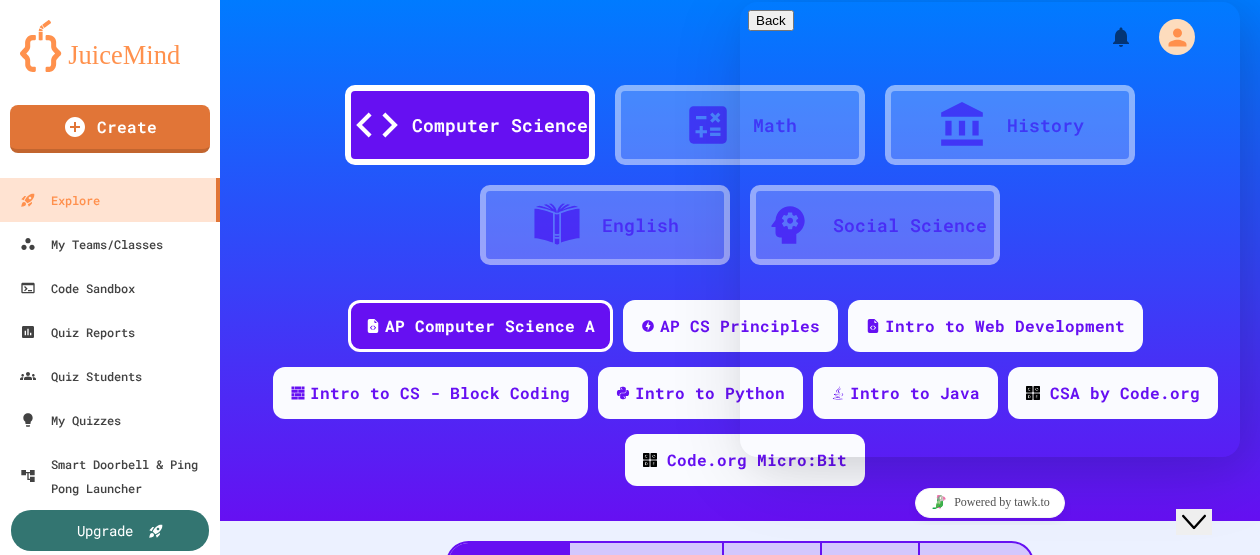click on "Close Chat This icon closes the chat window." 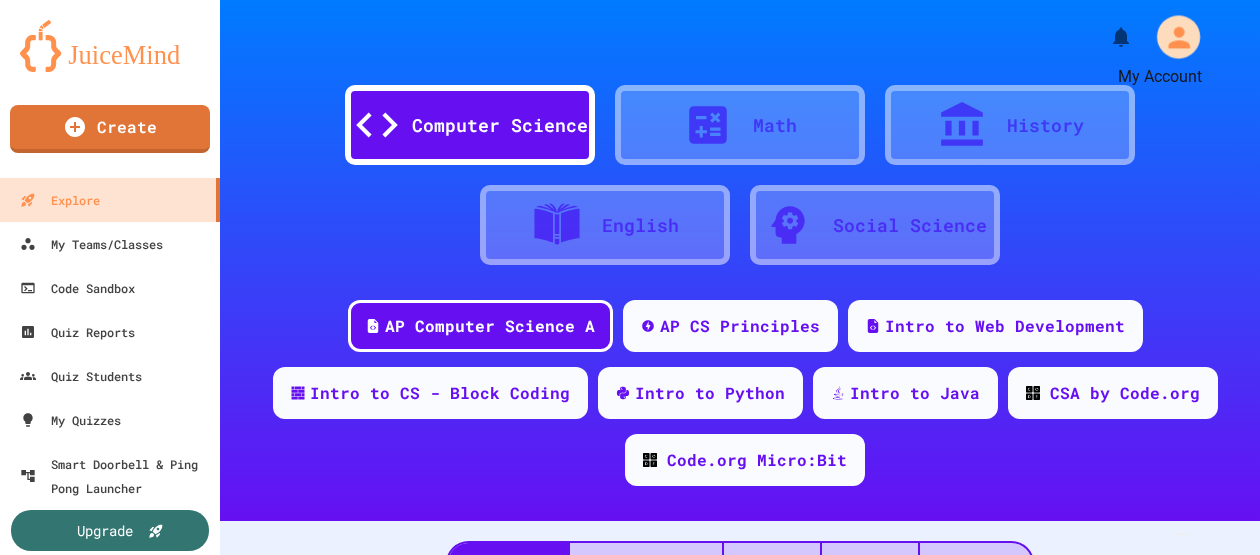 click 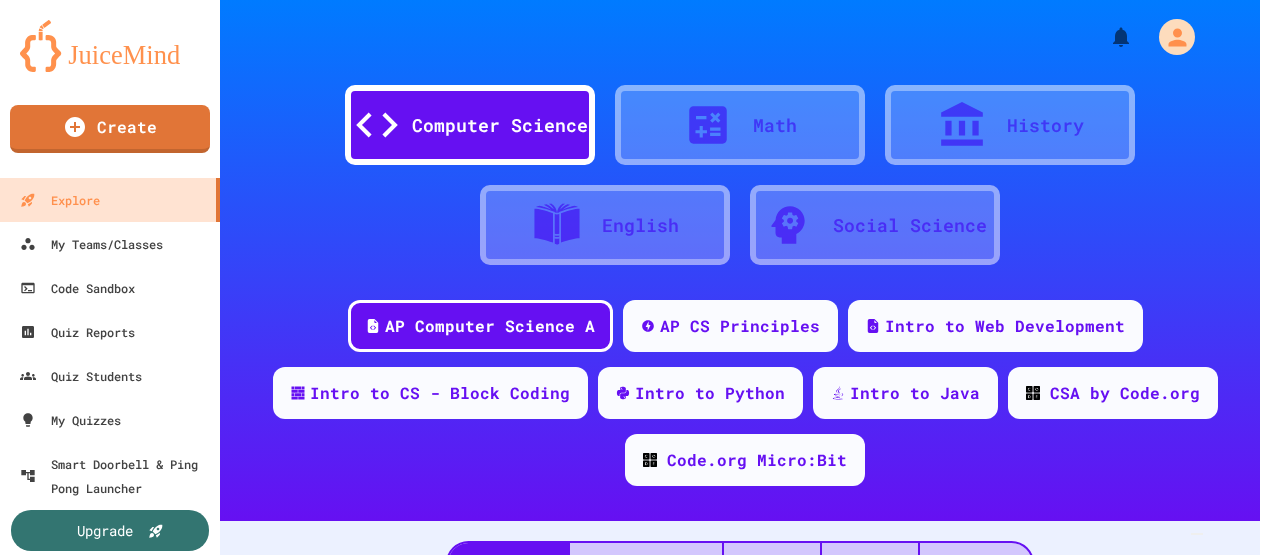click on "Logout" at bounding box center (640, 1649) 